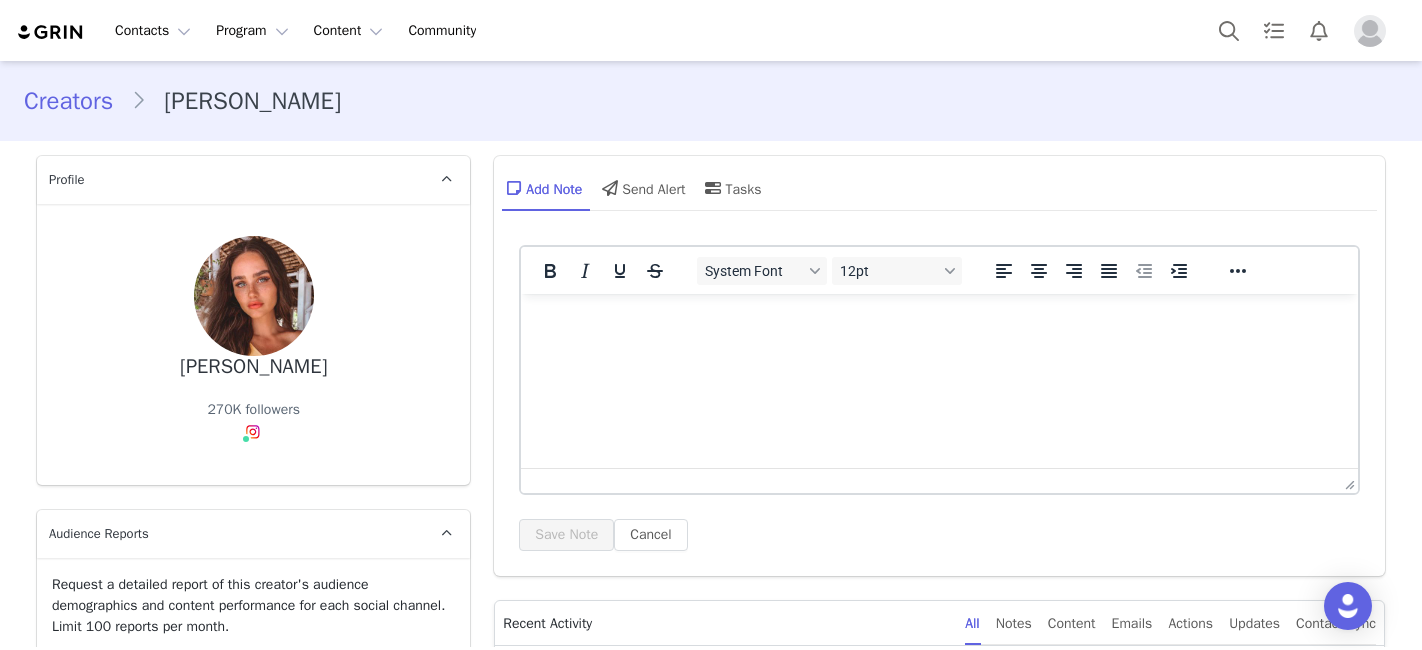 scroll, scrollTop: 0, scrollLeft: 0, axis: both 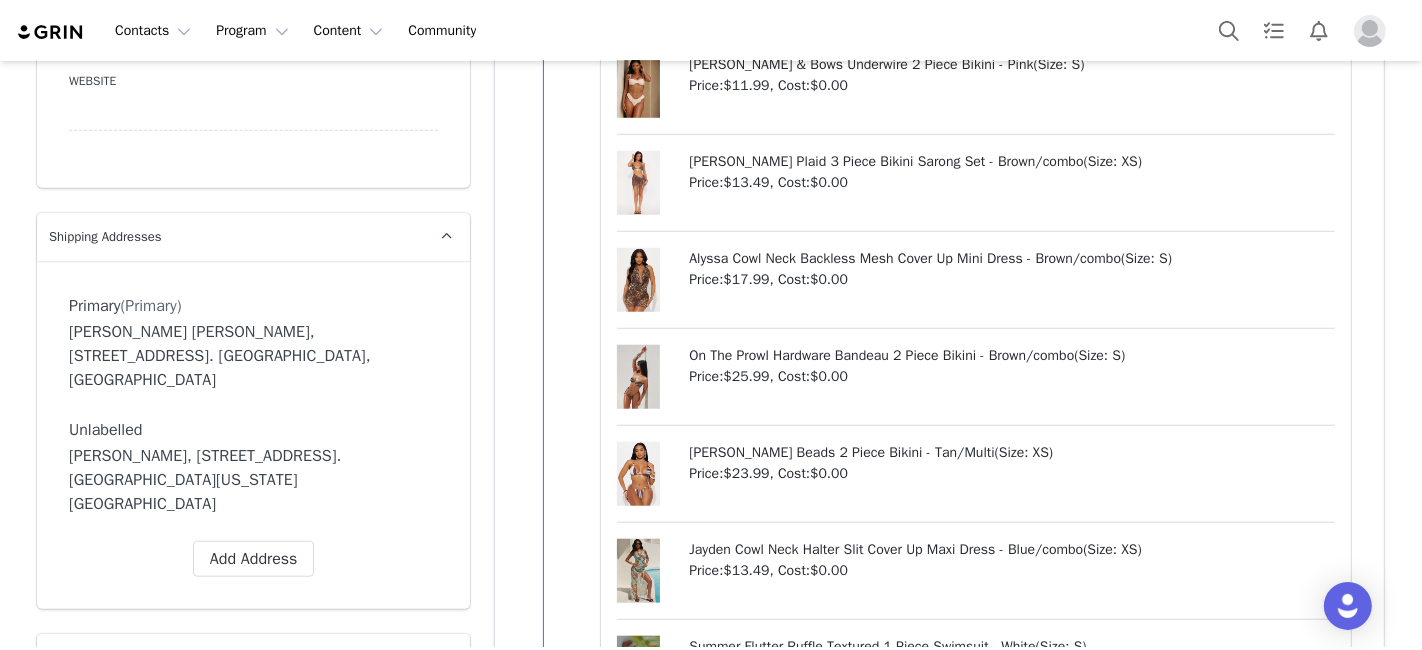 click on "Primary (Primary)  Label  Primary  First Name  [PERSON_NAME]  Last Name  [PERSON_NAME]  Email  [EMAIL_ADDRESS][DOMAIN_NAME]  Phone  +61 ([GEOGRAPHIC_DATA]) +93 ([GEOGRAPHIC_DATA]) +358 ([GEOGRAPHIC_DATA]) +355 ([GEOGRAPHIC_DATA]) +213 ([GEOGRAPHIC_DATA]) +376 ([GEOGRAPHIC_DATA]) +244 ([GEOGRAPHIC_DATA]) +1264 ([GEOGRAPHIC_DATA]) +1268 ([GEOGRAPHIC_DATA]) +54 ([GEOGRAPHIC_DATA]) +374 ([GEOGRAPHIC_DATA]) +297 ([GEOGRAPHIC_DATA]) +61 ([GEOGRAPHIC_DATA]) +43 ([GEOGRAPHIC_DATA]) +994 ([GEOGRAPHIC_DATA]) +1242 ([GEOGRAPHIC_DATA]) +973 ([GEOGRAPHIC_DATA]) +880 ([GEOGRAPHIC_DATA]) +1246 ([GEOGRAPHIC_DATA]) +375 ([GEOGRAPHIC_DATA]) +32 ([GEOGRAPHIC_DATA]) +501 ([GEOGRAPHIC_DATA]) +229 ([GEOGRAPHIC_DATA]) +1441 ([GEOGRAPHIC_DATA]) +975 ([GEOGRAPHIC_DATA]) +591 ([GEOGRAPHIC_DATA]) +599 ([GEOGRAPHIC_DATA]) +387 ([GEOGRAPHIC_DATA]) +267 ([GEOGRAPHIC_DATA]) +0 ([GEOGRAPHIC_DATA]) +55 ([GEOGRAPHIC_DATA]) +673 ([GEOGRAPHIC_DATA]) +359 ([GEOGRAPHIC_DATA]) +226 ([GEOGRAPHIC_DATA]) +257 ([GEOGRAPHIC_DATA]) +855 ([GEOGRAPHIC_DATA]) +1 ([GEOGRAPHIC_DATA]) +238 ([GEOGRAPHIC_DATA]) +1345 ([GEOGRAPHIC_DATA]) +236 ([GEOGRAPHIC_DATA]) +235 ([GEOGRAPHIC_DATA]) +56 ([GEOGRAPHIC_DATA]) +86 ([GEOGRAPHIC_DATA]) +61 ([GEOGRAPHIC_DATA]) +672 ([GEOGRAPHIC_DATA]) +57 ([GEOGRAPHIC_DATA]) +269 ([GEOGRAPHIC_DATA]) +242 ([GEOGRAPHIC_DATA]) +243 ([GEOGRAPHIC_DATA], [GEOGRAPHIC_DATA]) +506 ([GEOGRAPHIC_DATA])" at bounding box center [253, 435] 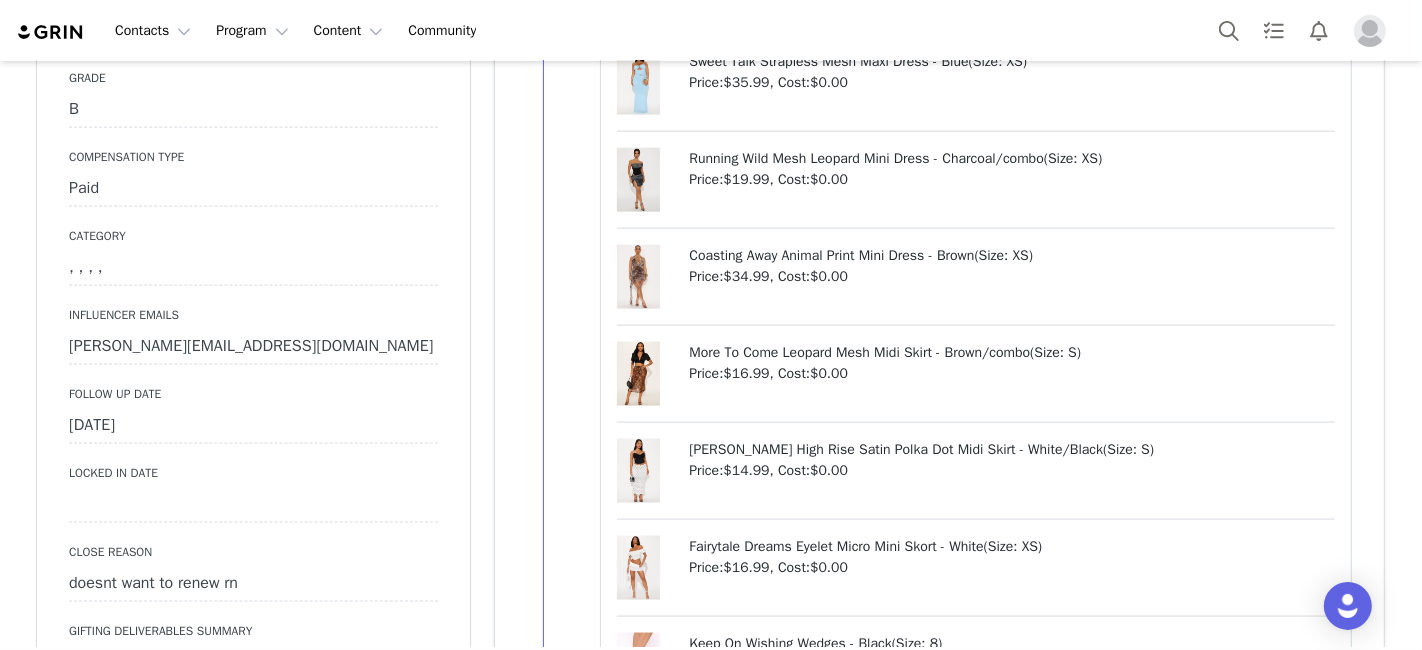 scroll, scrollTop: 2444, scrollLeft: 0, axis: vertical 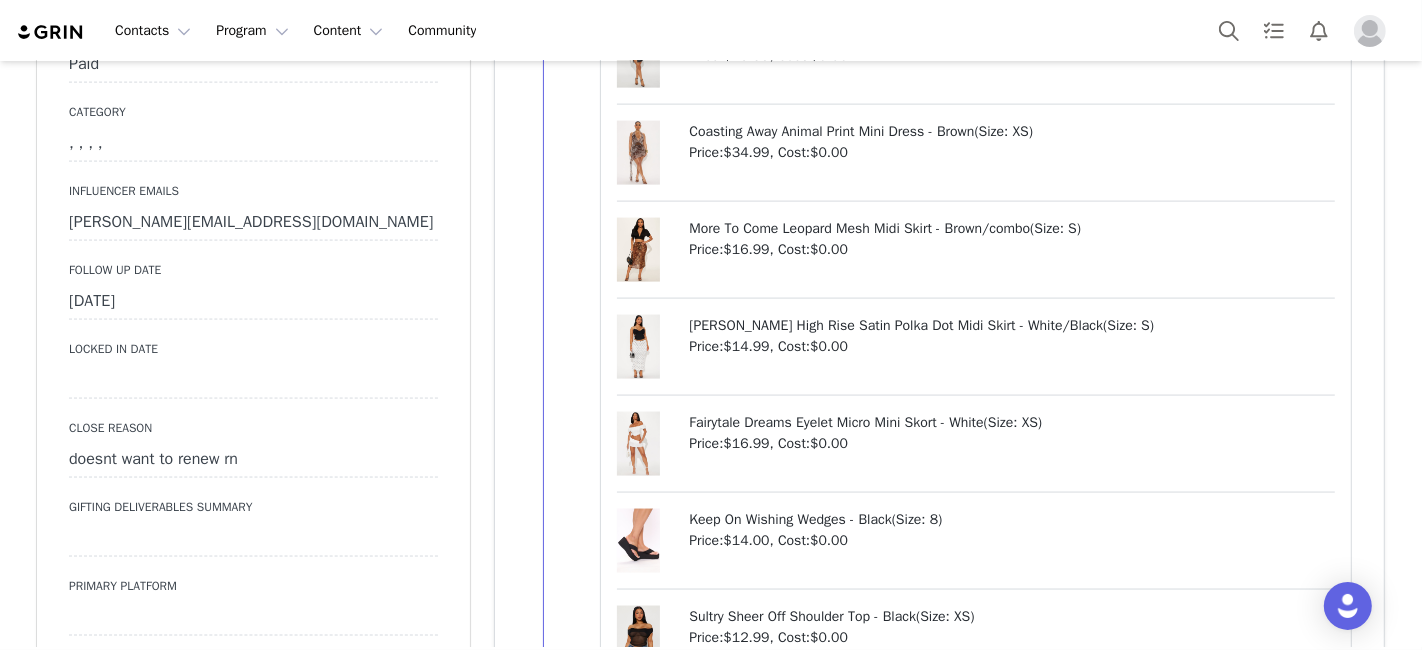 click on "Follow Up Date   [DATE]" at bounding box center [253, 290] 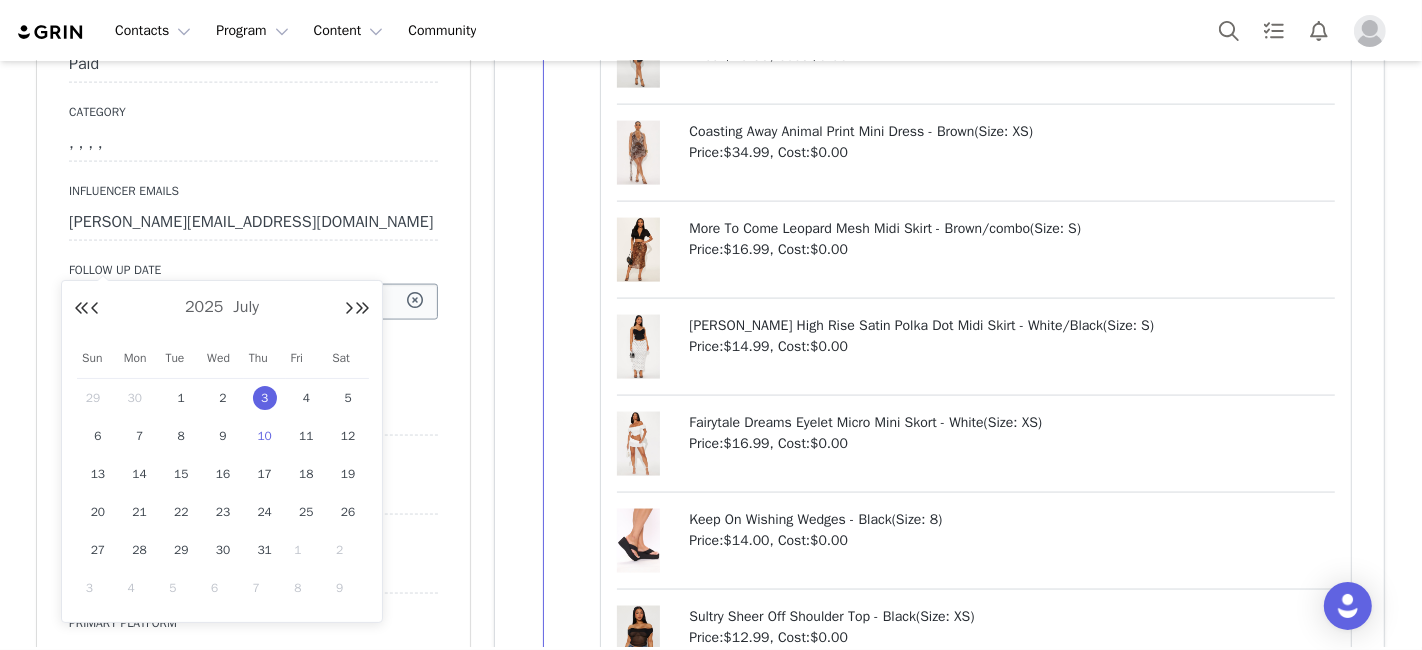 drag, startPoint x: 187, startPoint y: 232, endPoint x: 202, endPoint y: 253, distance: 25.806976 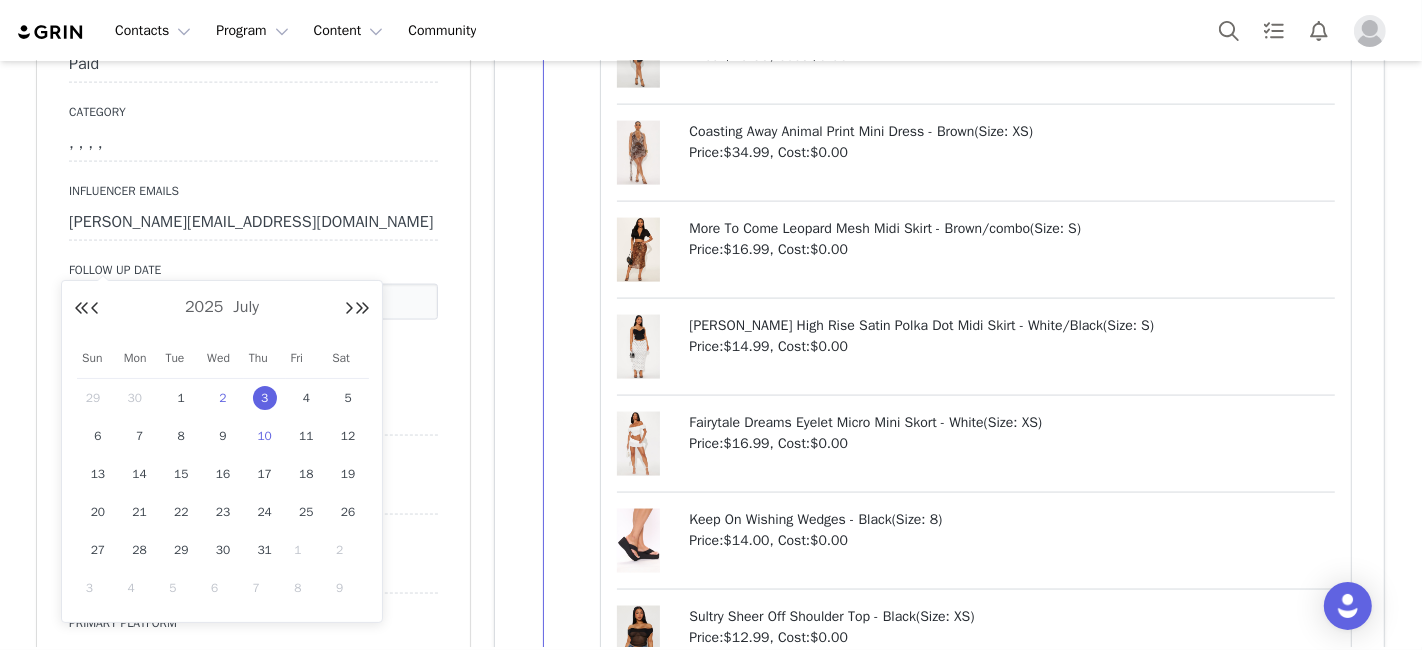 drag, startPoint x: 268, startPoint y: 427, endPoint x: 207, endPoint y: 382, distance: 75.802376 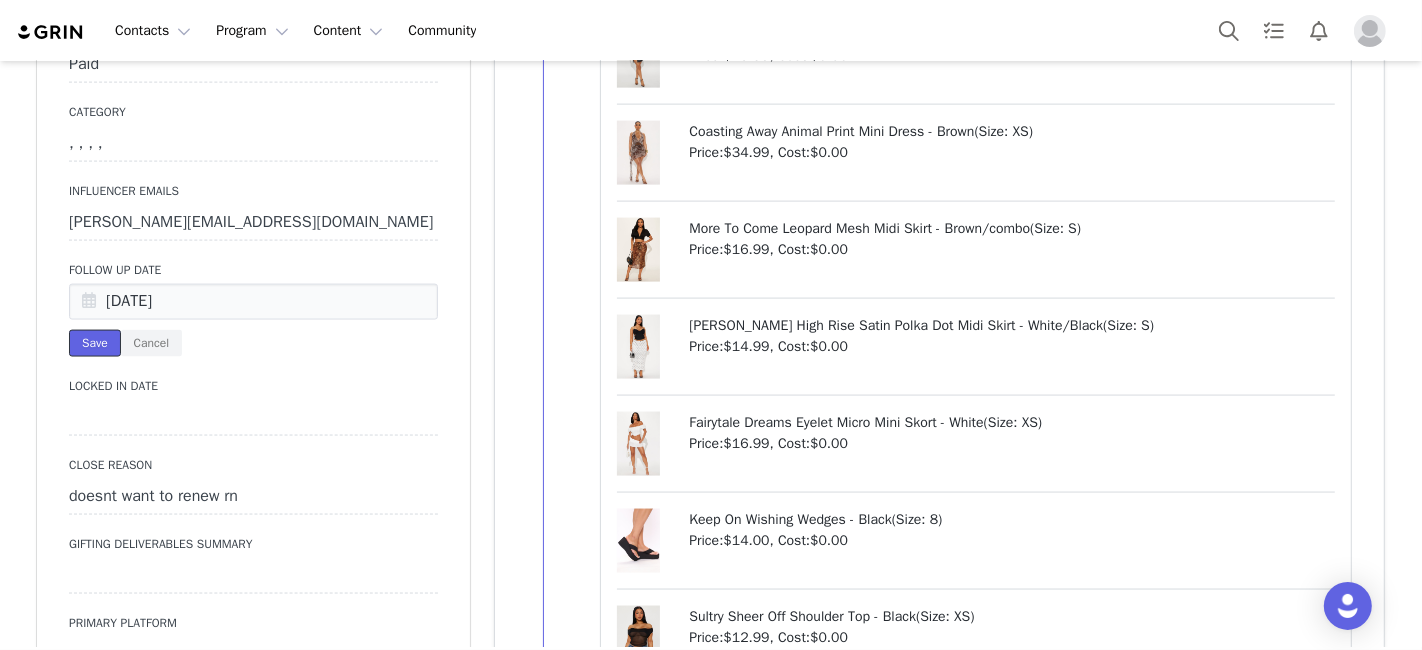 click on "Save" at bounding box center [95, 343] 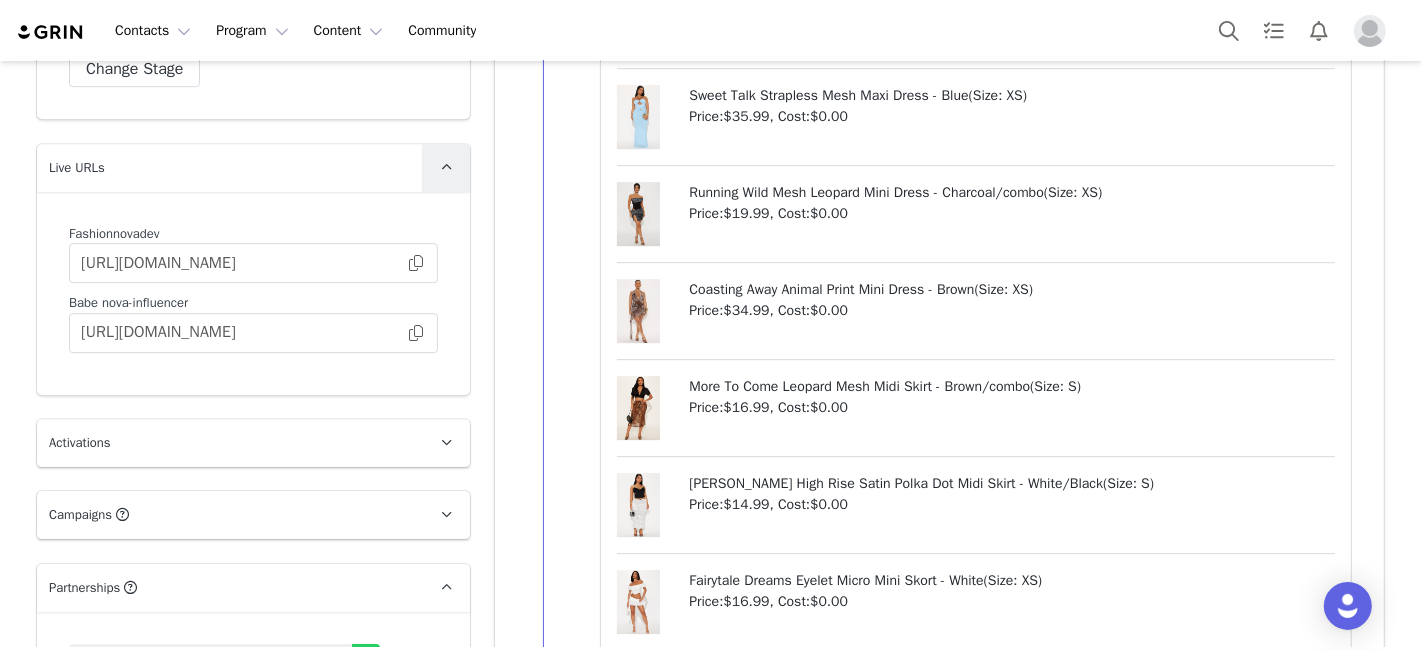 scroll, scrollTop: 5444, scrollLeft: 0, axis: vertical 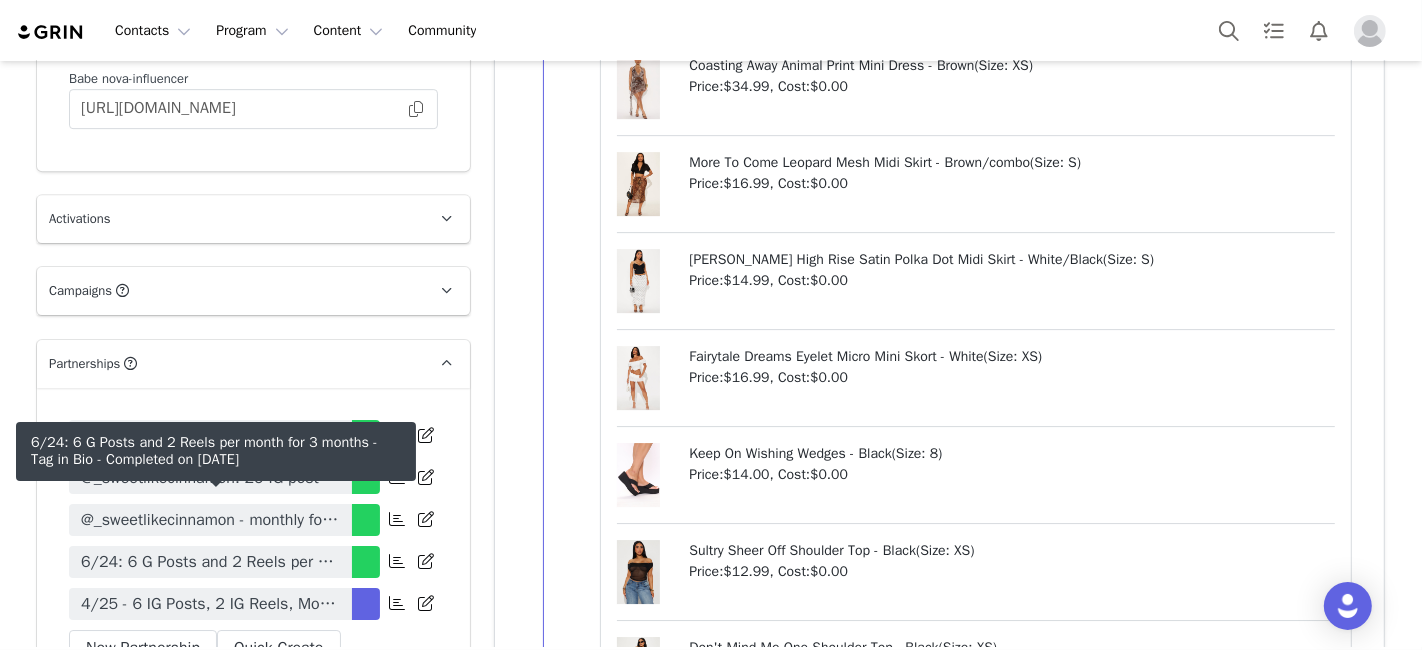 click on "COMPLETE: 15 IG posts   @_sweetlikecinnamon: 29 IG posts + 5 IG swipe ups to HR   @_sweetlikecinnamon  -  monthly for 6 posts, 2 Reels, and 2 swipe ups (3 frames each) per month for 3 months.   6/24: 6 G Posts and 2 Reels per month for 3 months - Tag in Bio   4/25 - 6 IG Posts, 2 IG Reels, Monthly, Tag in Bio    New Partnership  New Partnership  Start Date   End Date   IG Posts  0  IG Videos  0  Swipe Ups  0  YouTube Videos  0  Budget  $0.00  Instagram Highlight Reel   Instagram Bio Tag   6 Month Partnership   Budget Per Post   Create  Cancel  Quick Create" at bounding box center [253, 543] 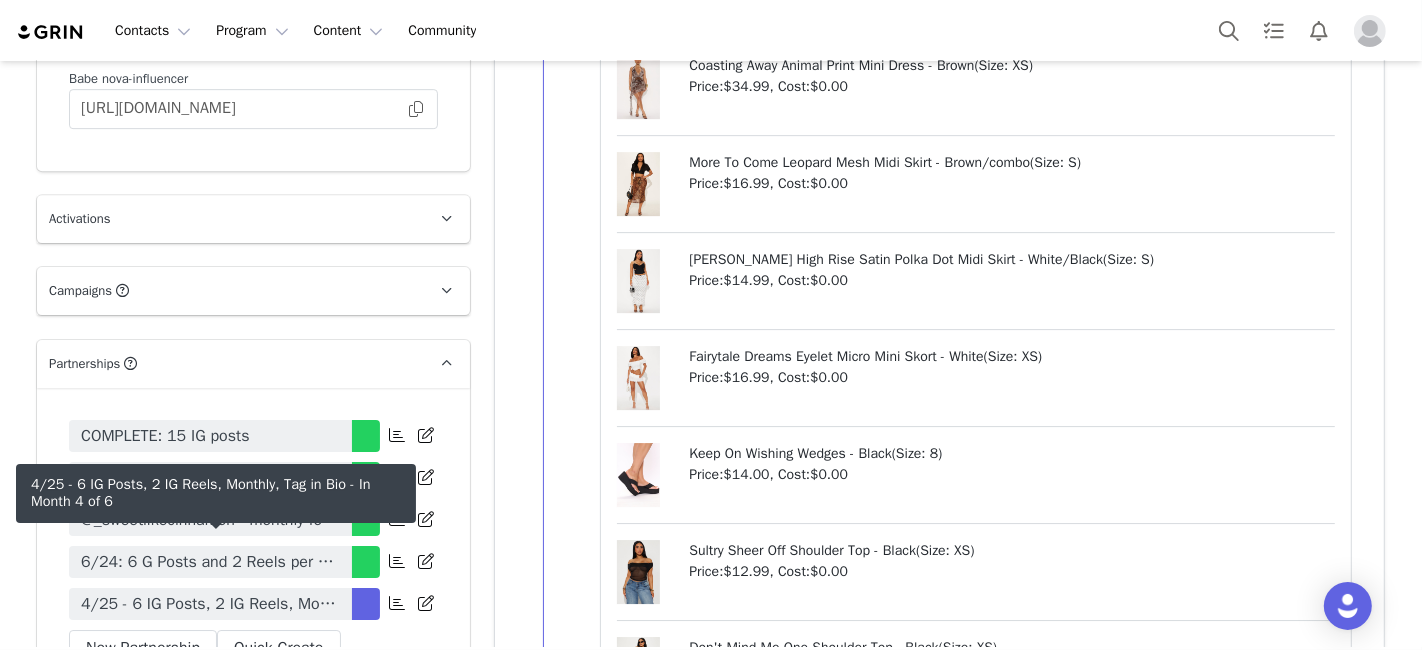 click on "4/25 - 6 IG Posts, 2 IG Reels, Monthly, Tag in Bio" at bounding box center [210, 604] 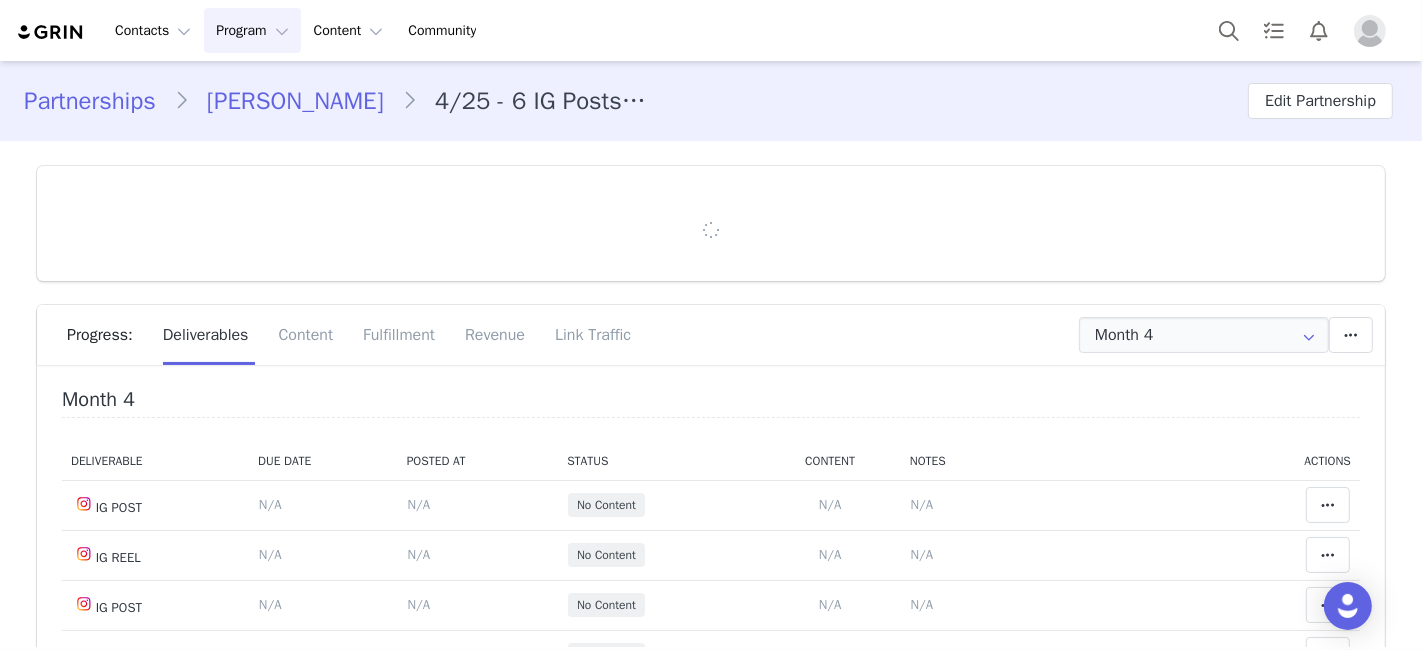scroll, scrollTop: 555, scrollLeft: 0, axis: vertical 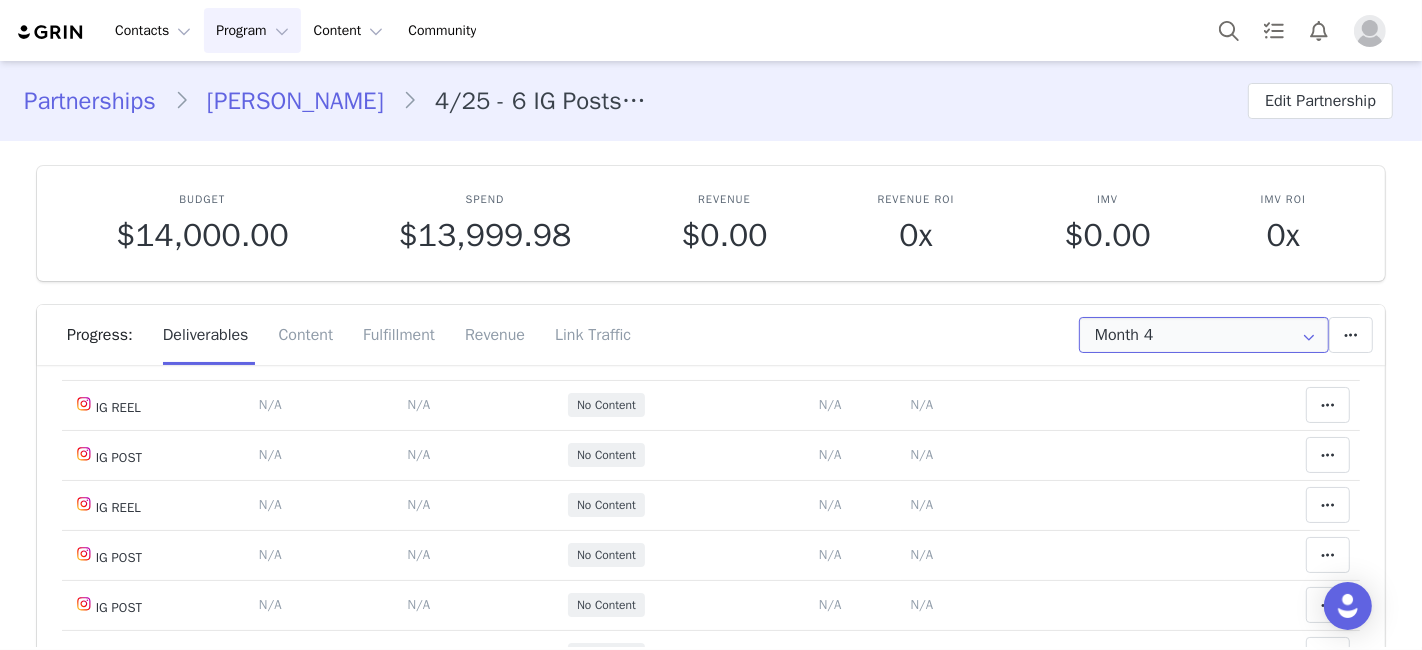 click on "Month 4" at bounding box center (1204, 335) 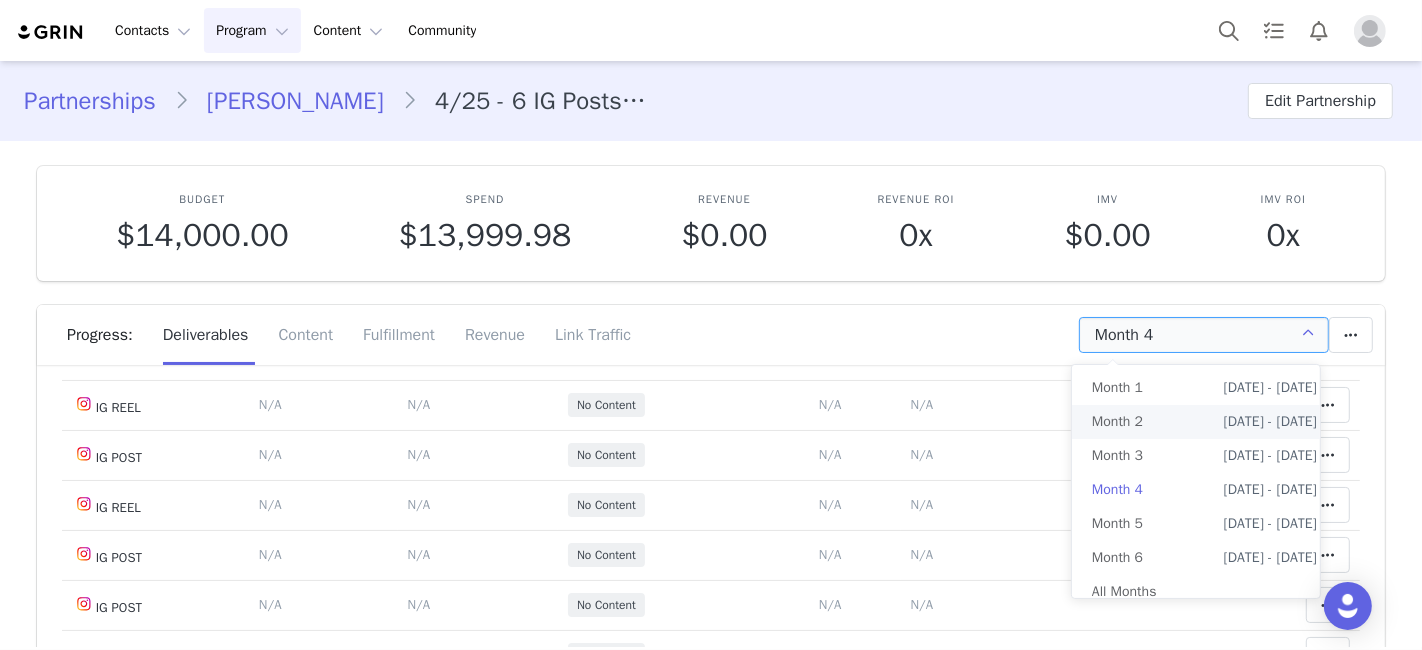 scroll, scrollTop: 0, scrollLeft: 0, axis: both 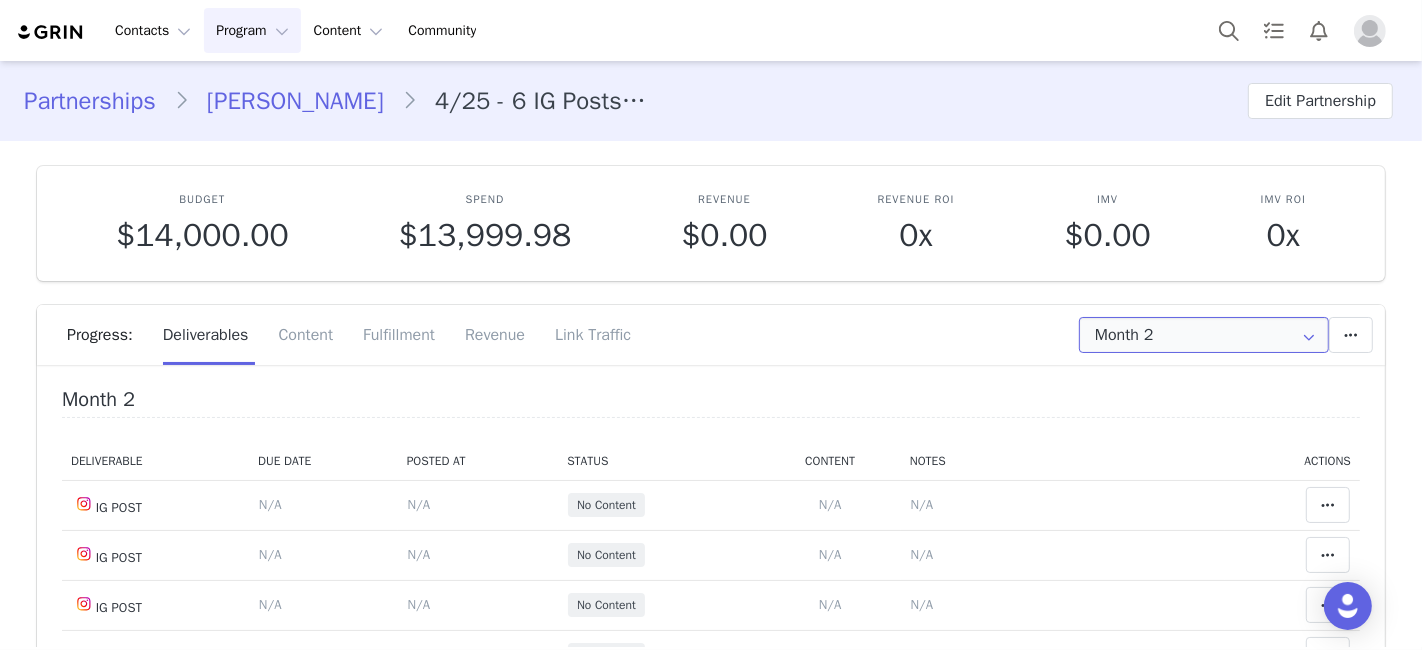 click on "Month 2" at bounding box center (1204, 335) 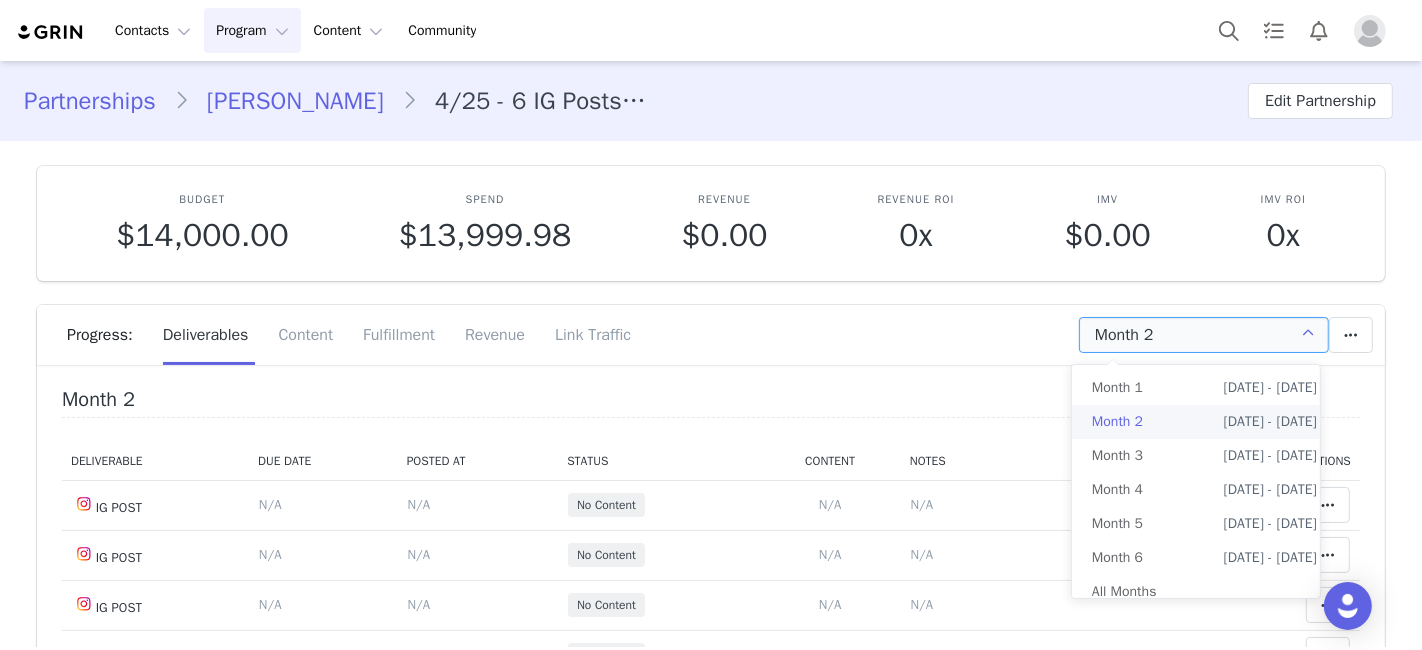 drag, startPoint x: 1123, startPoint y: 364, endPoint x: 1112, endPoint y: 366, distance: 11.18034 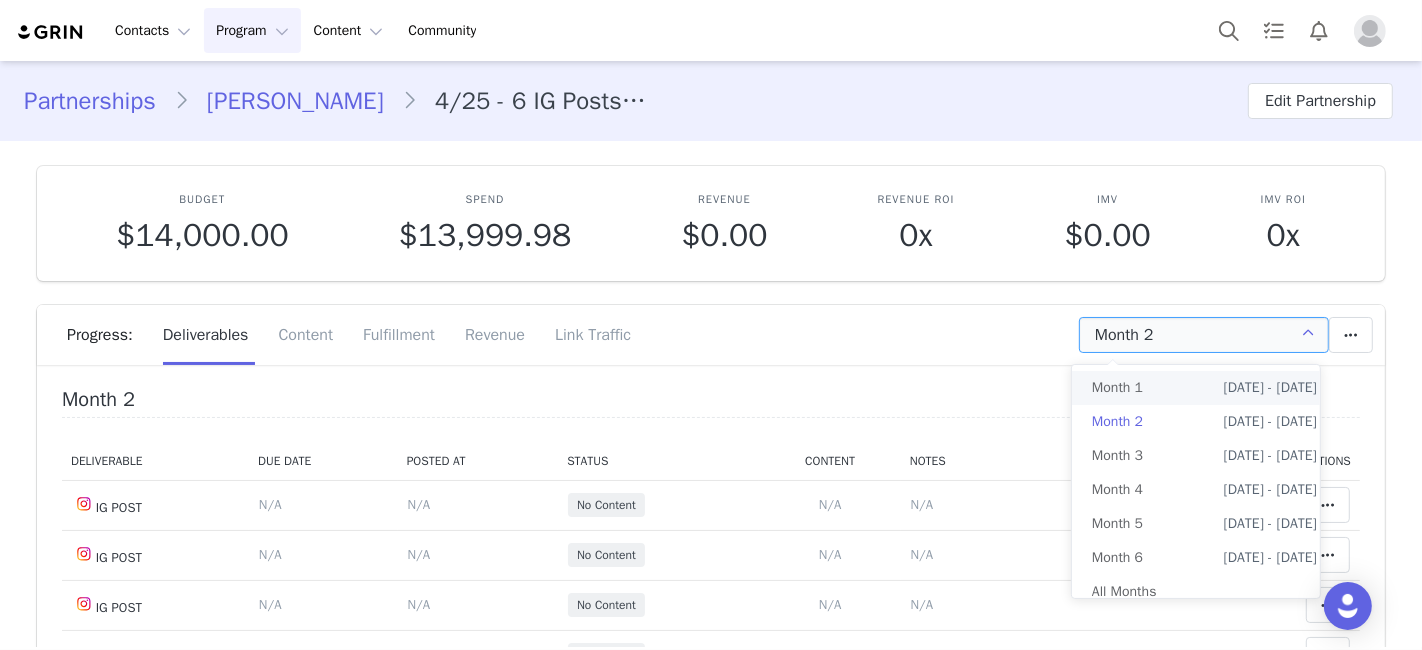 click on "Month 1" at bounding box center [1117, 388] 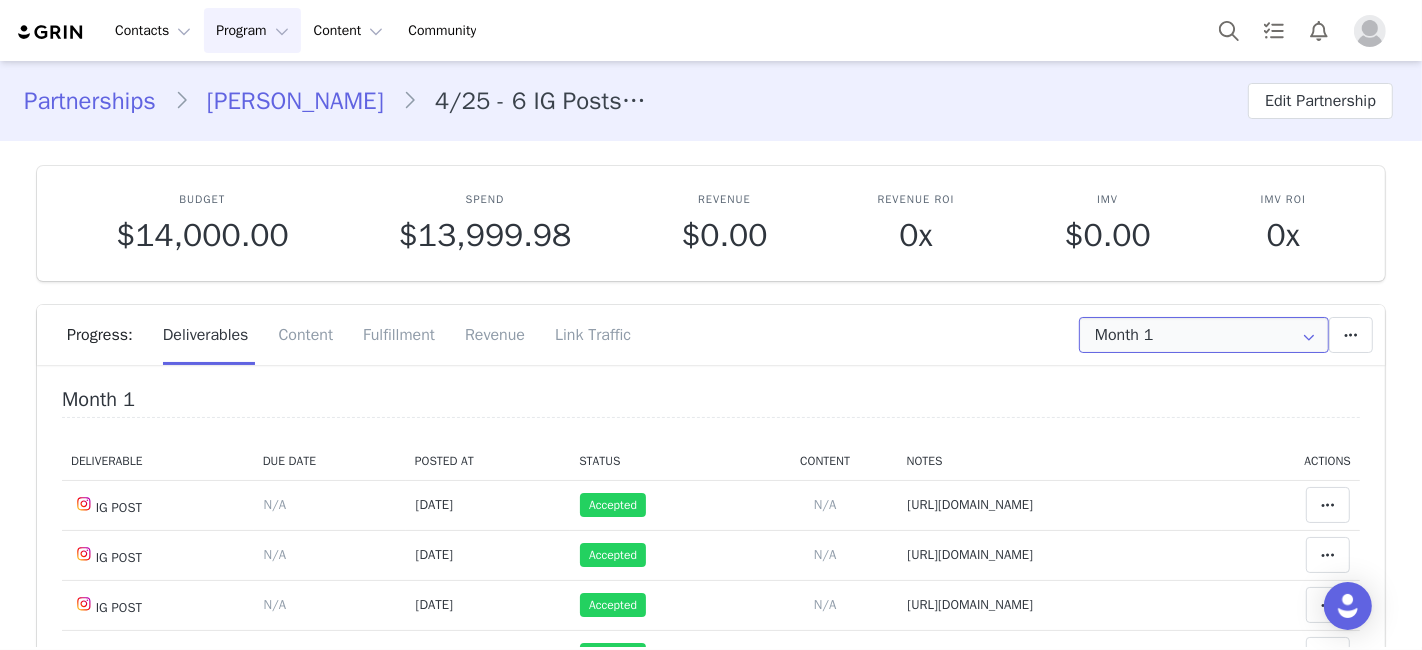 scroll, scrollTop: 333, scrollLeft: 0, axis: vertical 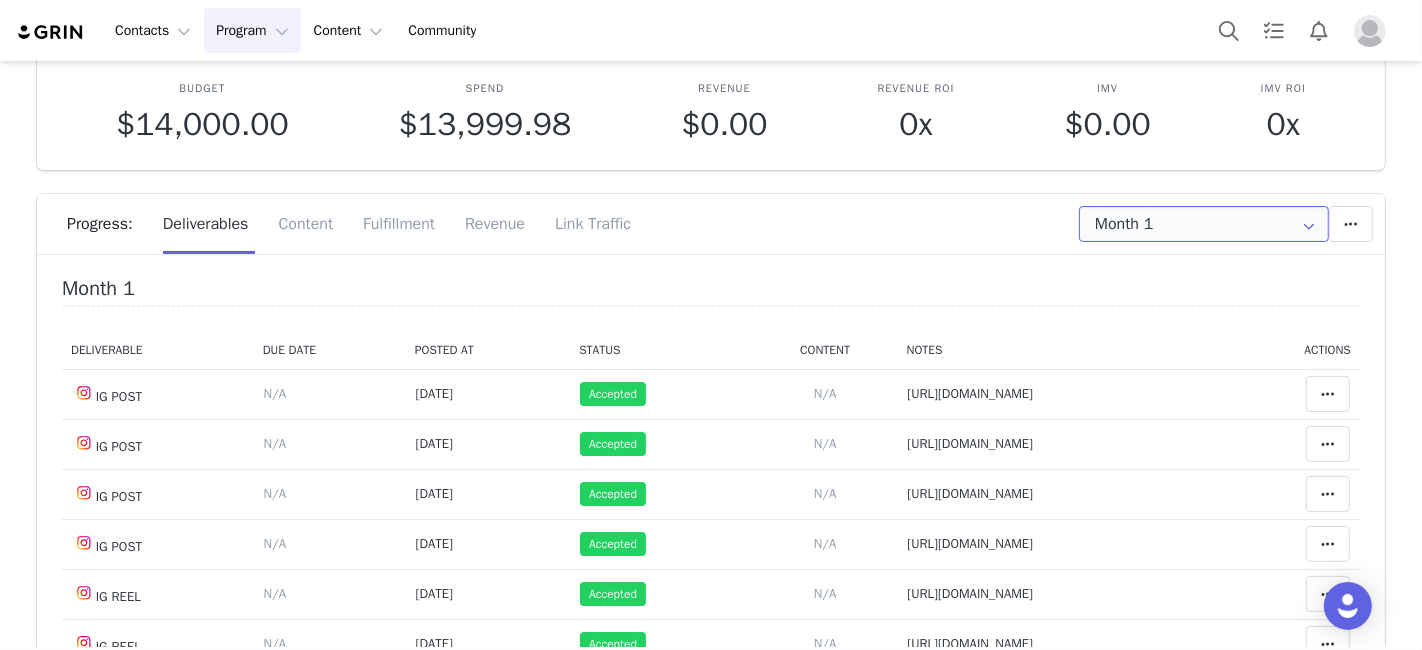 click on "Month 1" at bounding box center [1204, 224] 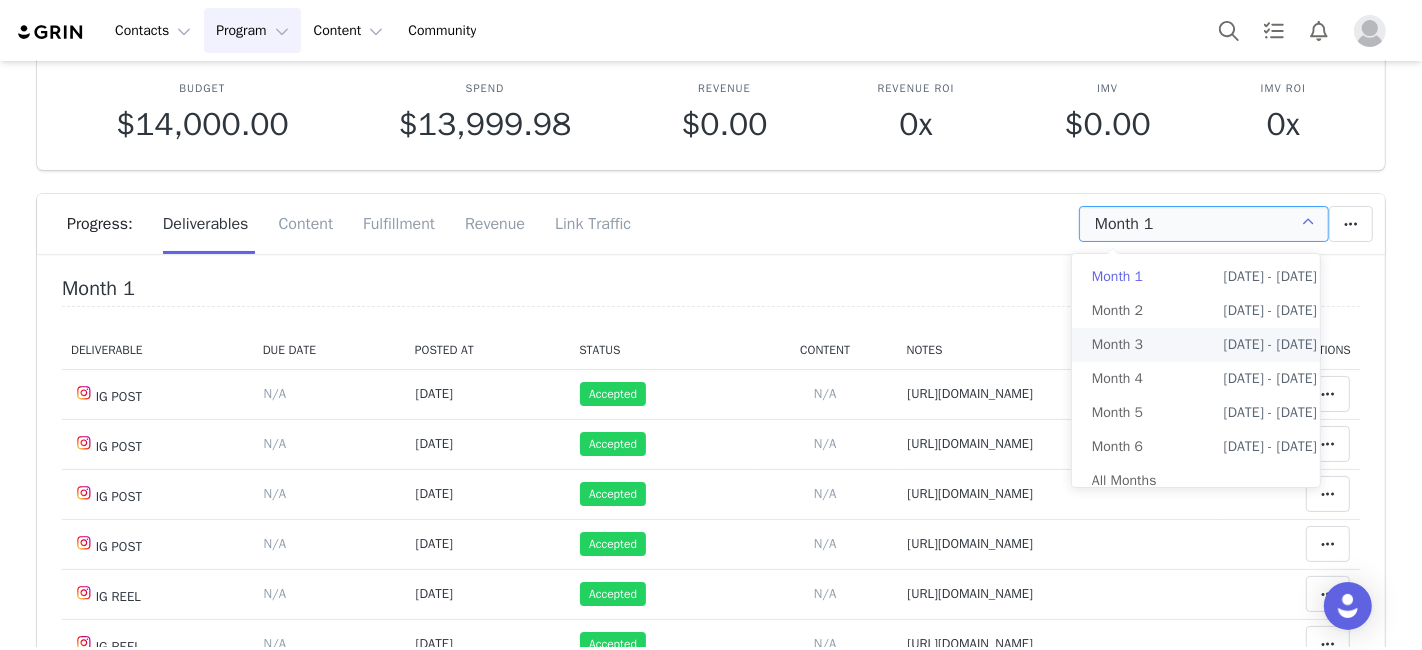 click on "Month 3  Jun 7th - Jul 7th" at bounding box center (1204, 345) 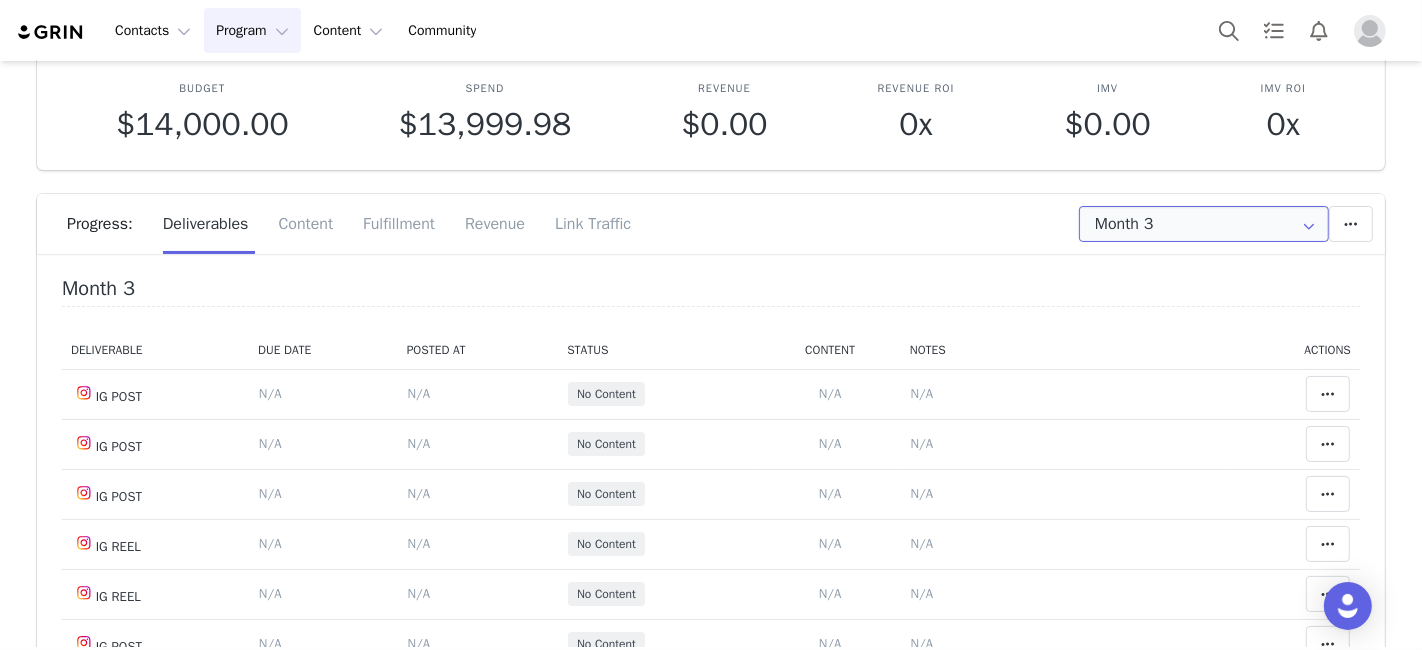 click on "Month 3" at bounding box center (1204, 224) 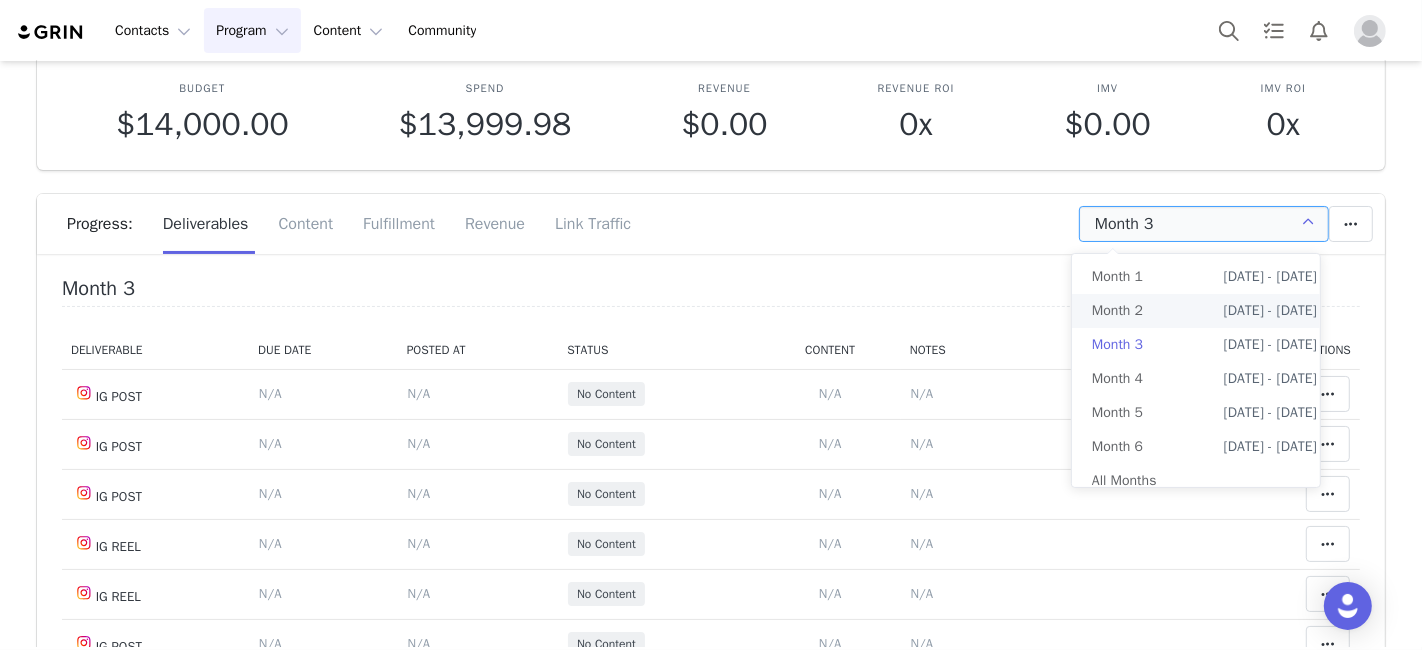 click on "Month 2  May 7th - Jun 7th" at bounding box center [1204, 311] 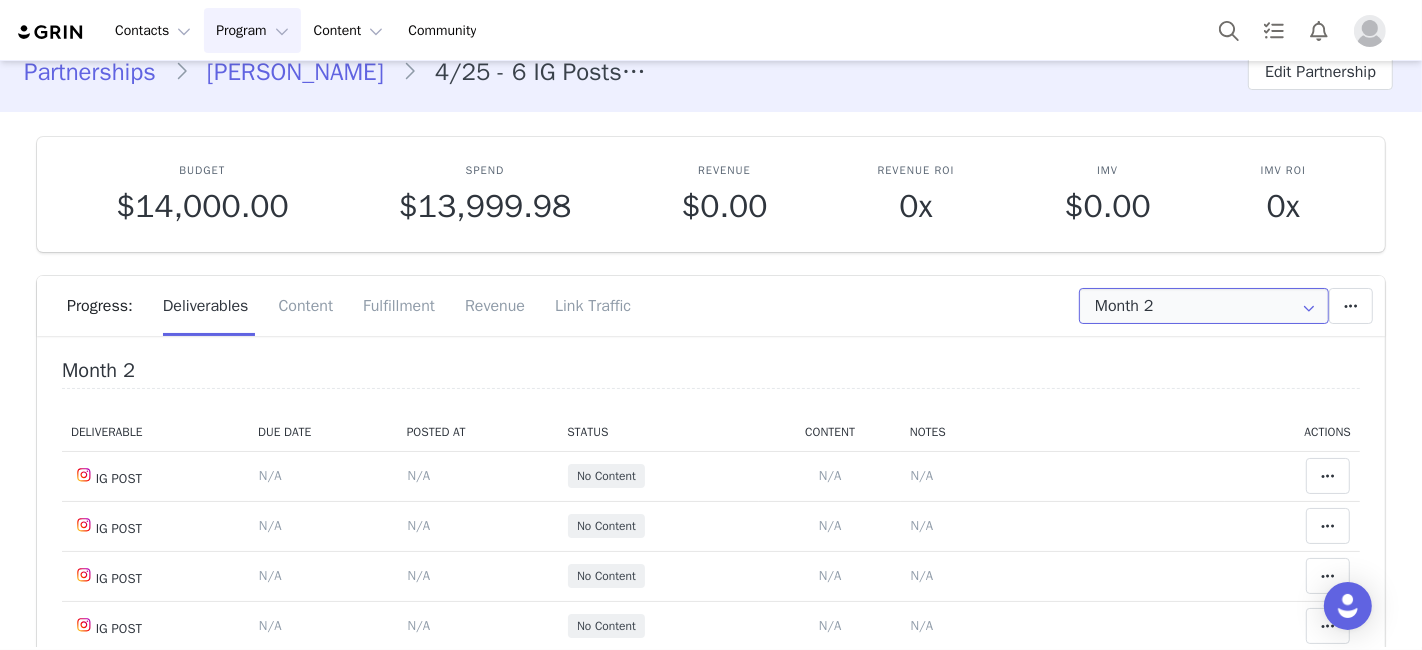 scroll, scrollTop: 0, scrollLeft: 0, axis: both 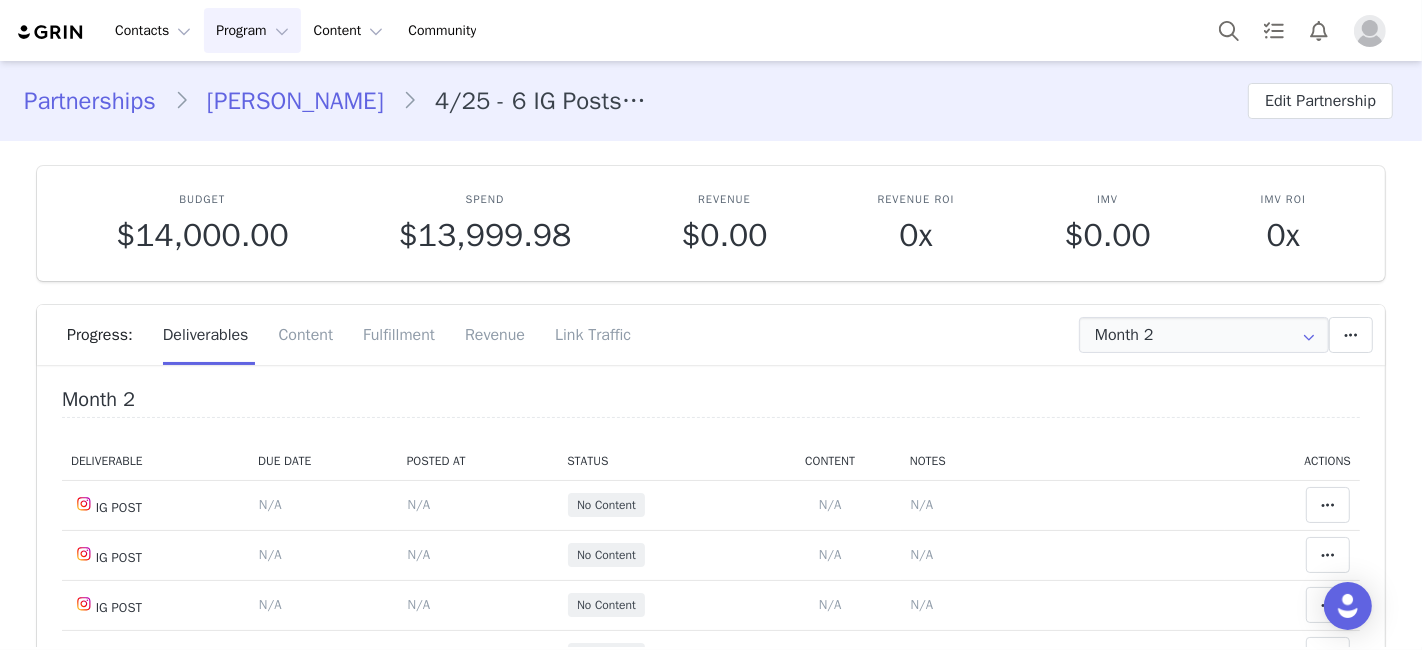 click on "KATIE ROSE WILKINSON" at bounding box center (295, 101) 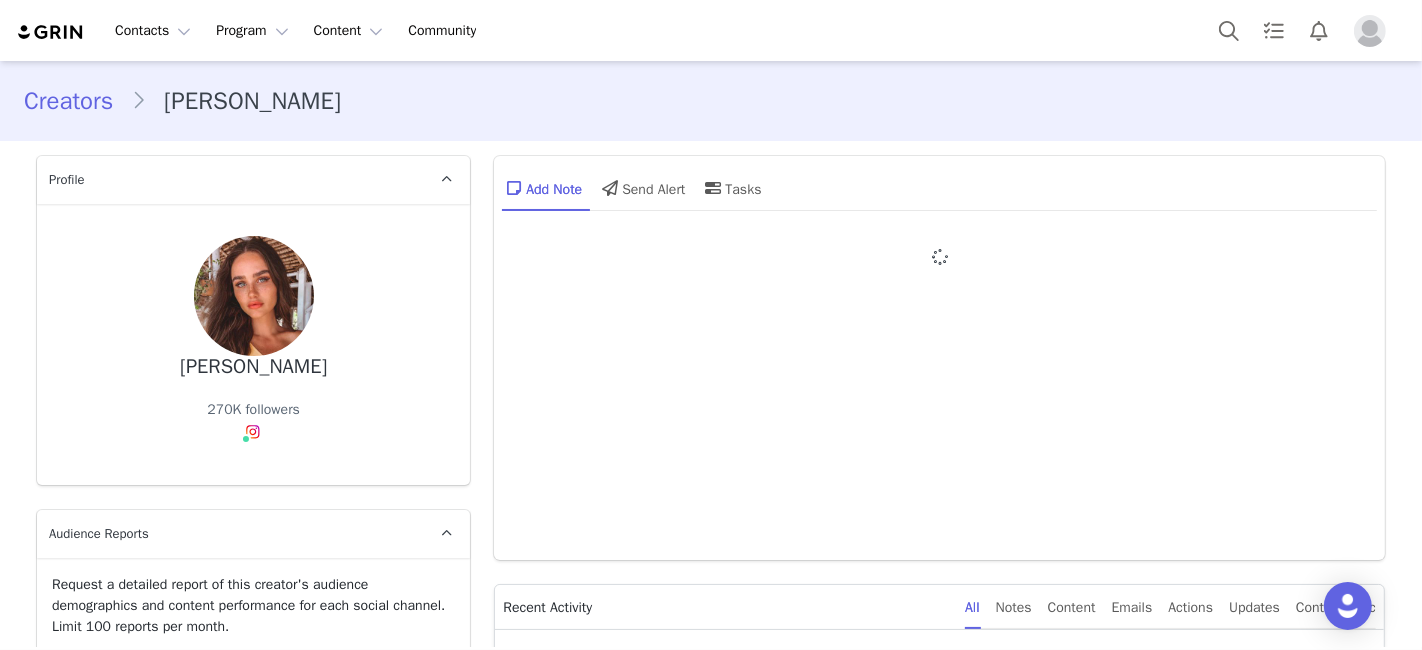 type on "+61 ([GEOGRAPHIC_DATA])" 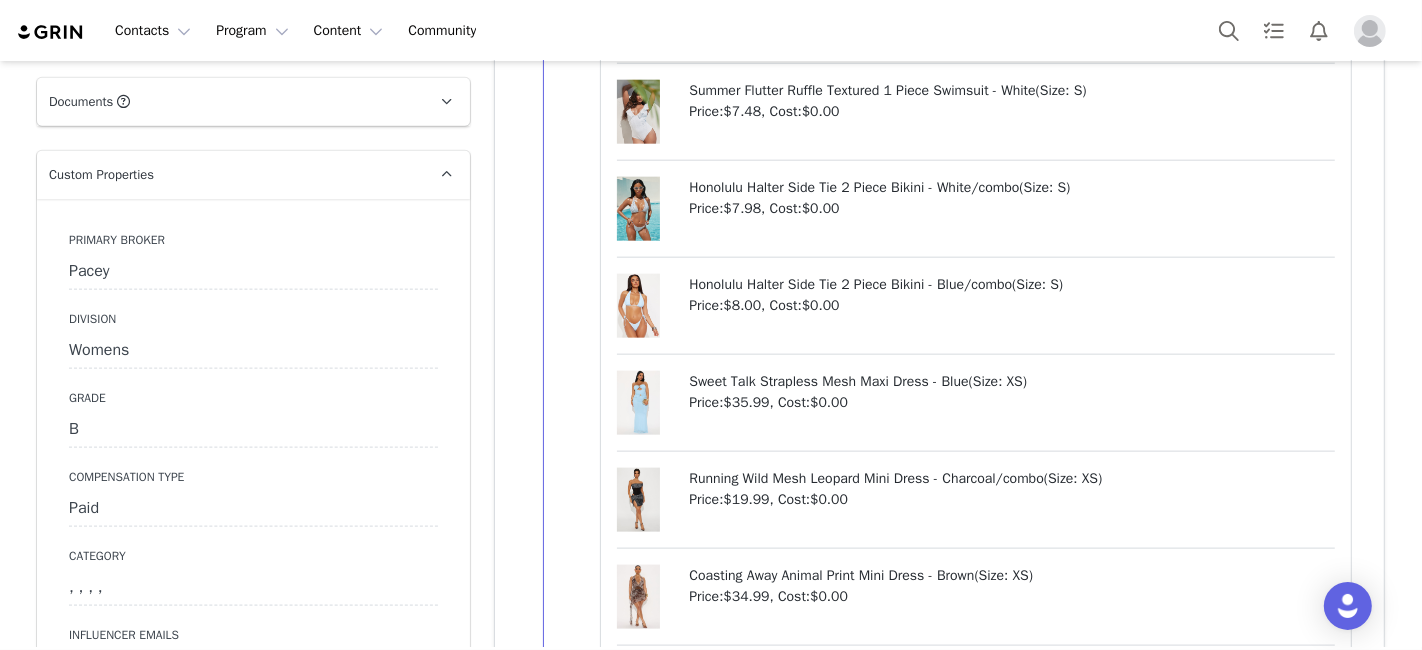 scroll, scrollTop: 2222, scrollLeft: 0, axis: vertical 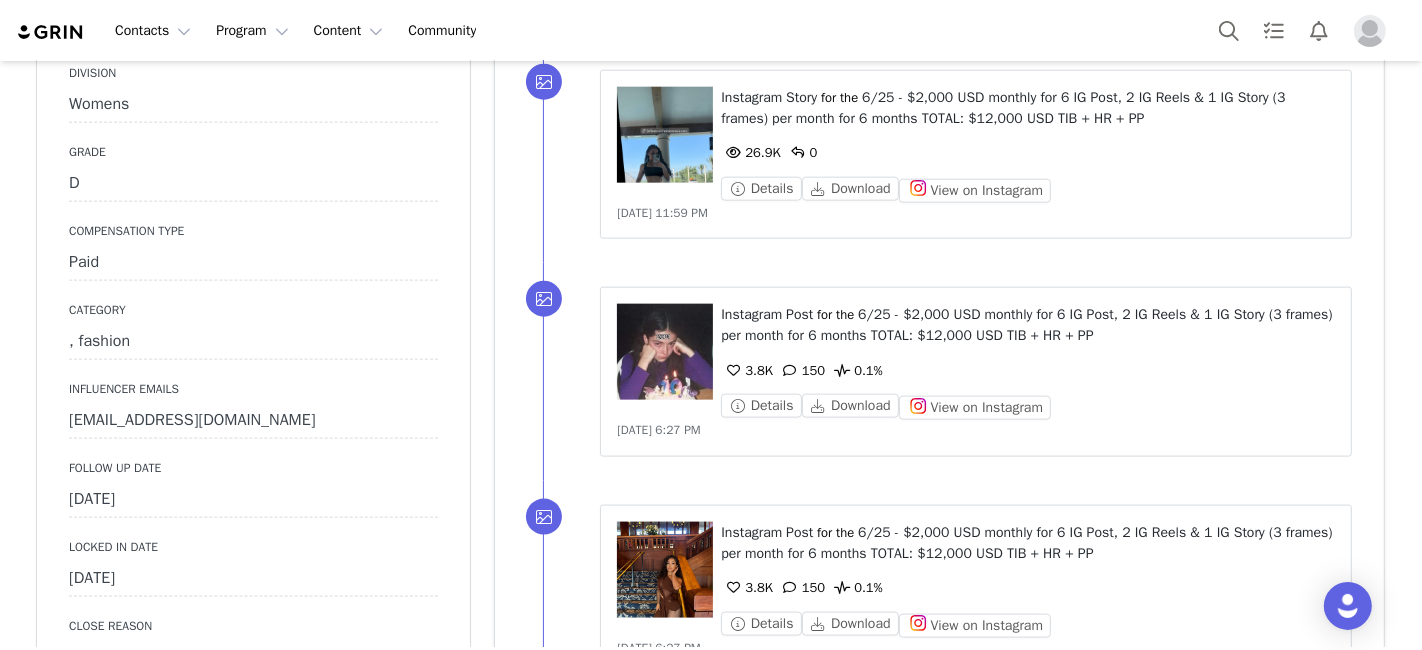 click on "[DATE]" at bounding box center (253, 500) 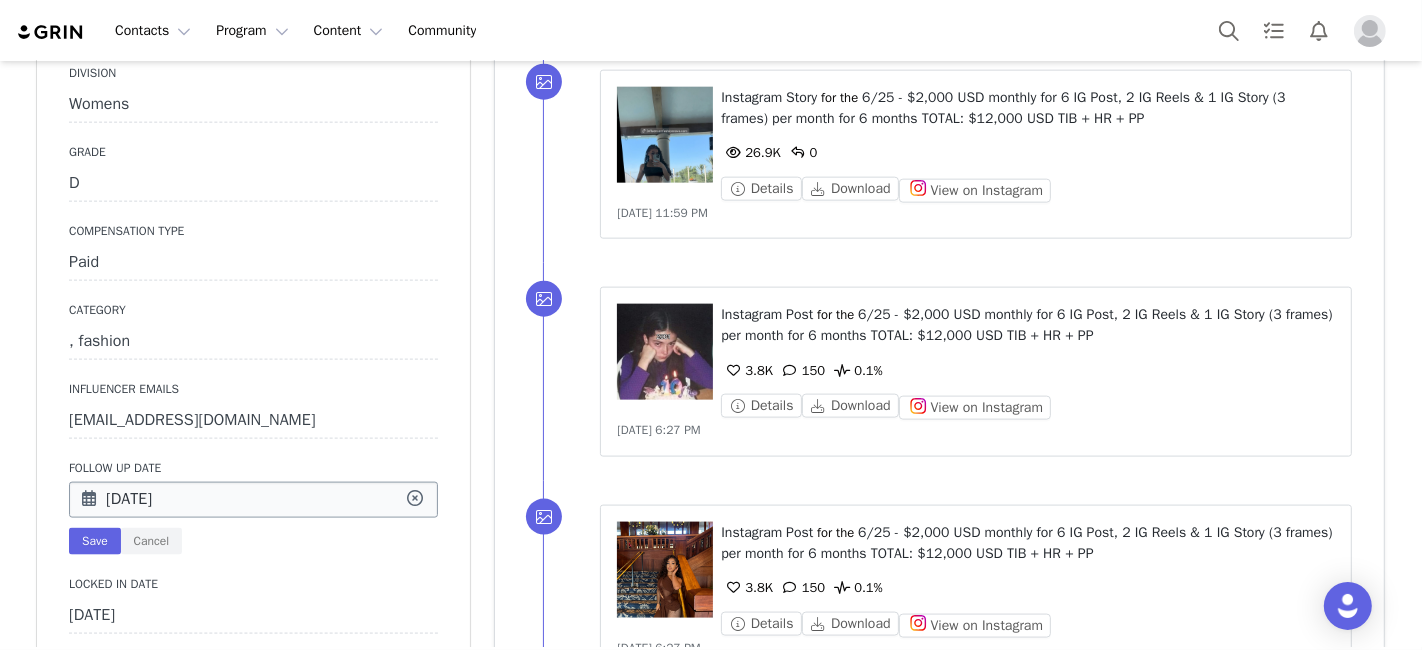 click on "[DATE]" at bounding box center (253, 500) 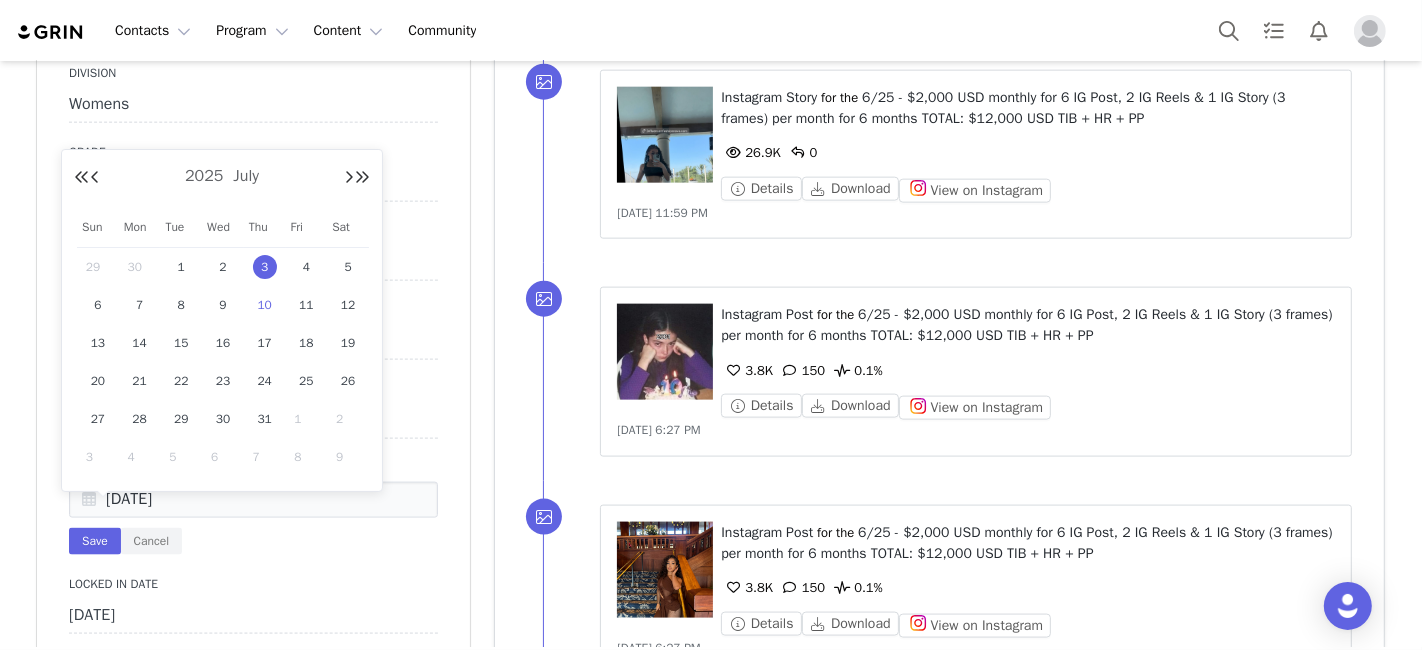 click on "10" at bounding box center [265, 305] 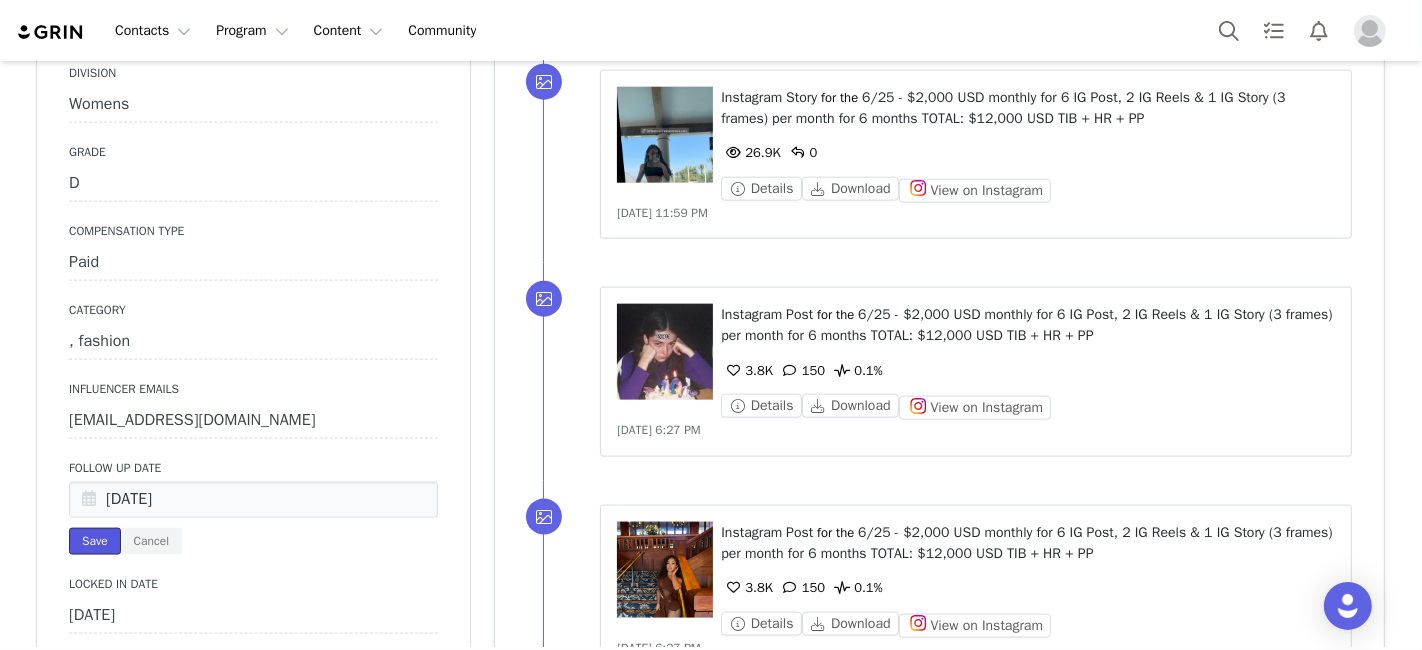 click on "Save" at bounding box center [95, 541] 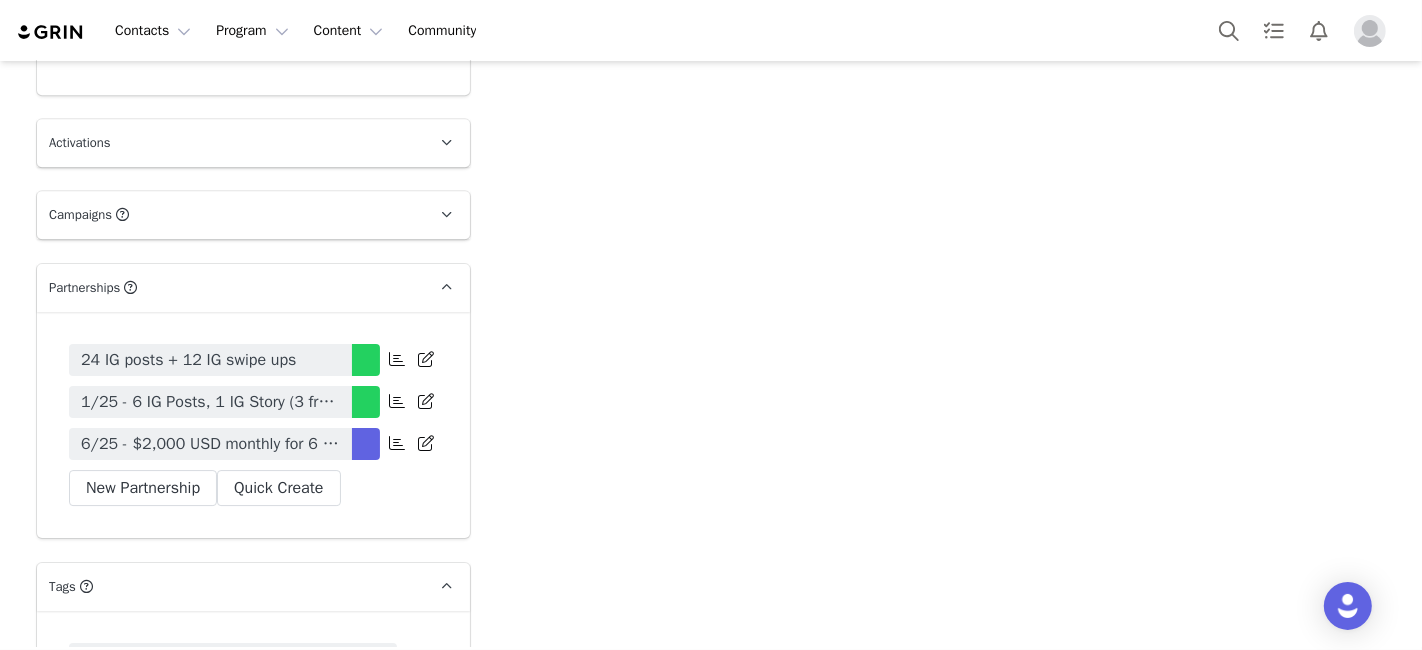 scroll, scrollTop: 5444, scrollLeft: 0, axis: vertical 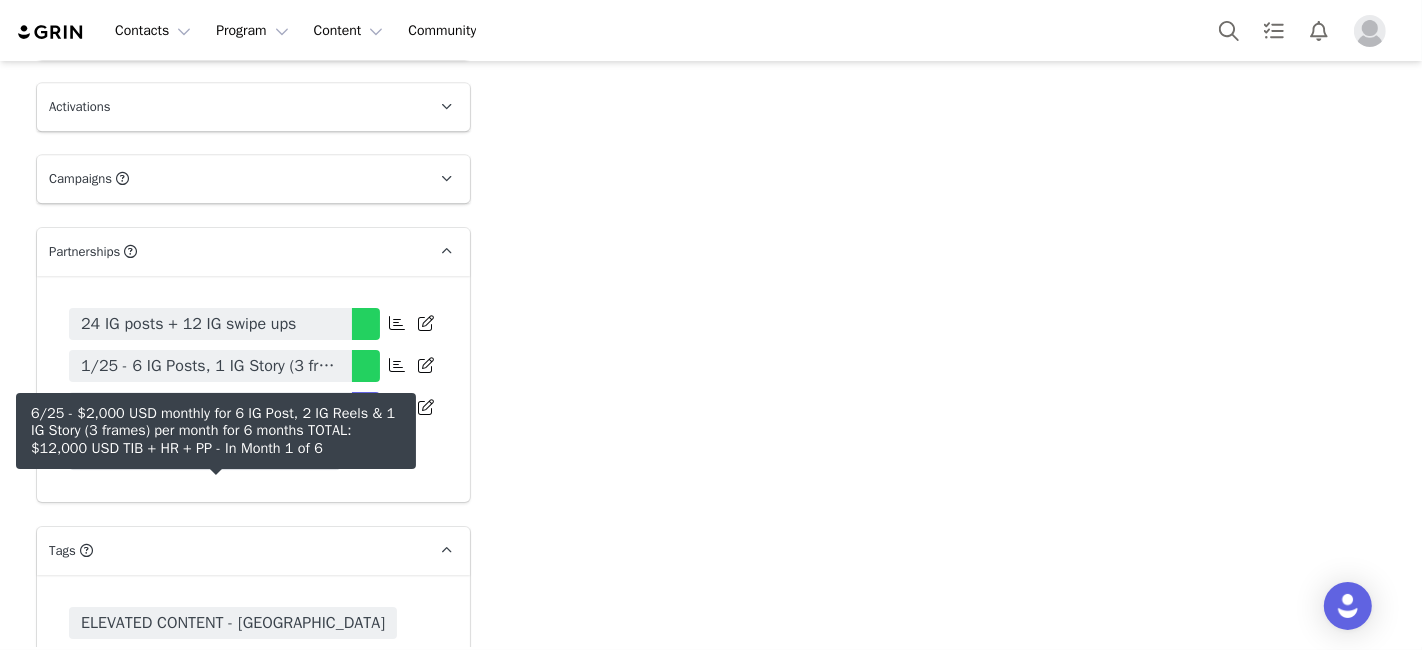 click on "6/25 - $2,000 USD monthly for 6 IG Post, 2 IG Reels & 1 IG Story (3 frames) per month for 6 months TOTAL: $12,000 USD TIB + HR + PP" at bounding box center [210, 408] 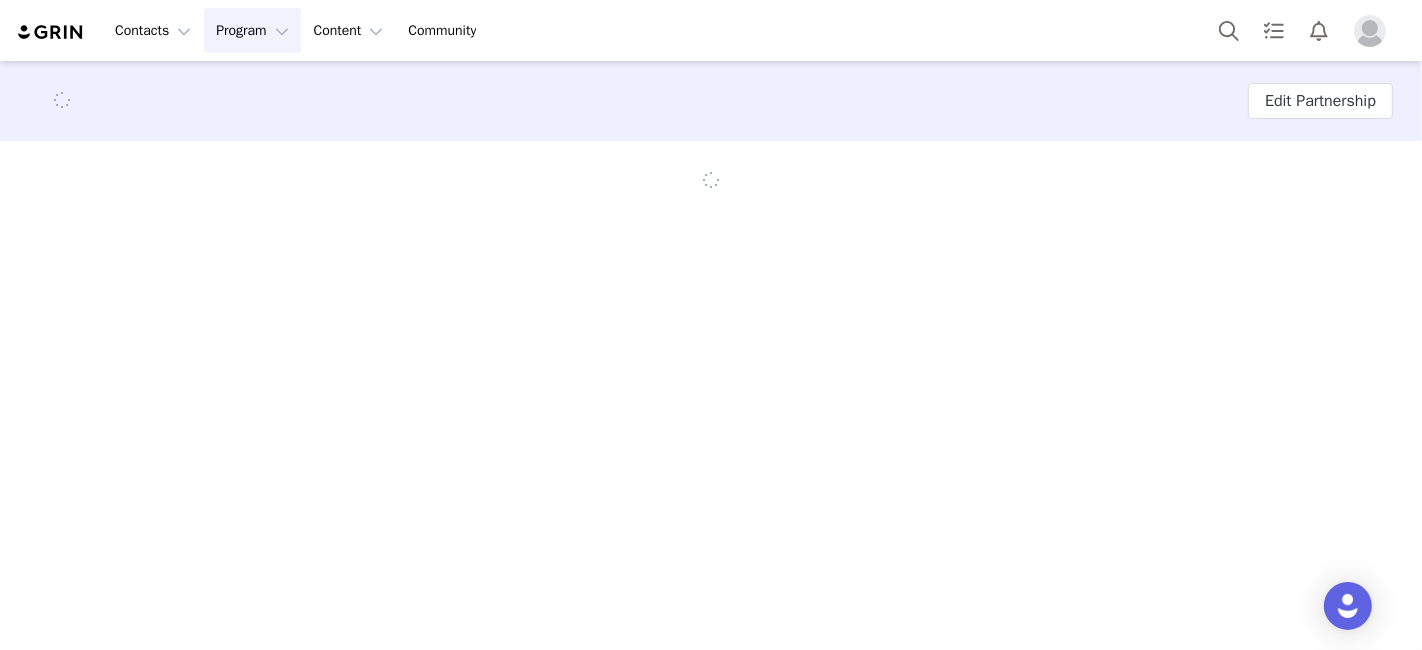 scroll, scrollTop: 0, scrollLeft: 0, axis: both 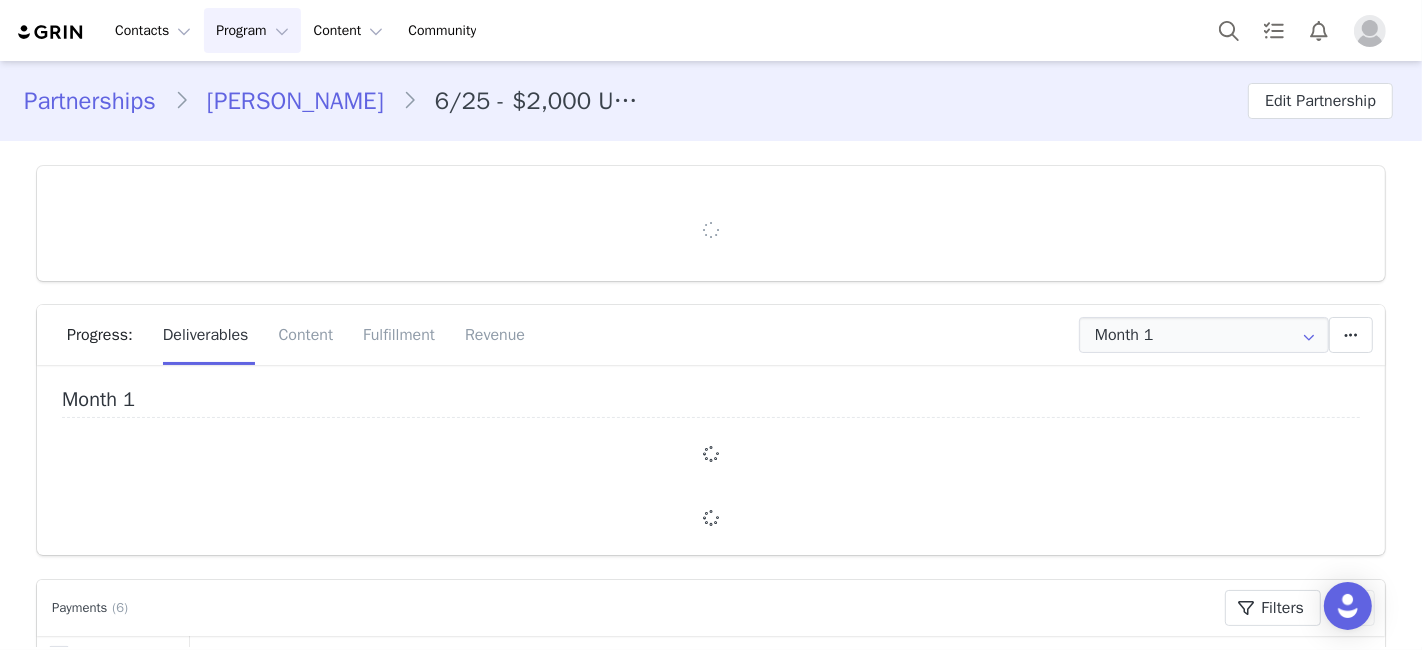 type on "+1 ([GEOGRAPHIC_DATA])" 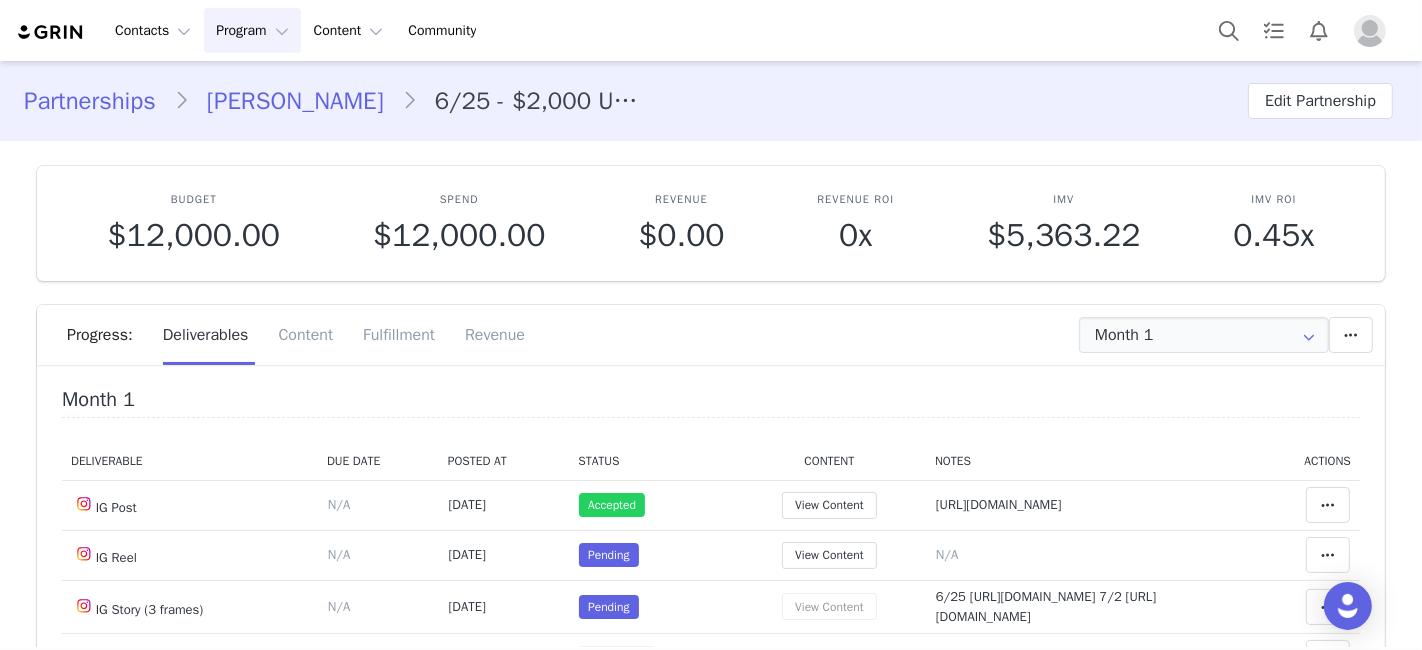 scroll, scrollTop: 111, scrollLeft: 0, axis: vertical 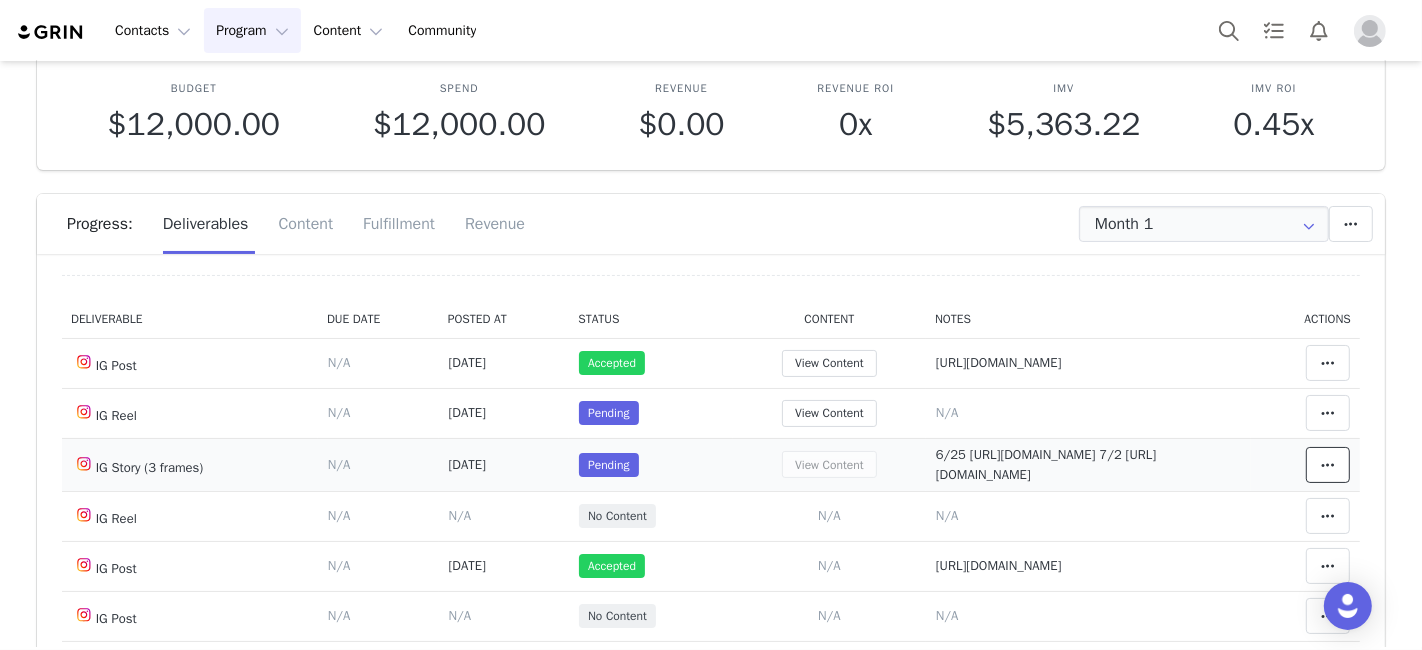 click at bounding box center [1328, 465] 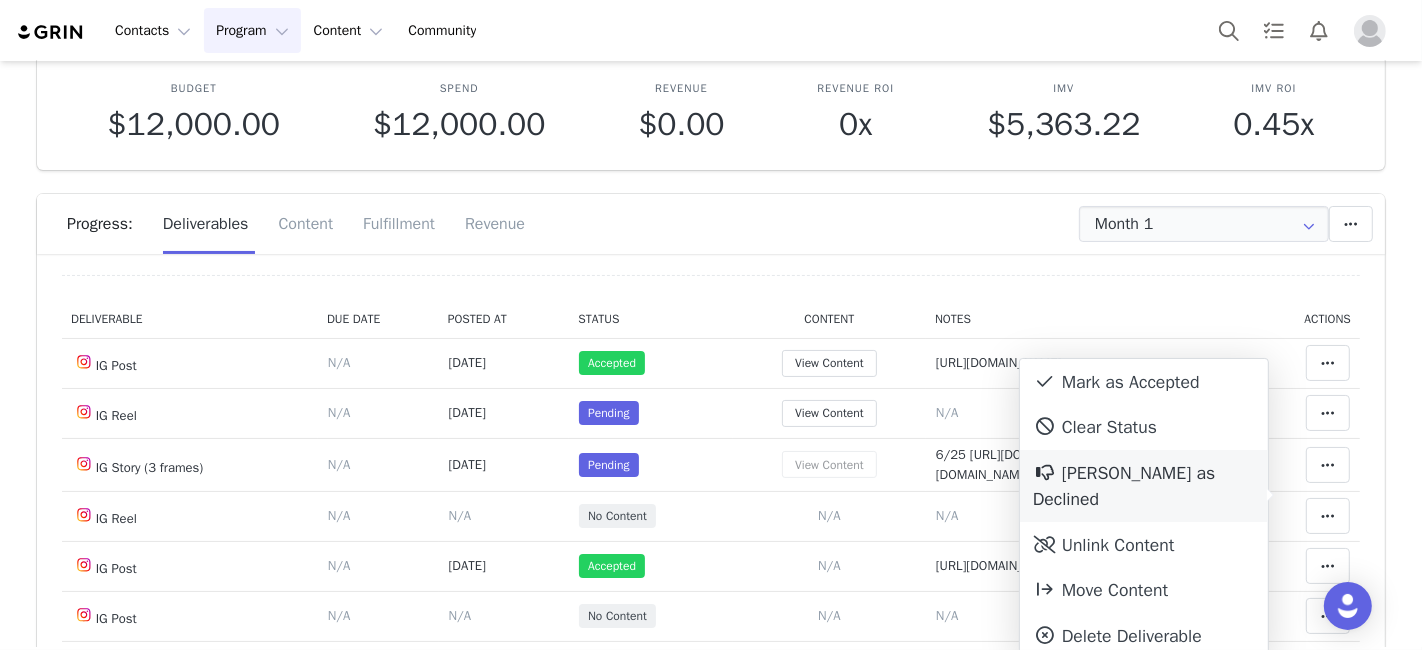click on "Unlink Content" at bounding box center [1144, 545] 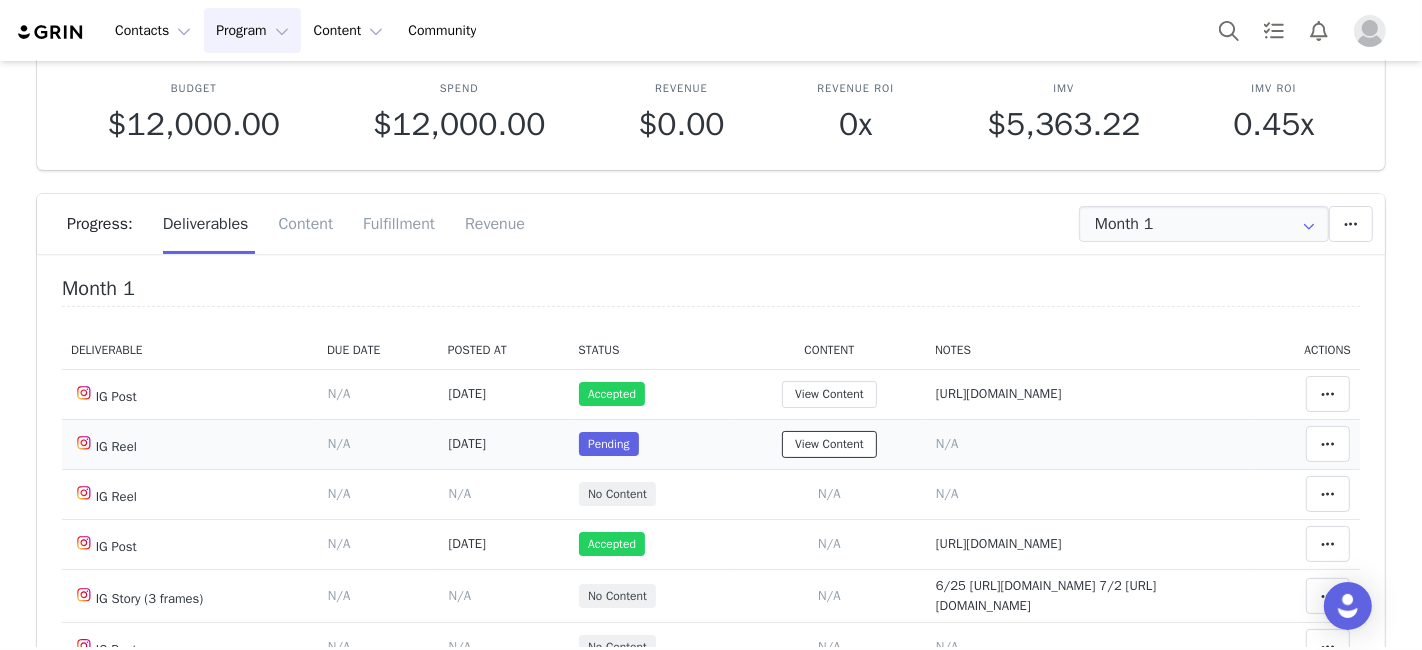 click on "View Content" at bounding box center [829, 444] 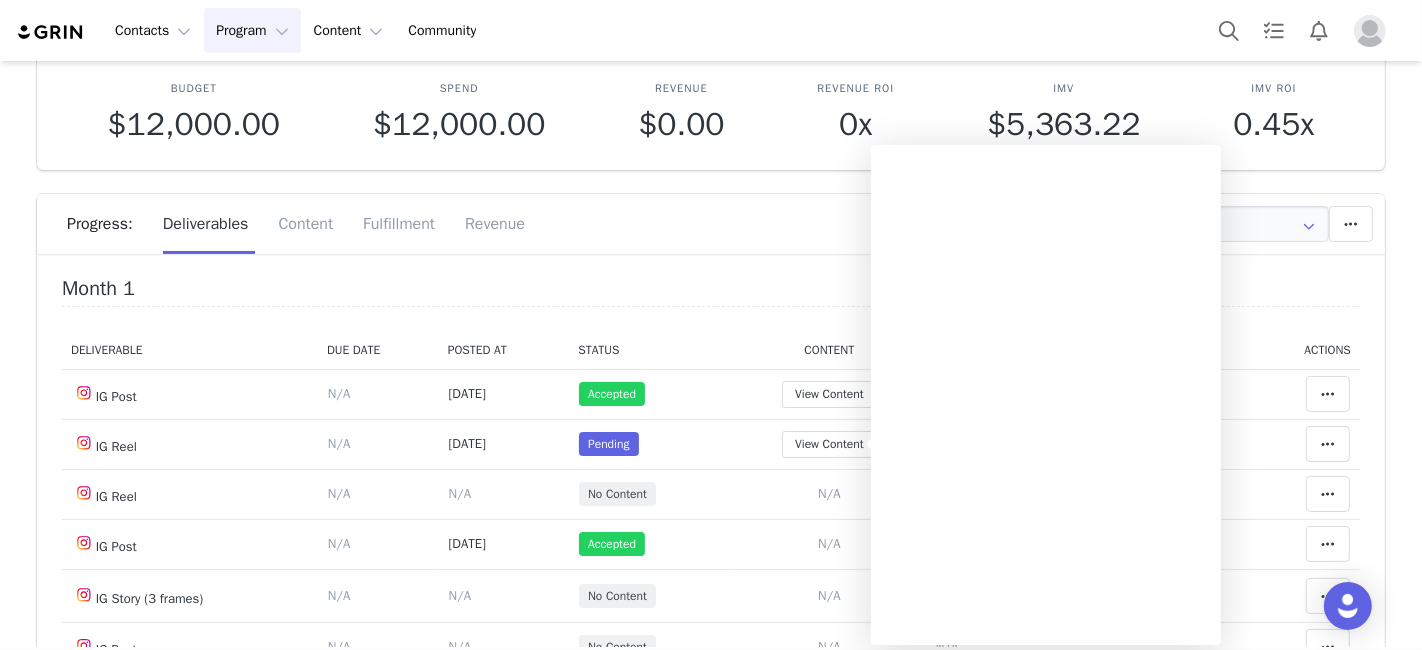 click at bounding box center (1046, 285) 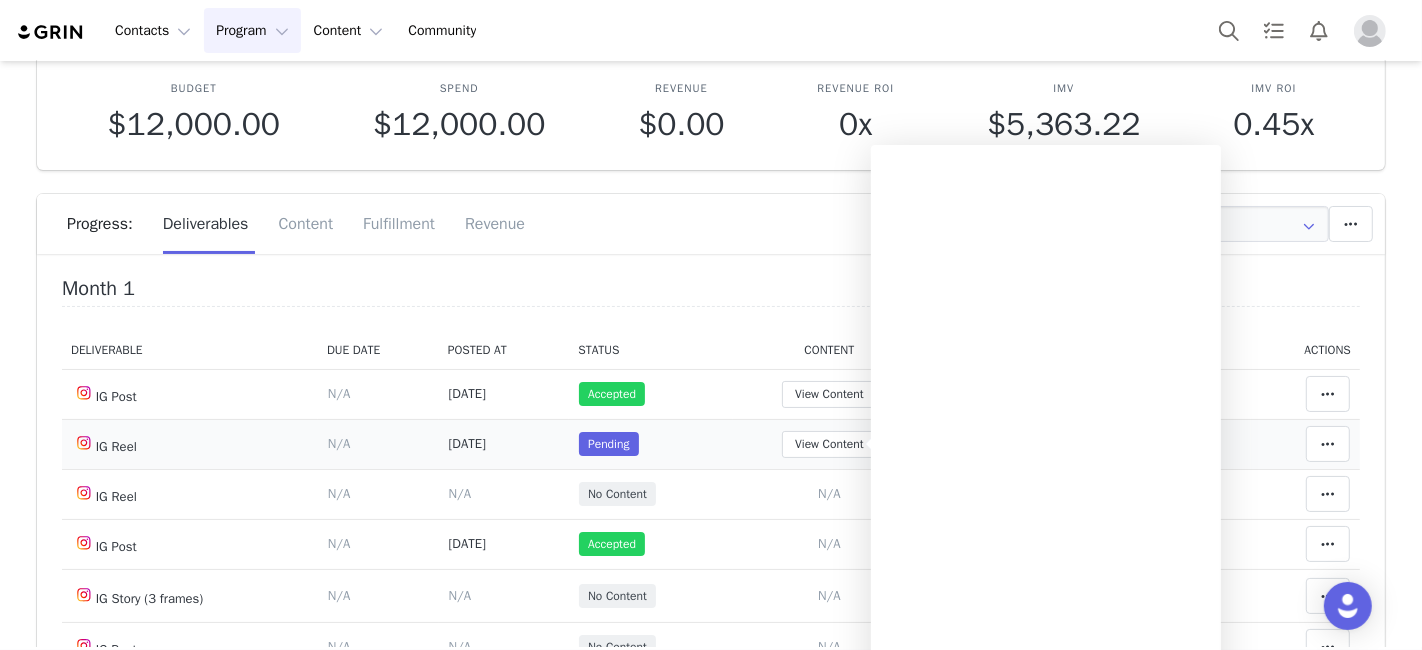 click on "Pending" at bounding box center [651, 444] 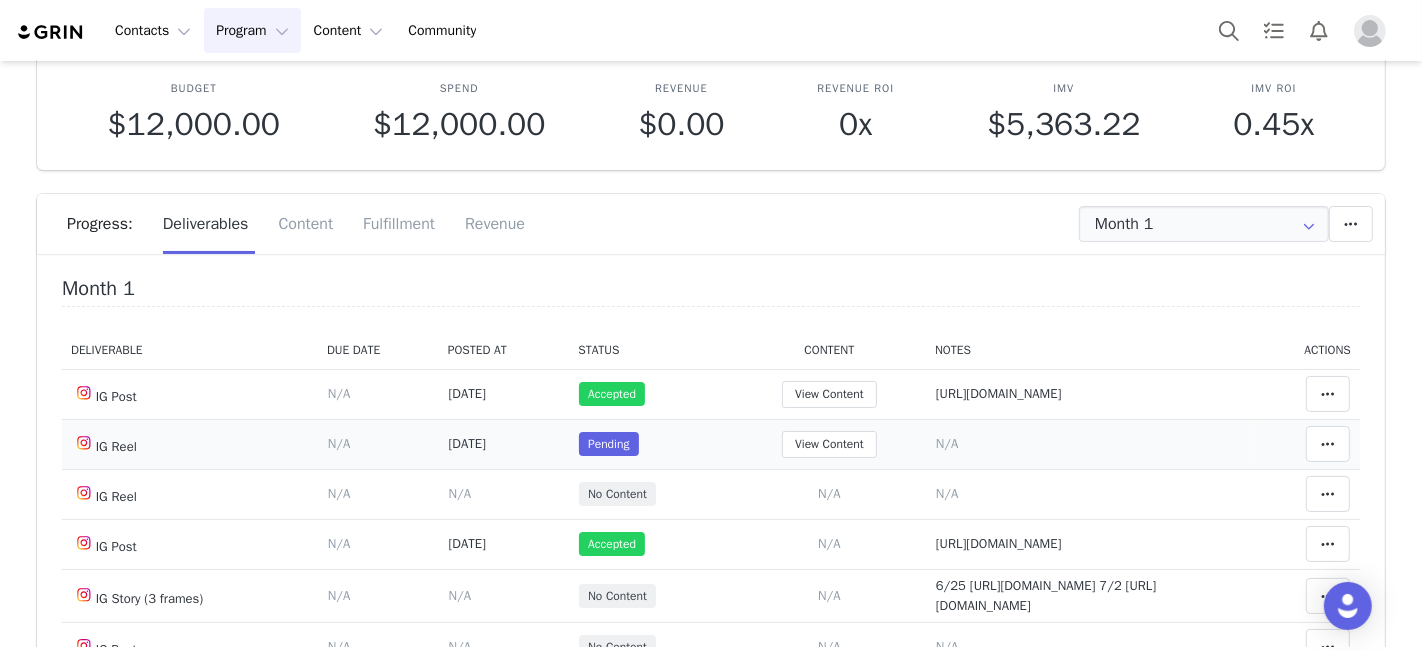 click on "N/A" at bounding box center [947, 443] 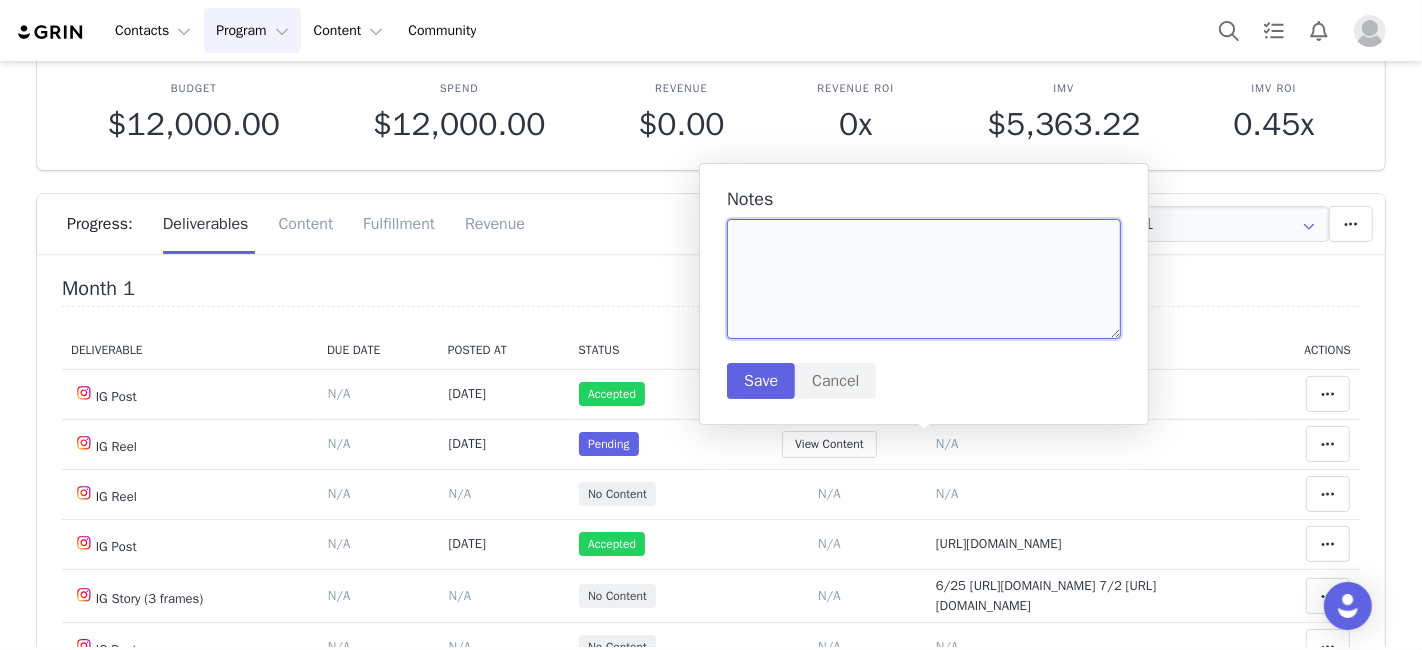 click at bounding box center (924, 279) 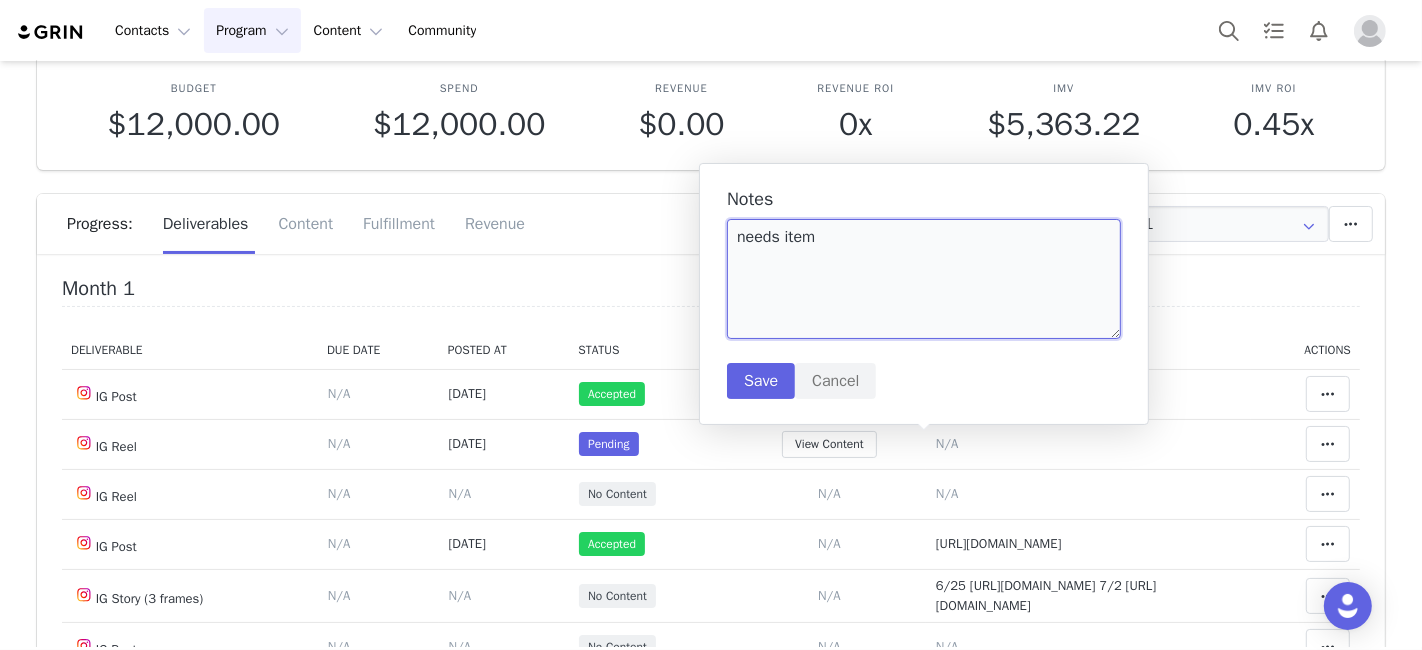 paste on "https://www.instagram.com/p/DLyT5rLyZhv/?utm_source=ig_embed&utm_campaign=loading&img_index=6" 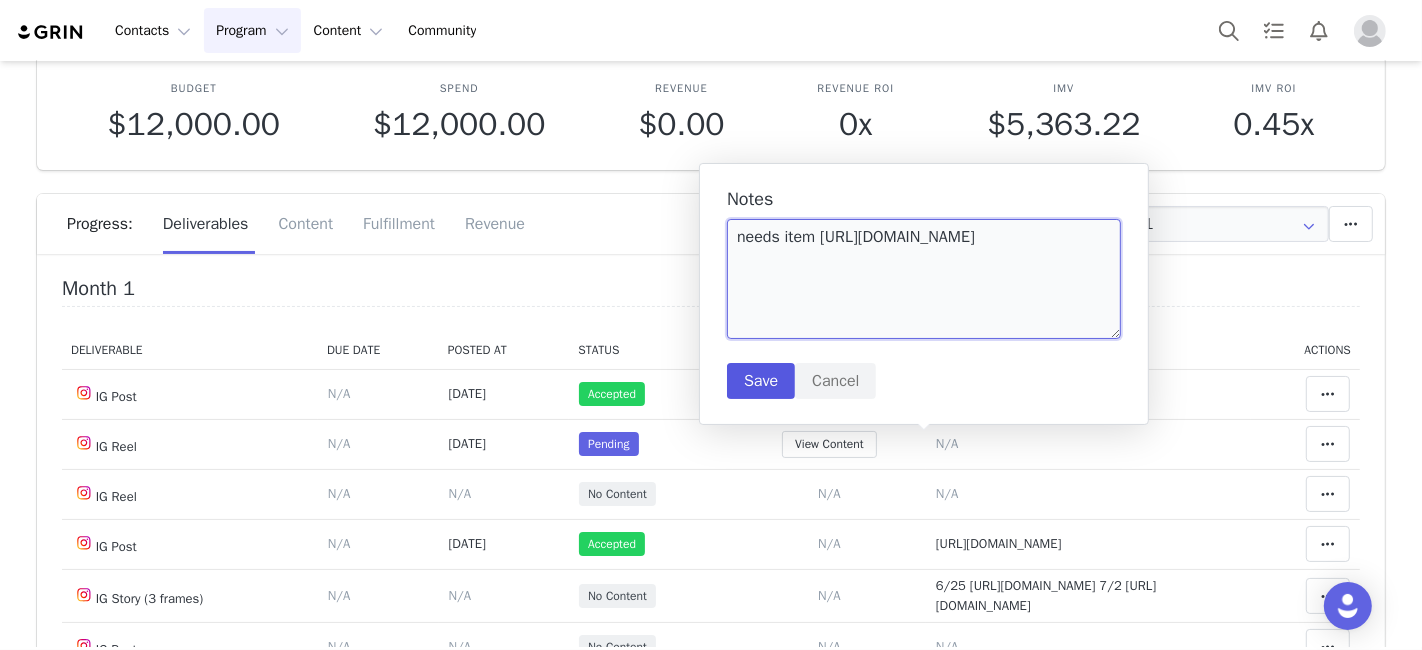 type on "needs item https://www.instagram.com/p/DLyT5rLyZhv/?utm_source=ig_embed&utm_campaign=loading&img_index=6" 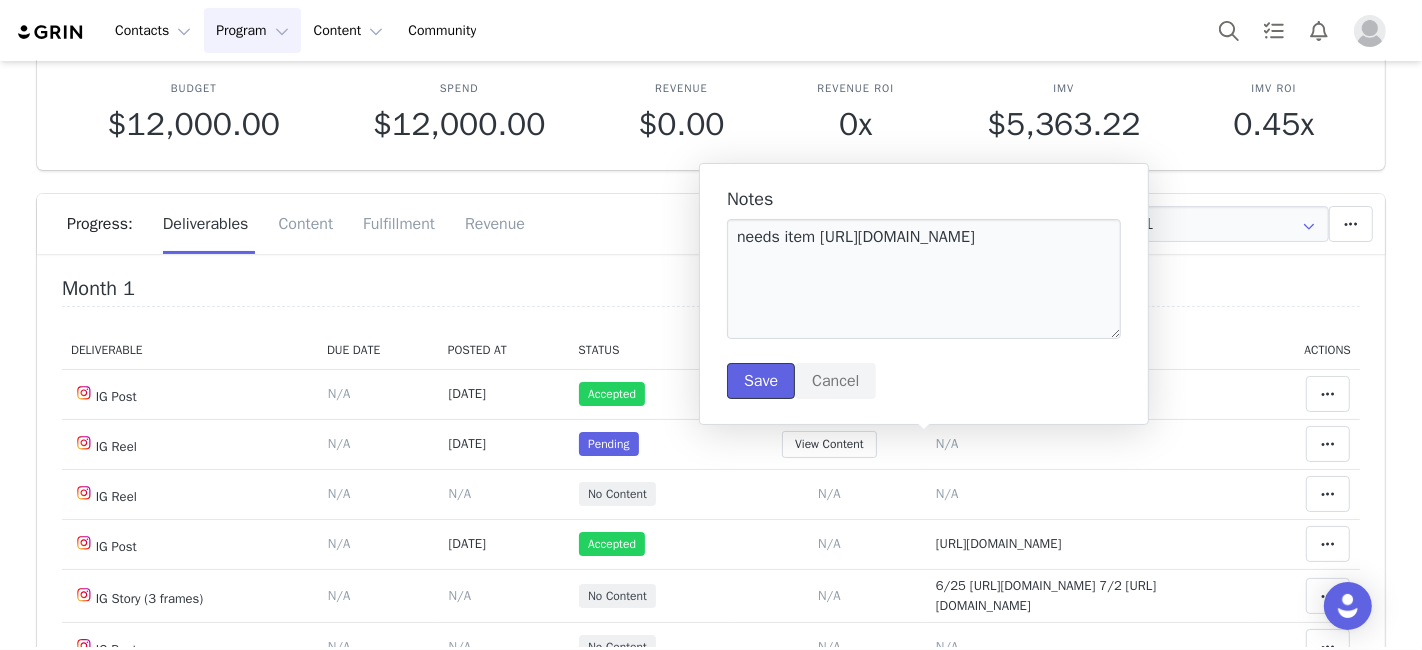 drag, startPoint x: 745, startPoint y: 375, endPoint x: 1318, endPoint y: 303, distance: 577.50586 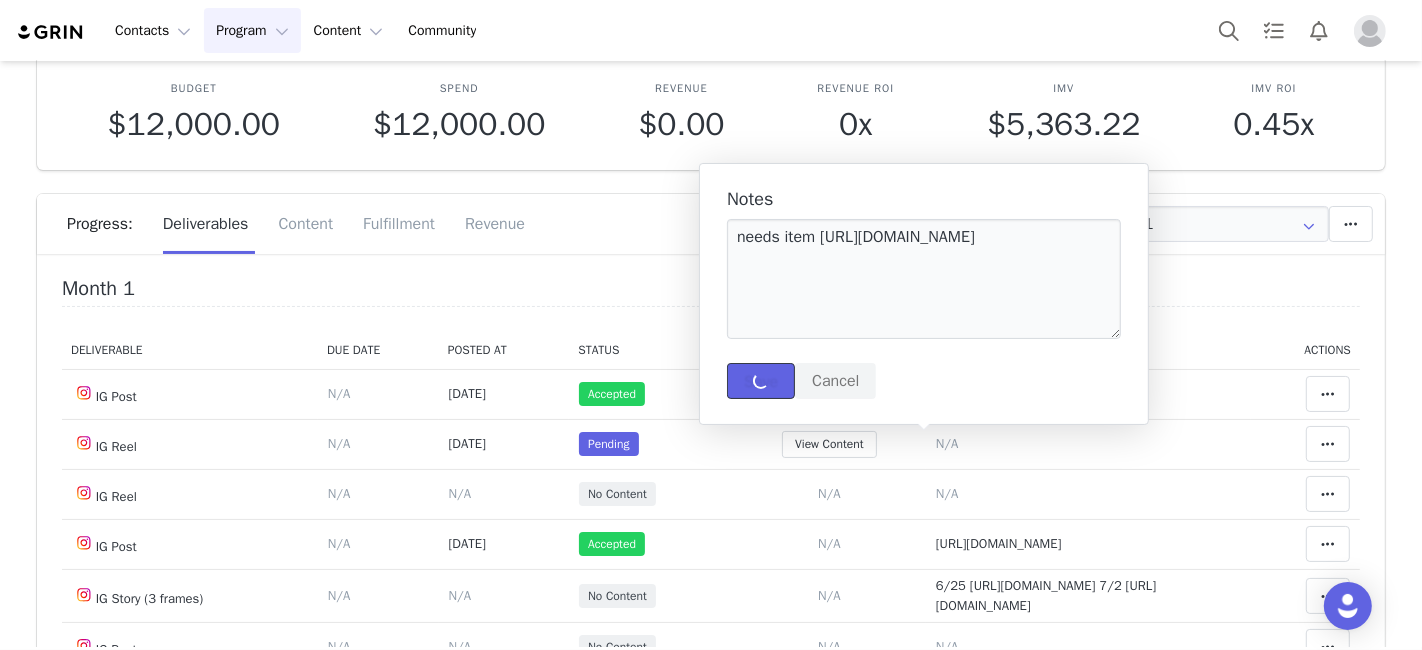 type 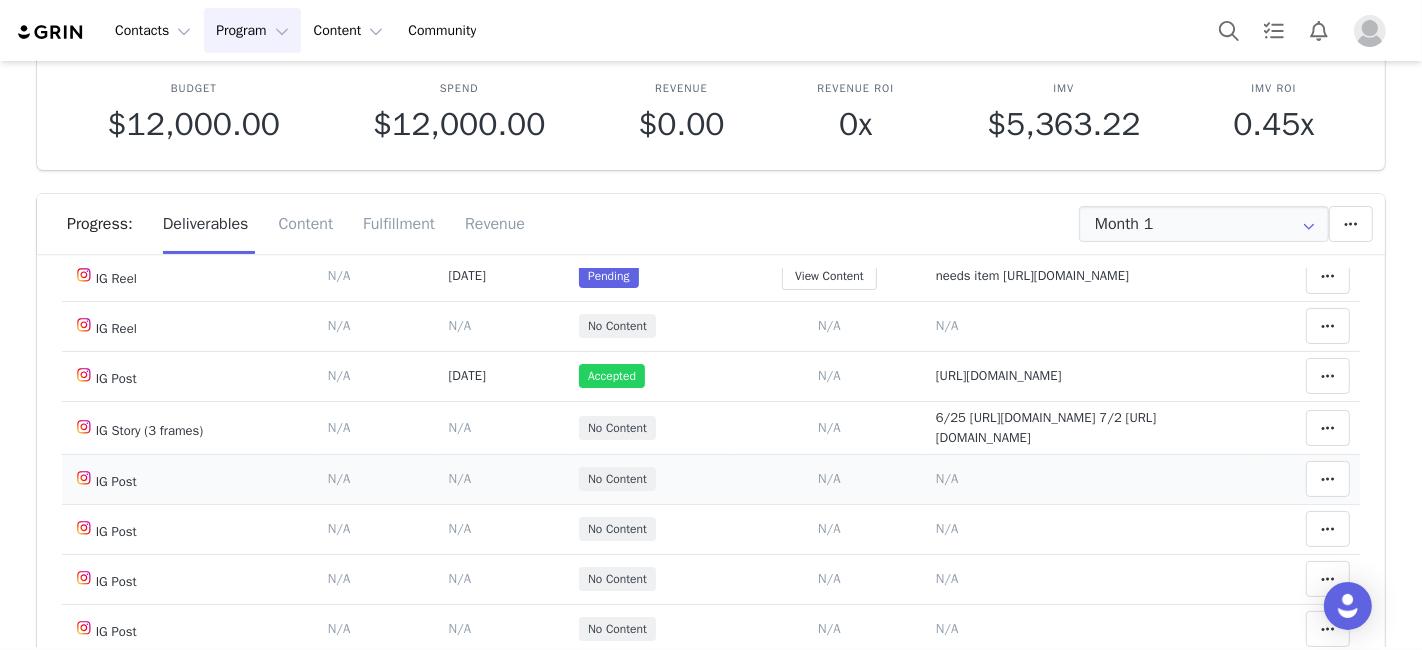 scroll, scrollTop: 222, scrollLeft: 0, axis: vertical 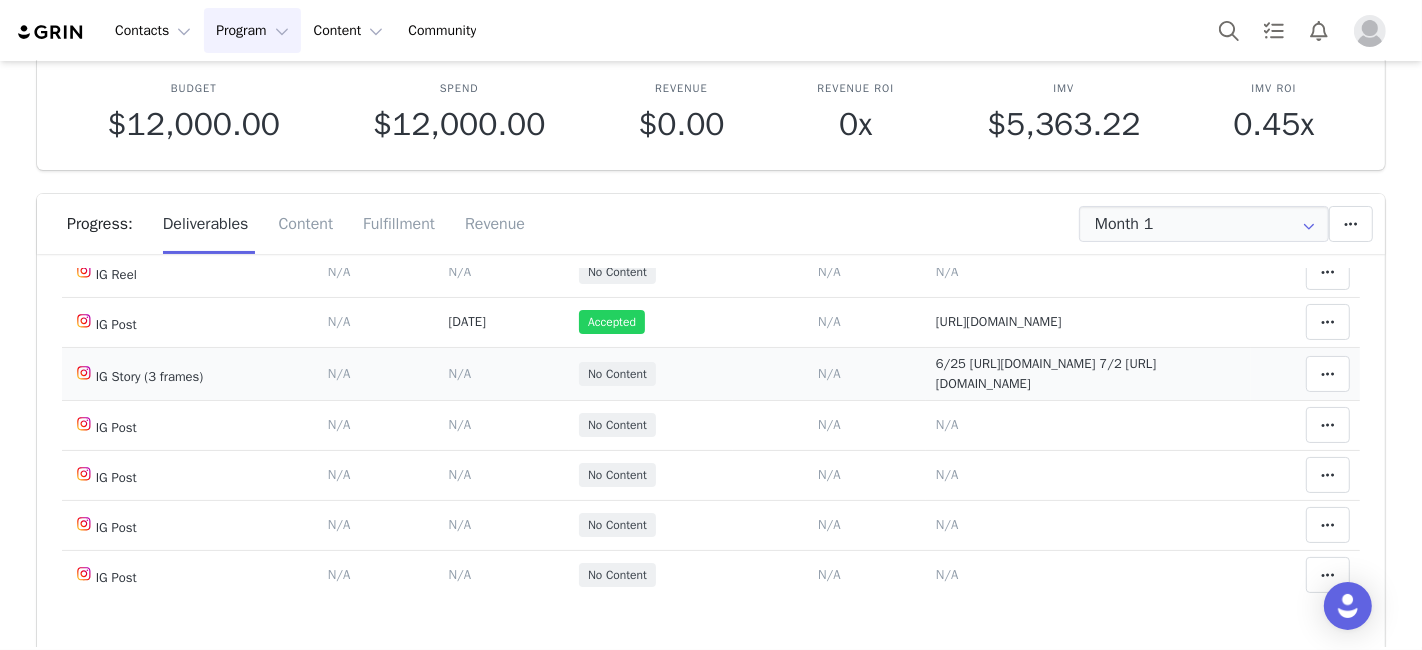 click on "6/25 https://static-resources.creatoriq.com/instagram-stories/videos/3662440168535061332.mp4
7/2 https://static-resources.creatoriq.com/instagram-stories/videos/3668176587180372320.mp4" at bounding box center [1046, 373] 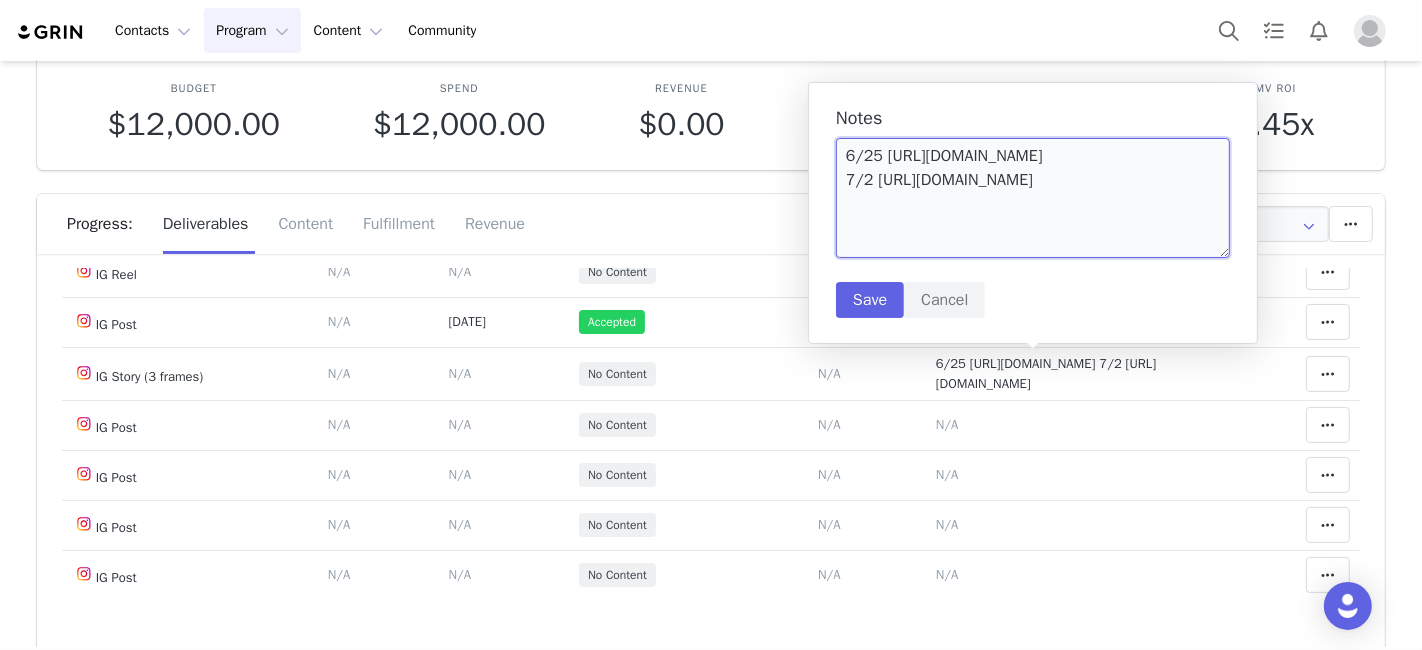 click on "6/25 https://static-resources.creatoriq.com/instagram-stories/videos/3662440168535061332.mp4
7/2 https://static-resources.creatoriq.com/instagram-stories/videos/3668176587180372320.mp4" at bounding box center [1033, 198] 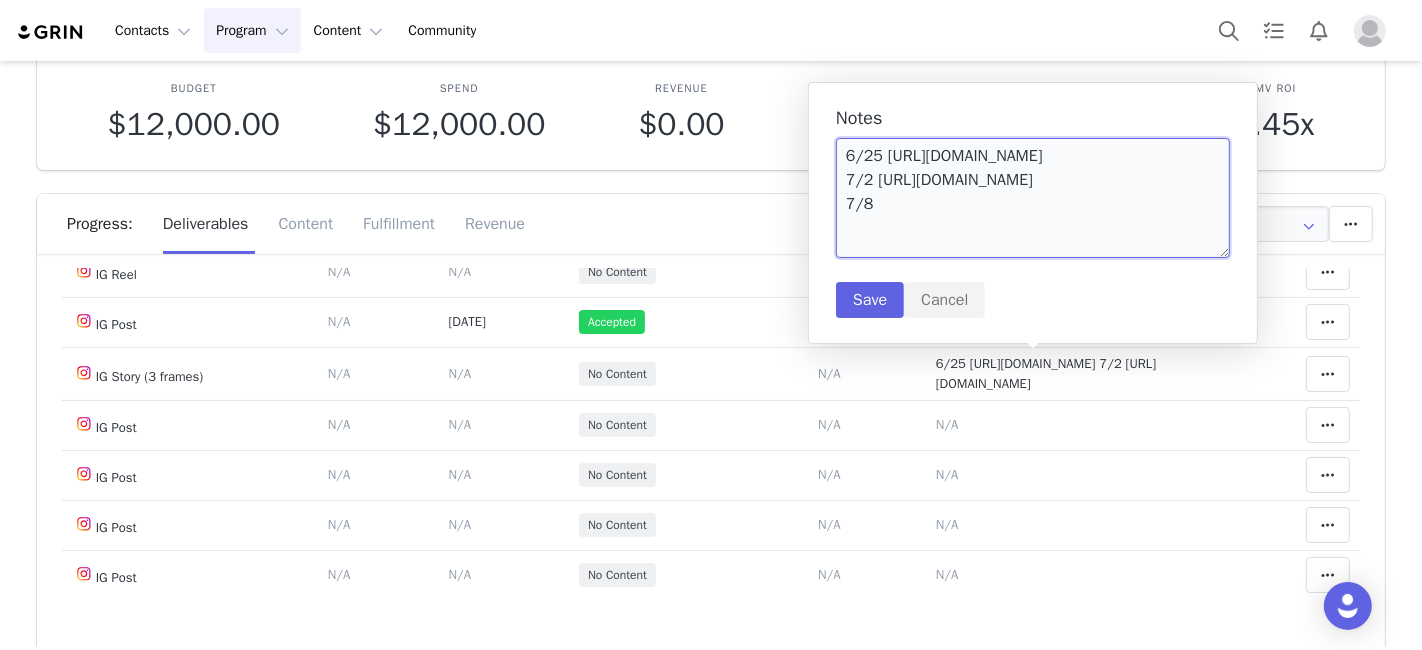paste on "https://static-resources.creatoriq.com/instagram-stories/videos/3671856143147705091.mp4" 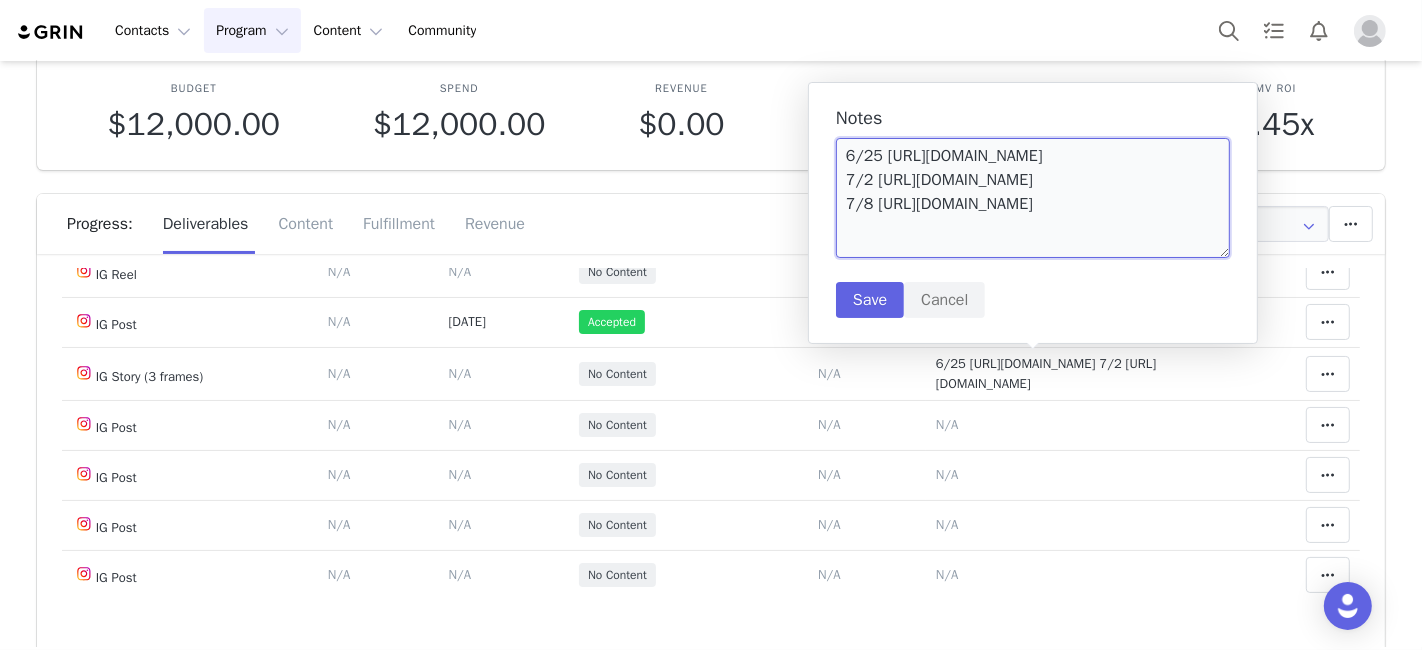 scroll, scrollTop: 101, scrollLeft: 0, axis: vertical 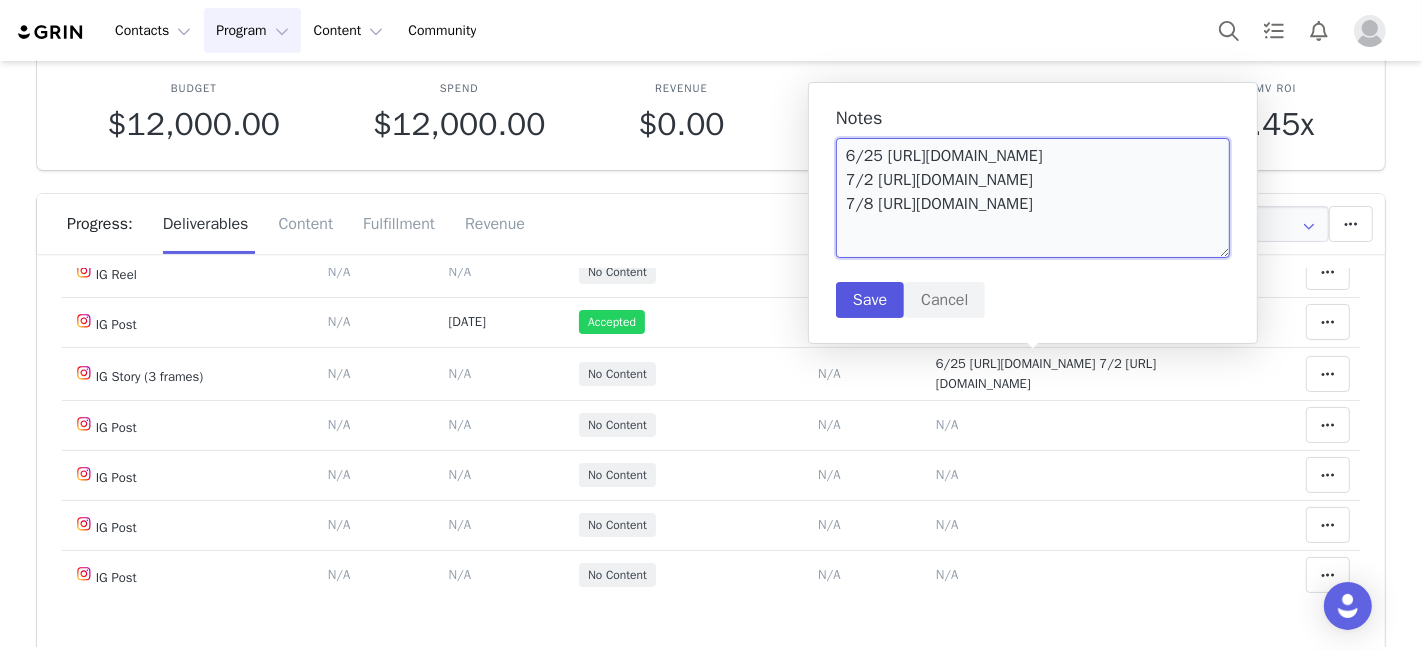 type on "6/25 https://static-resources.creatoriq.com/instagram-stories/videos/3662440168535061332.mp4
7/2 https://static-resources.creatoriq.com/instagram-stories/videos/3668176587180372320.mp4
7/8 https://static-resources.creatoriq.com/instagram-stories/videos/3671856143147705091.mp4" 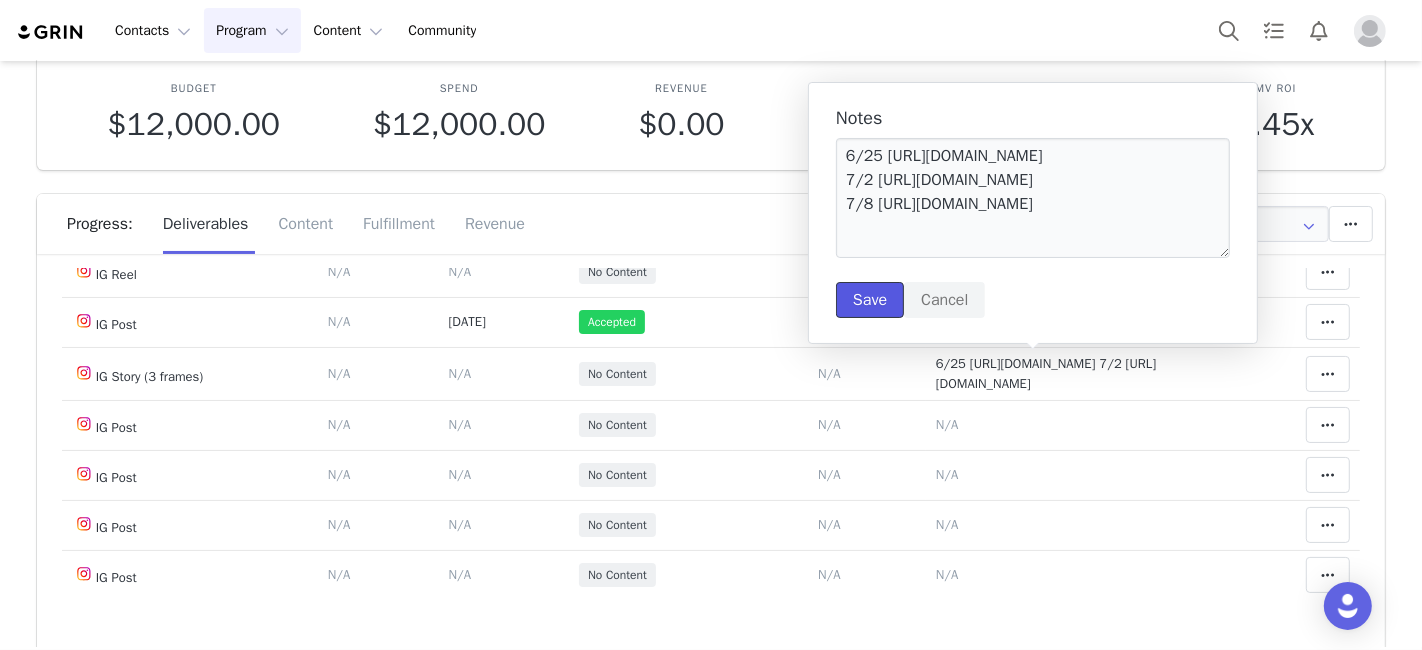 click on "Save" at bounding box center [870, 300] 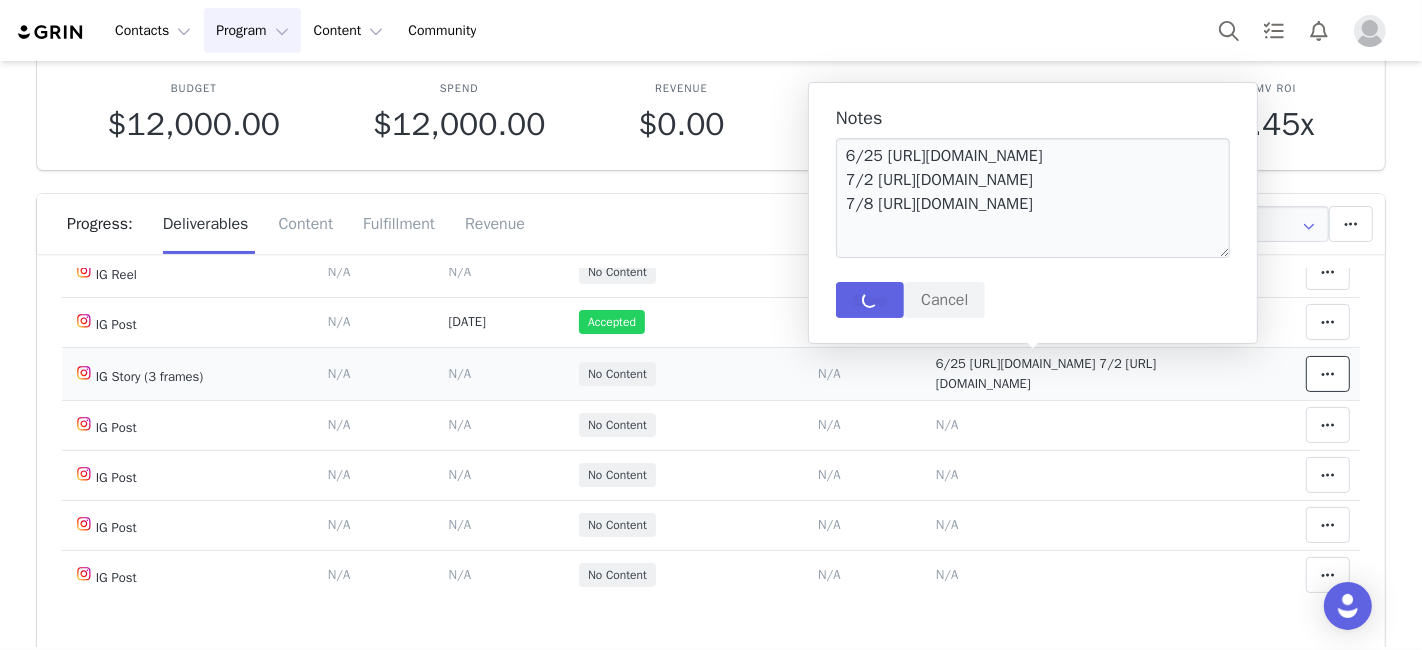 type 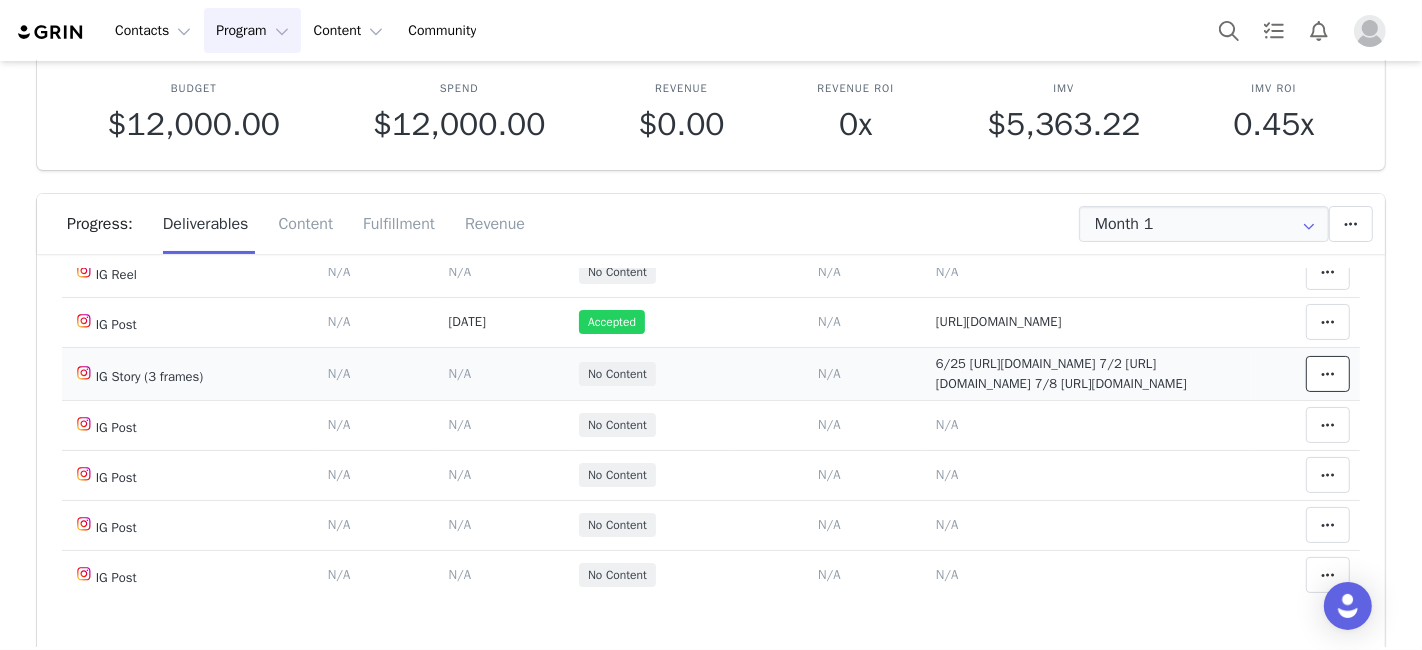 scroll, scrollTop: 0, scrollLeft: 0, axis: both 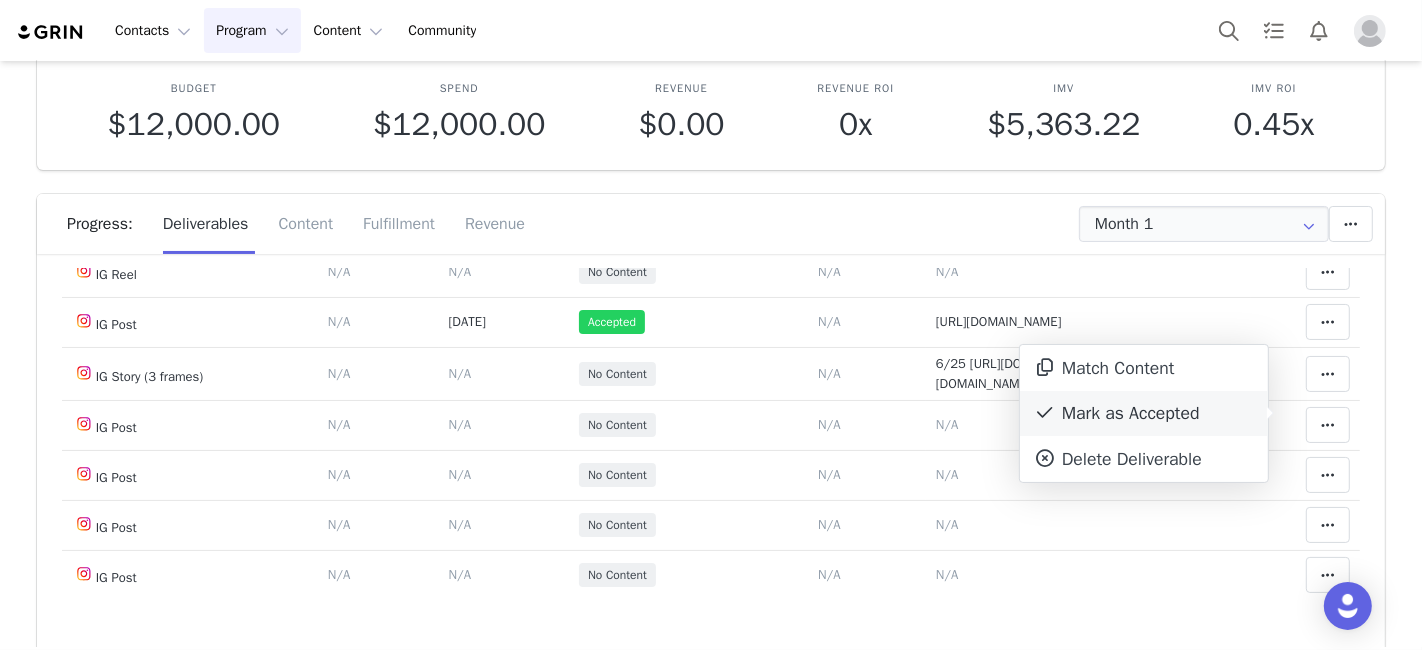 click on "Mark as Accepted" at bounding box center [1144, 414] 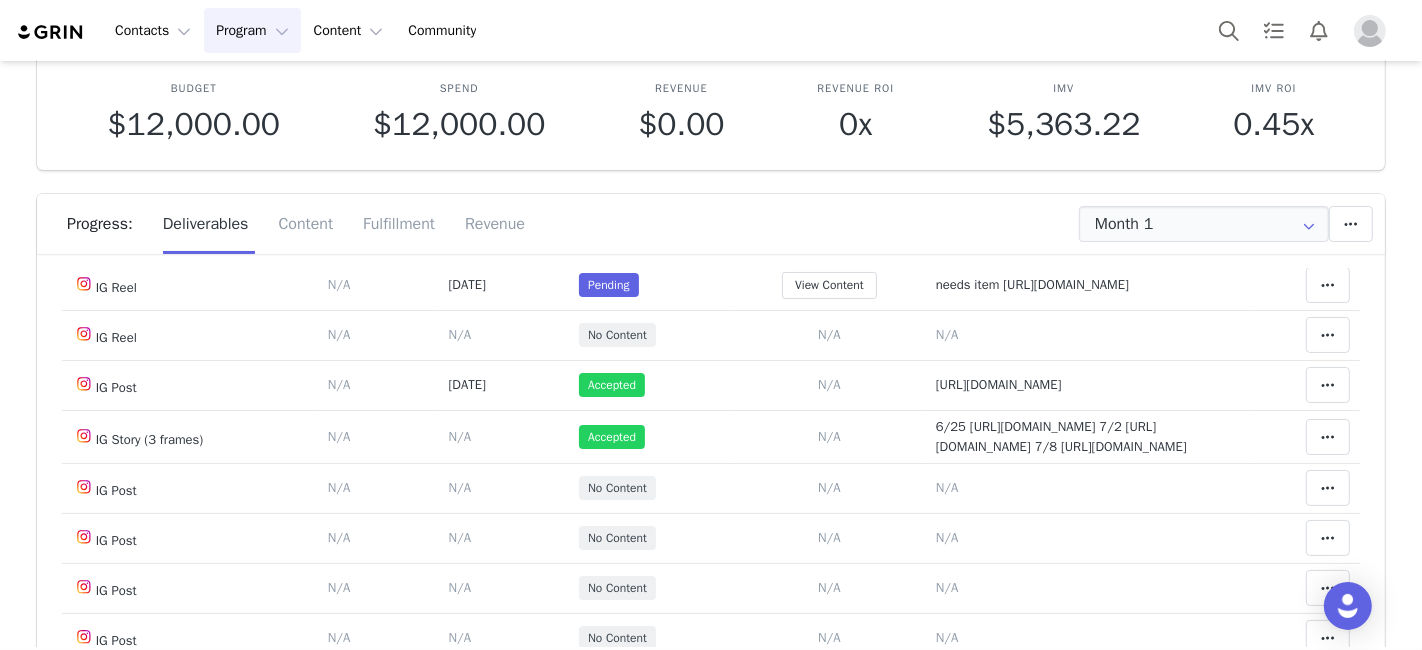 scroll, scrollTop: 0, scrollLeft: 0, axis: both 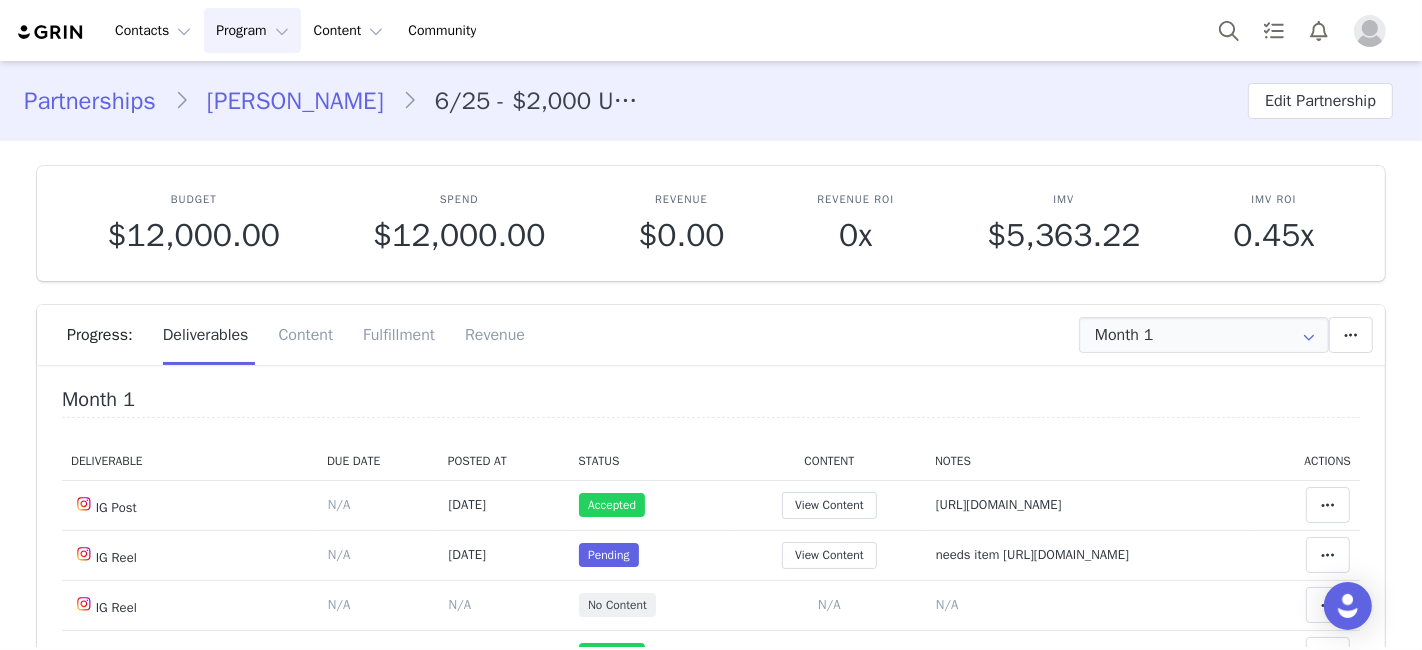 click on "grace henderson" at bounding box center (295, 101) 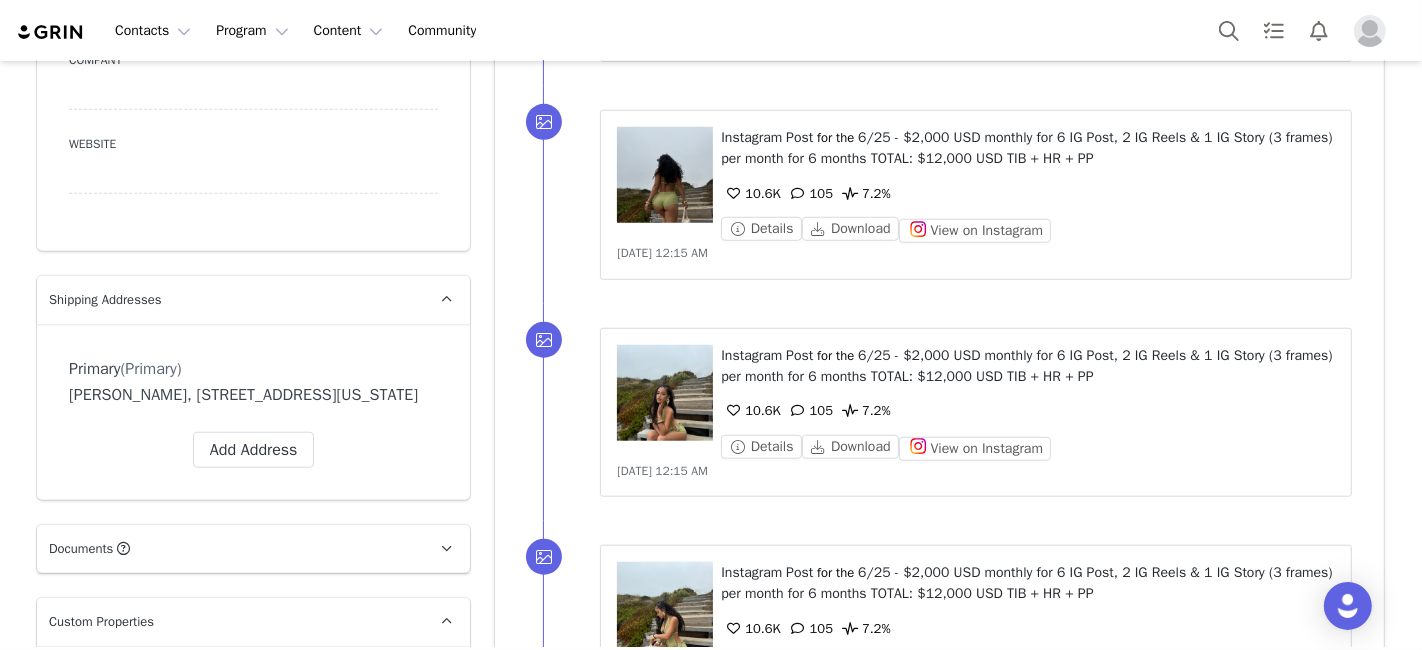 scroll, scrollTop: 2333, scrollLeft: 0, axis: vertical 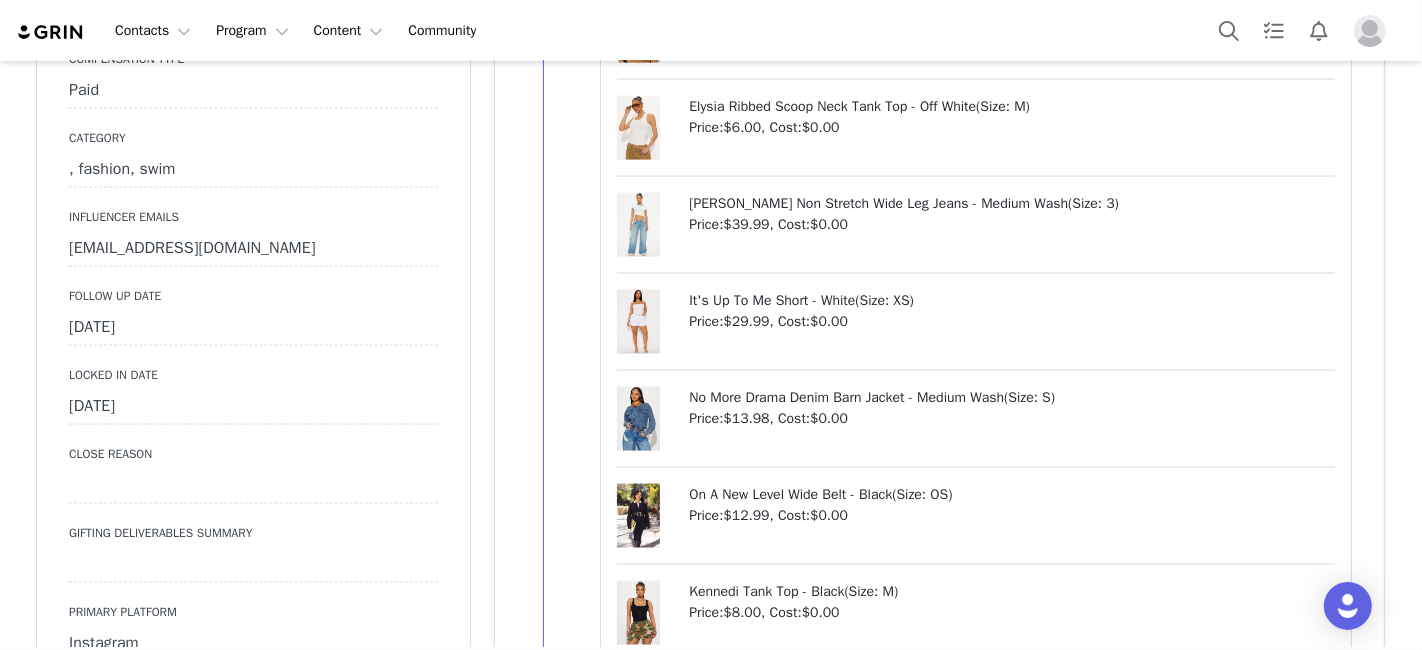 click on "[DATE]" at bounding box center (253, 328) 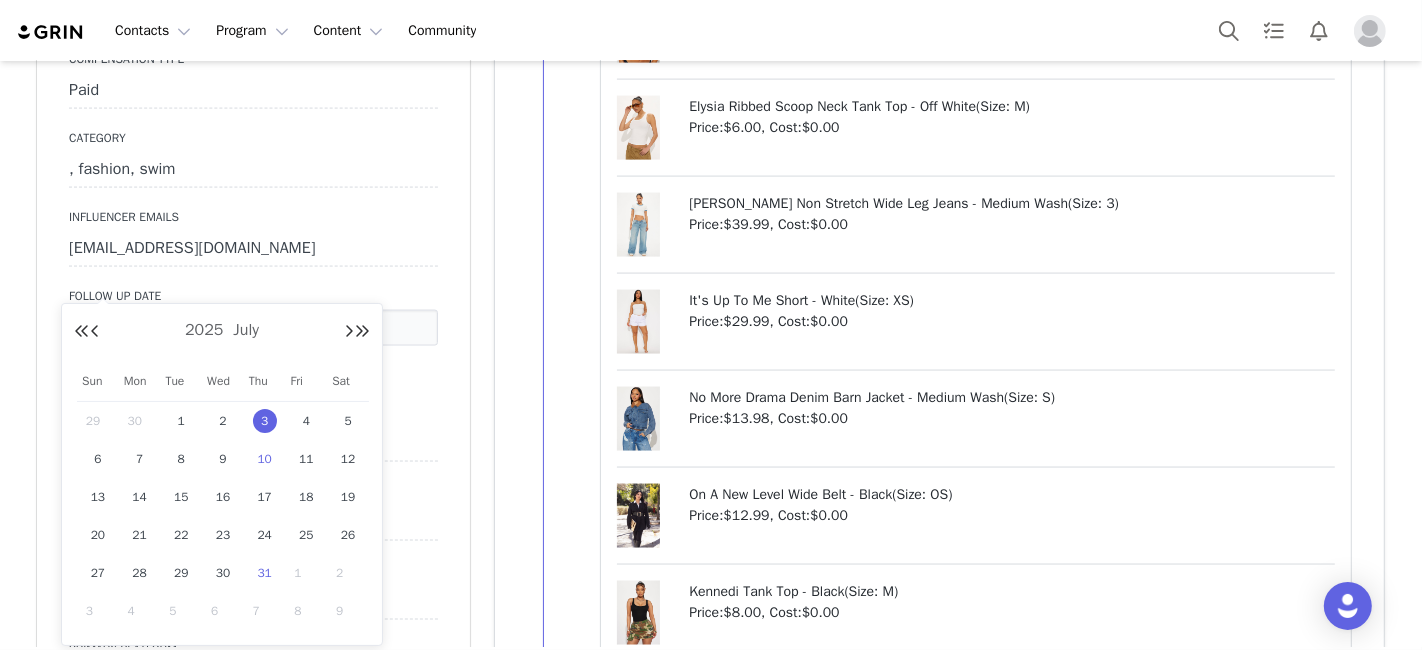 click on "10" at bounding box center [265, 459] 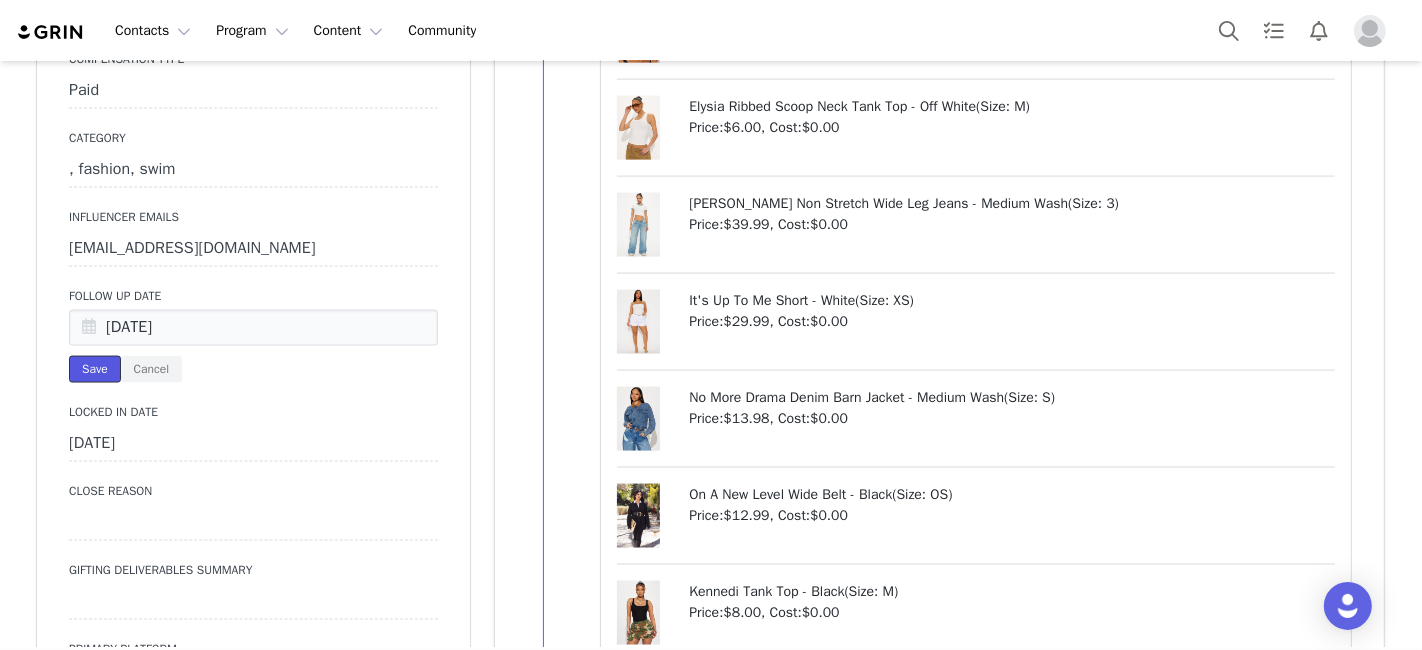 click on "Save" at bounding box center (95, 369) 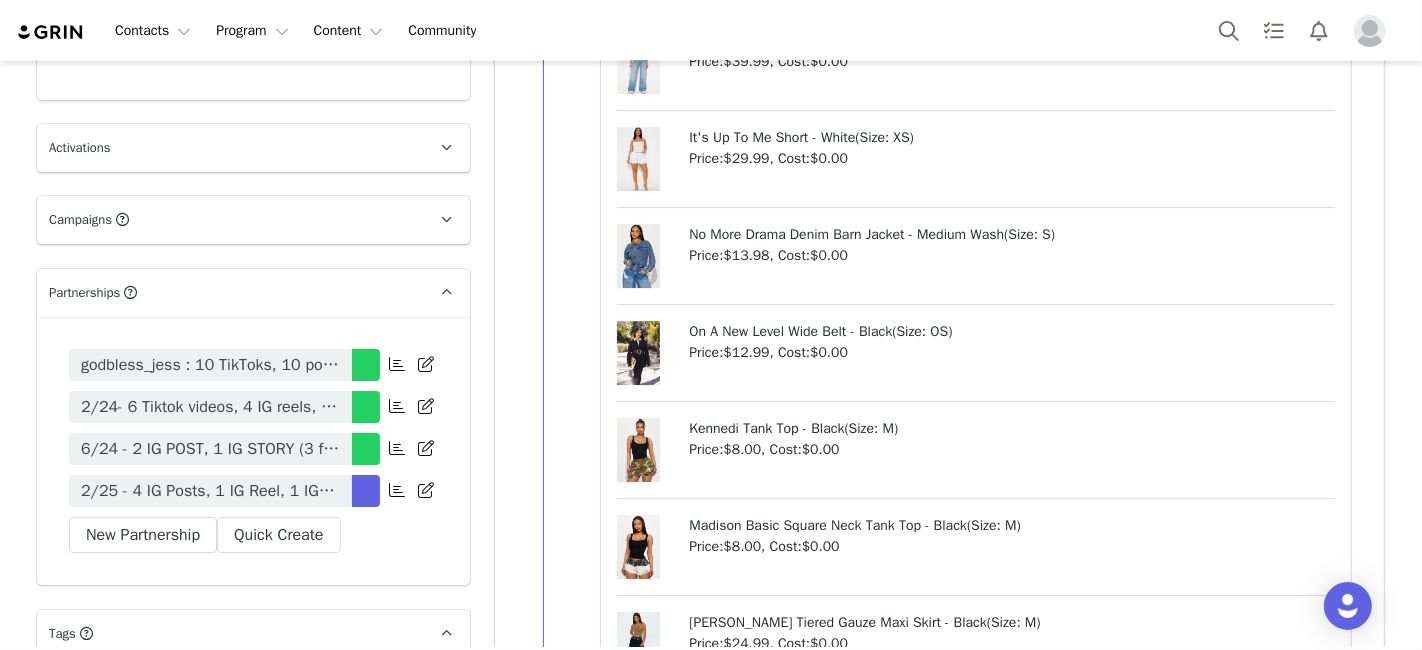 scroll, scrollTop: 5666, scrollLeft: 0, axis: vertical 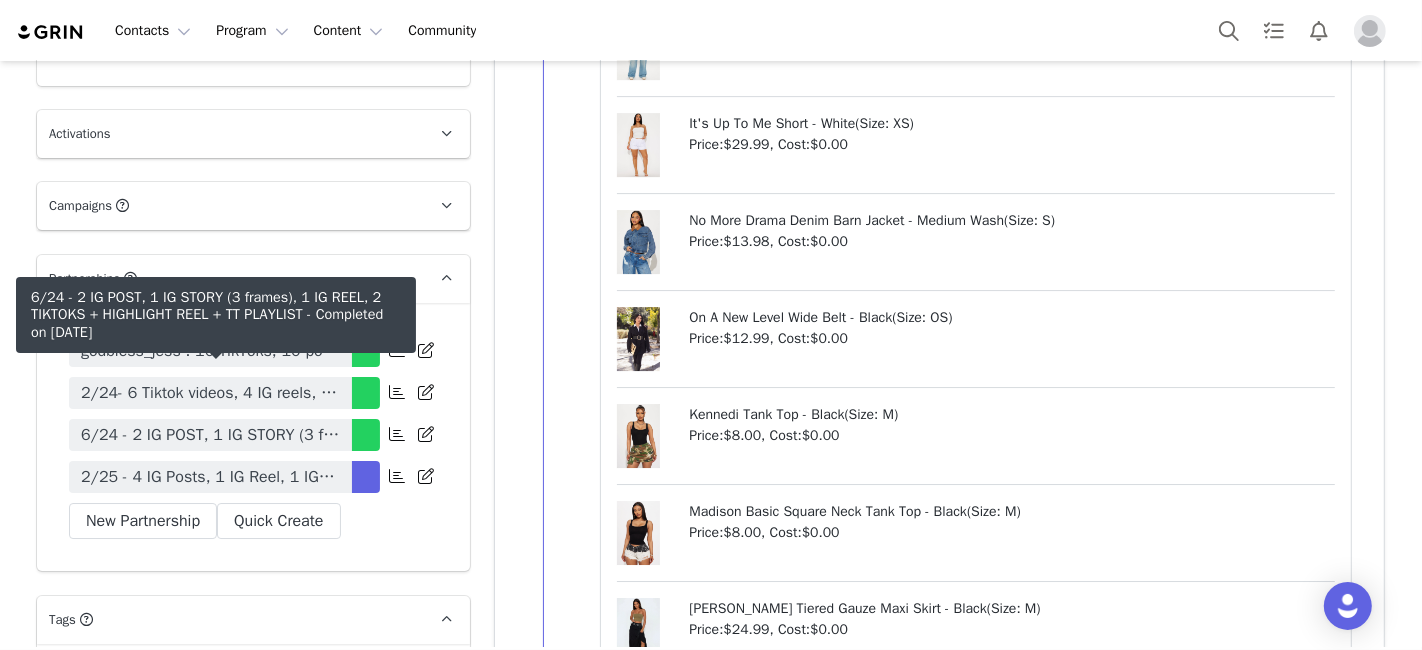 drag, startPoint x: 304, startPoint y: 421, endPoint x: 851, endPoint y: 408, distance: 547.1545 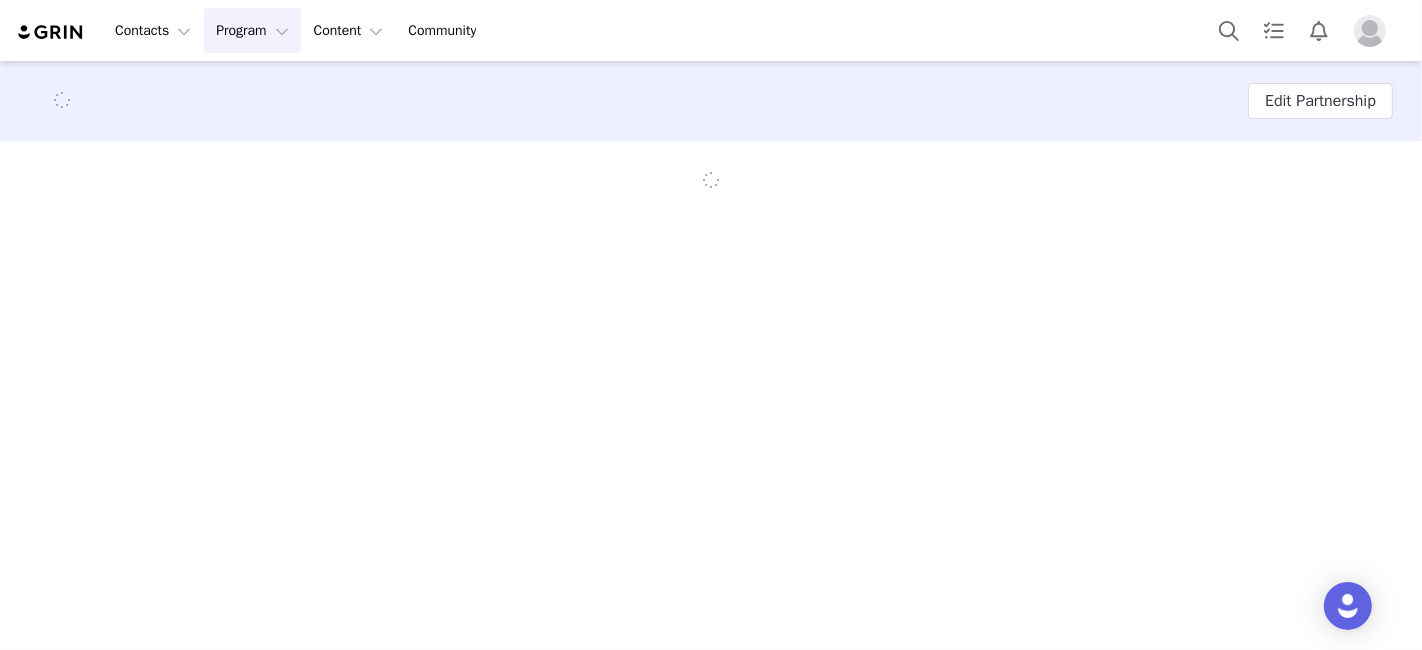 scroll, scrollTop: 0, scrollLeft: 0, axis: both 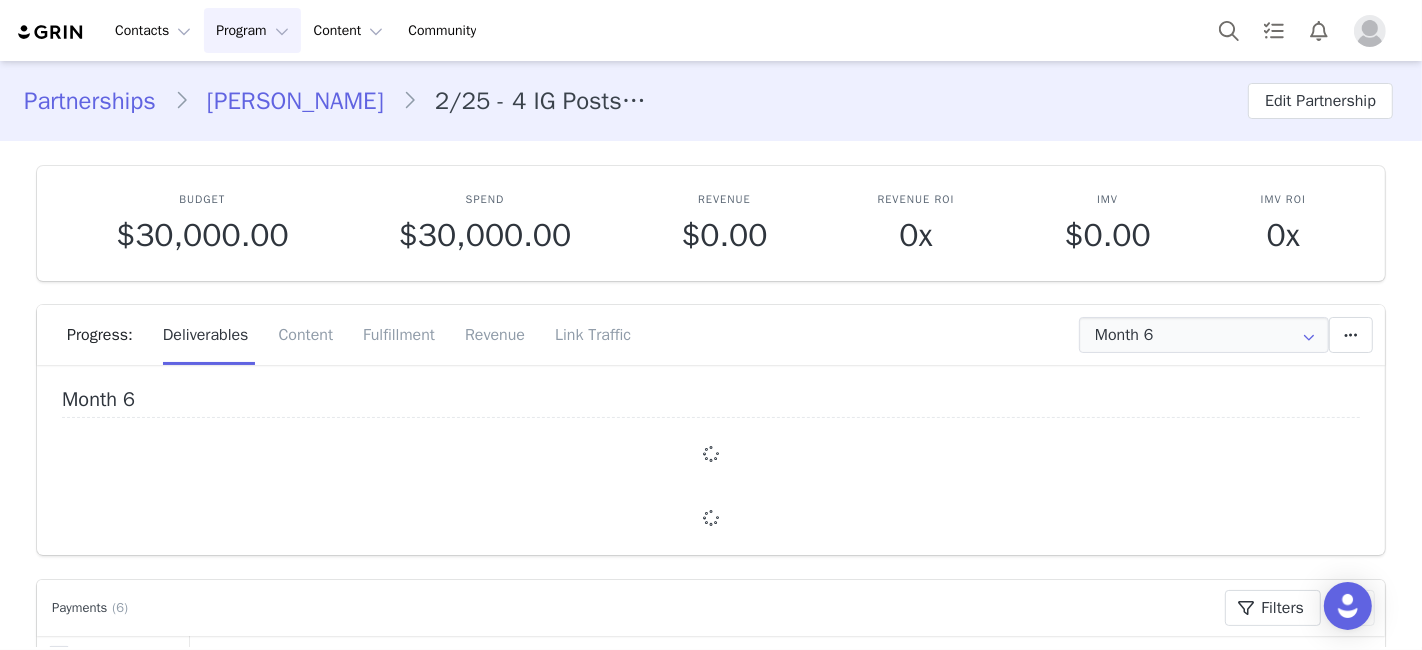 type on "+61 ([GEOGRAPHIC_DATA])" 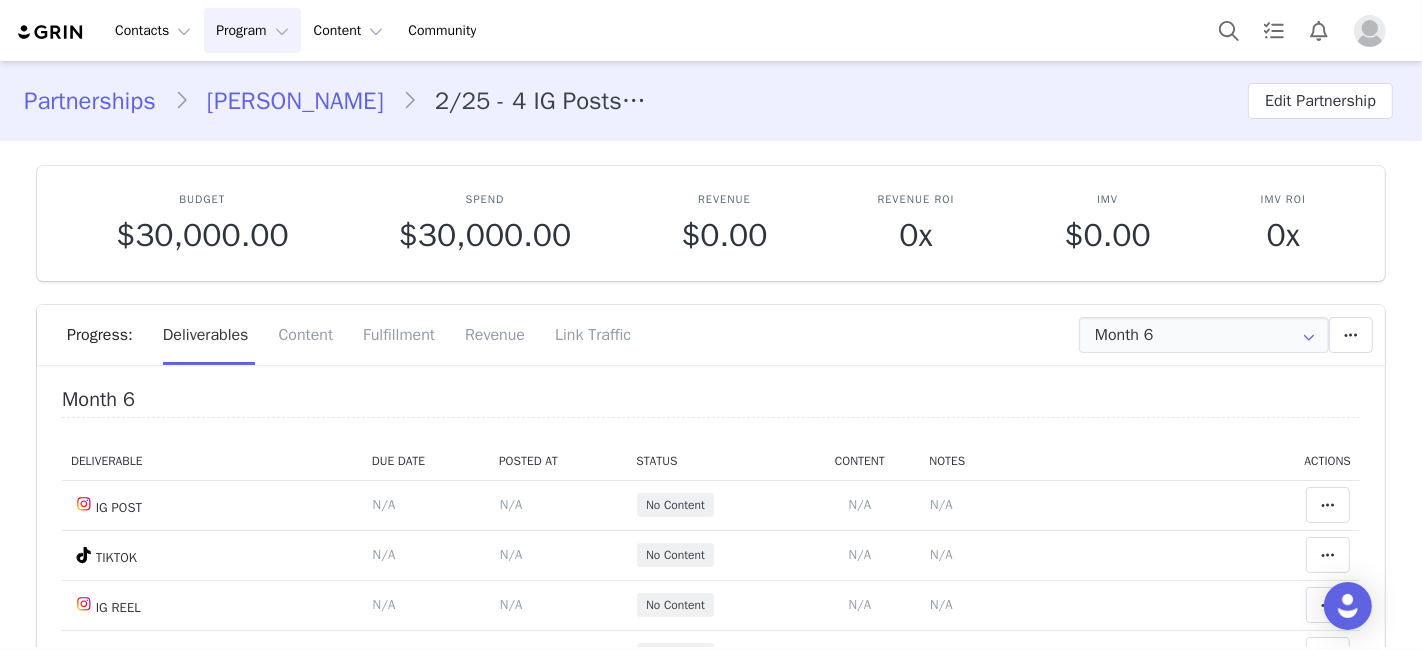 scroll, scrollTop: 333, scrollLeft: 0, axis: vertical 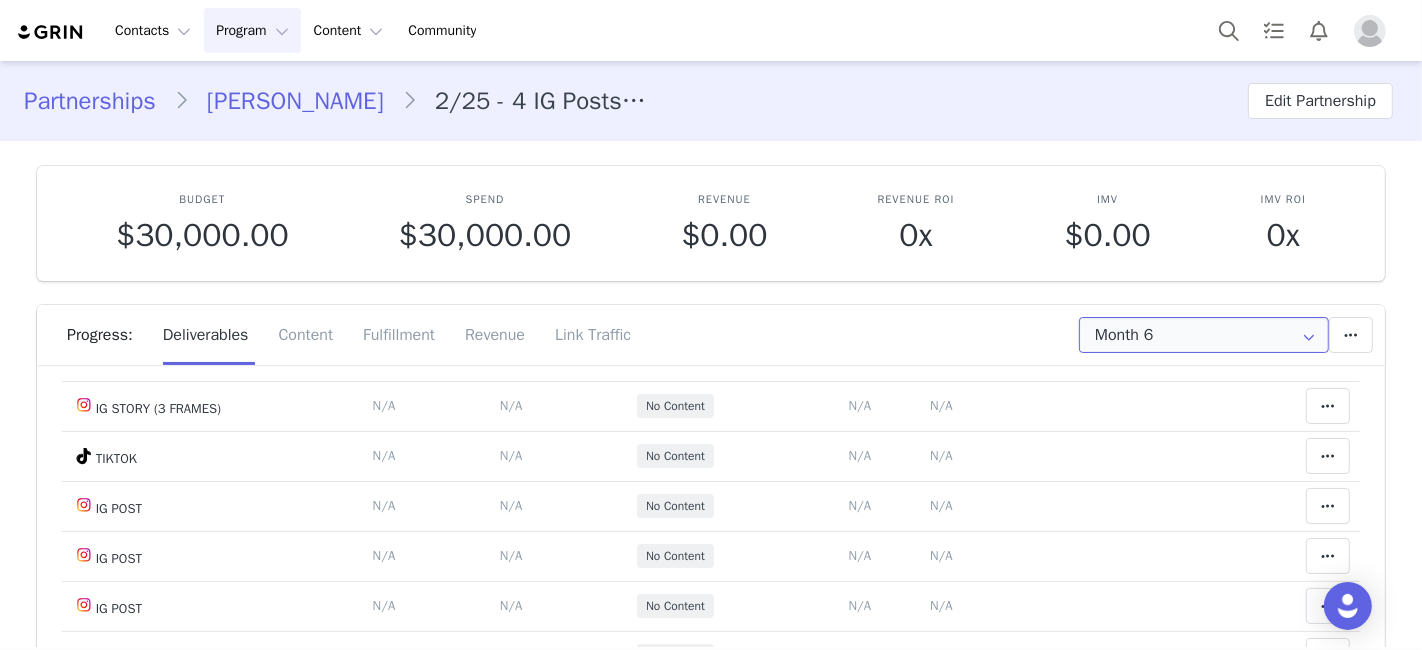 click on "Month 6" at bounding box center [1204, 335] 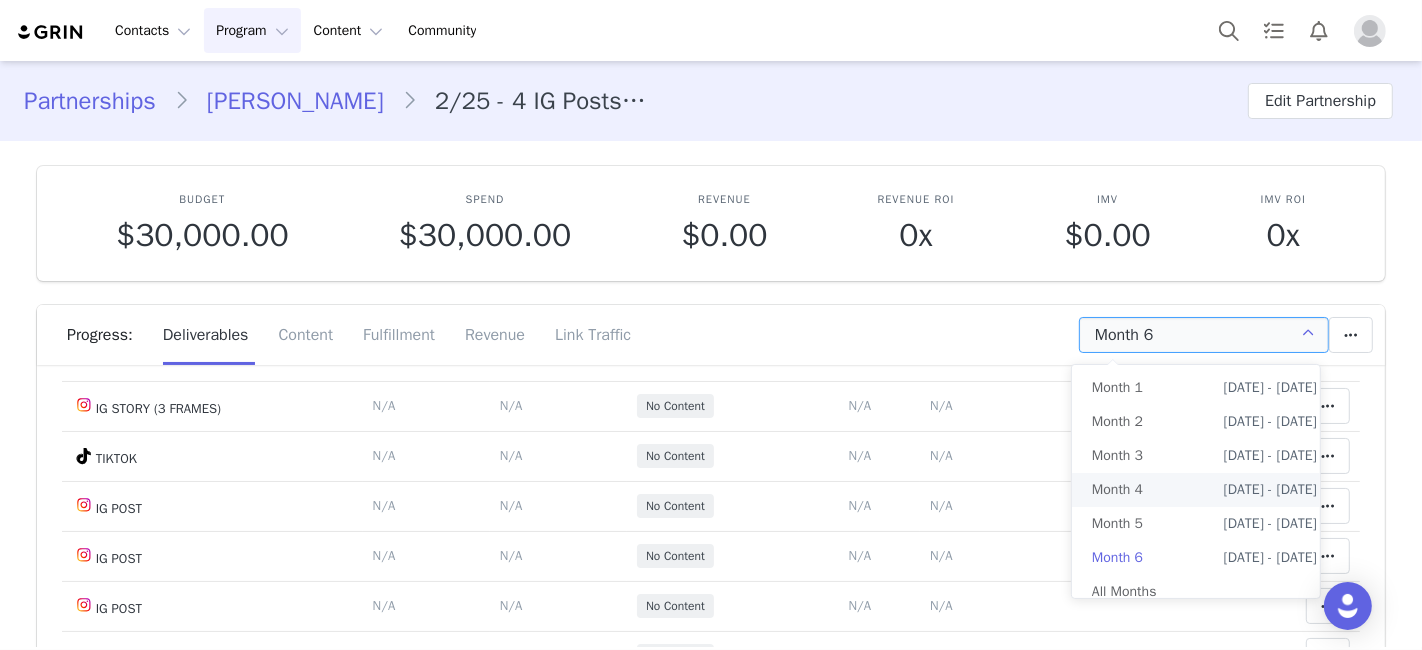 click on "Month 4  May 10th - Jun 10th" at bounding box center [1204, 490] 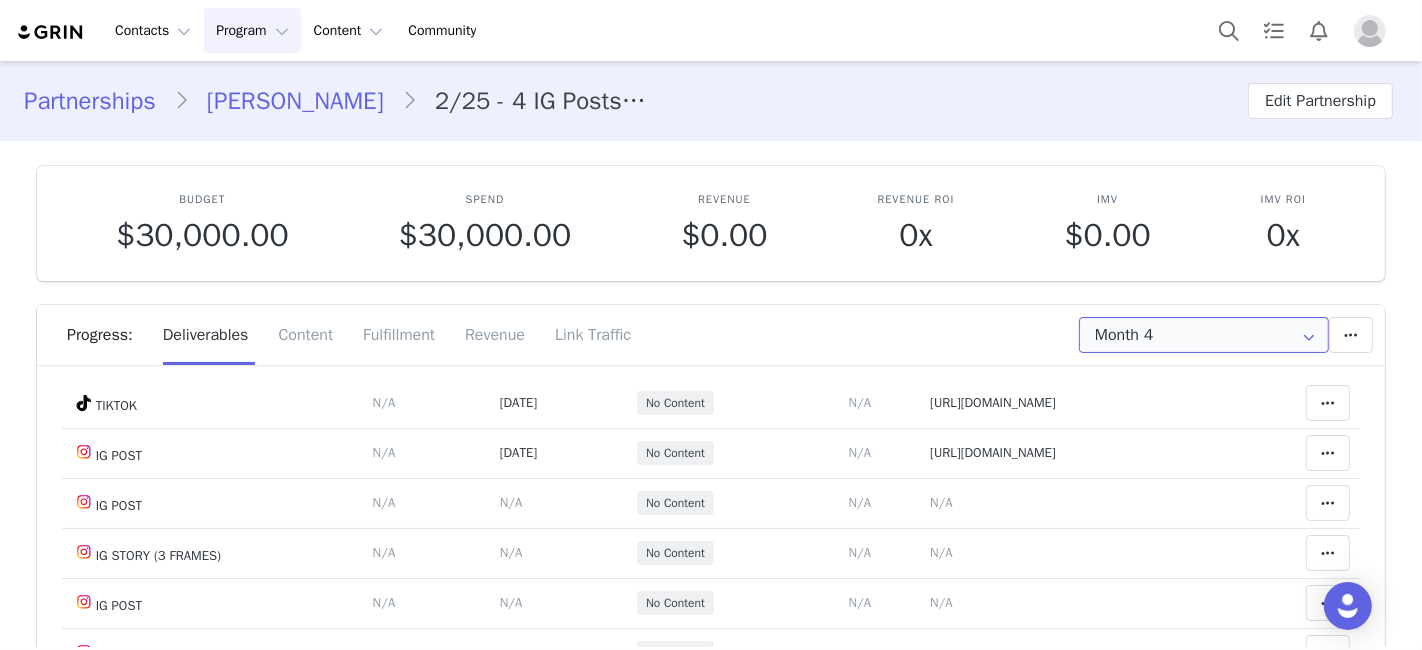 scroll, scrollTop: 0, scrollLeft: 0, axis: both 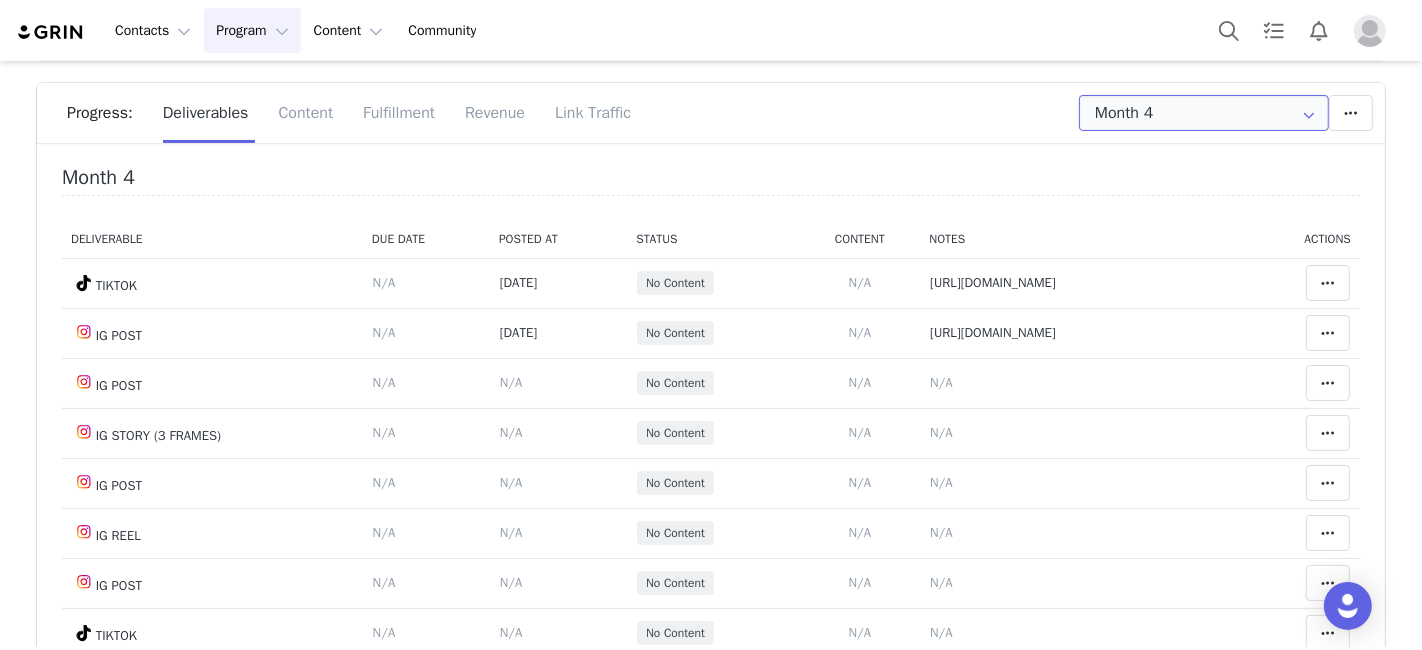 click on "Month 4" at bounding box center (1204, 113) 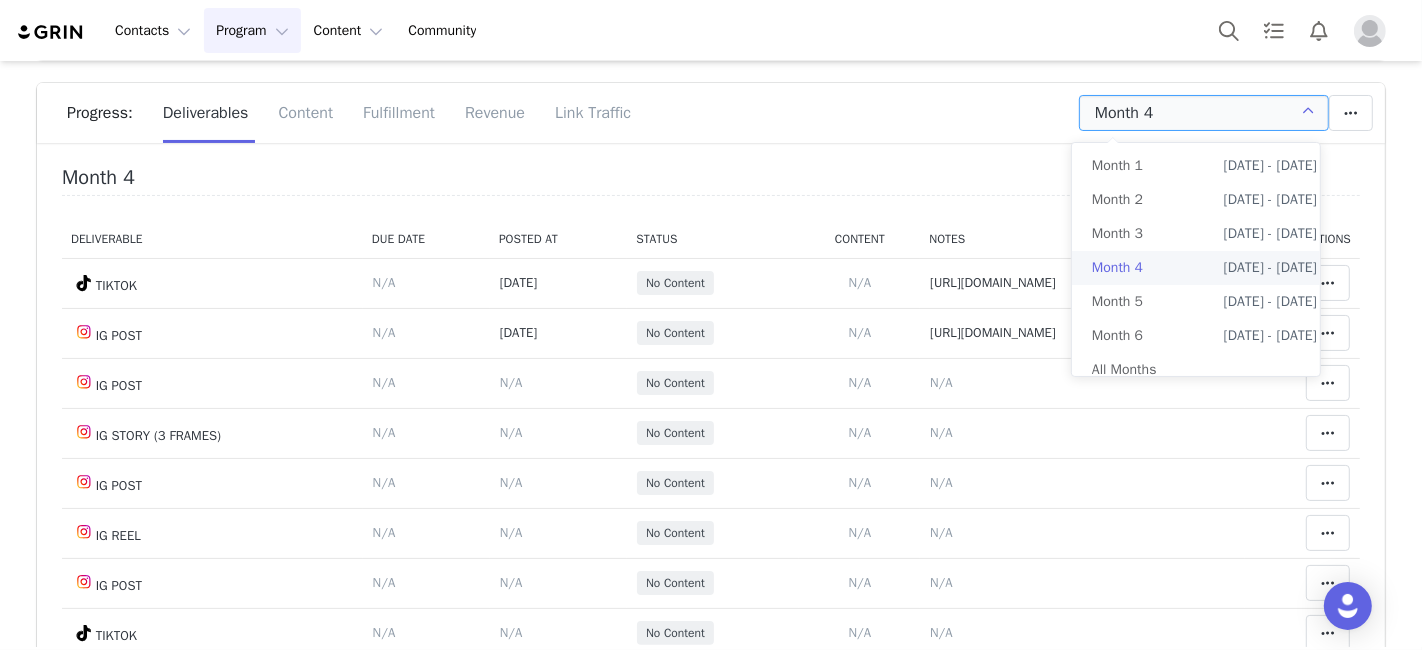 drag, startPoint x: 1183, startPoint y: 235, endPoint x: 804, endPoint y: 207, distance: 380.0329 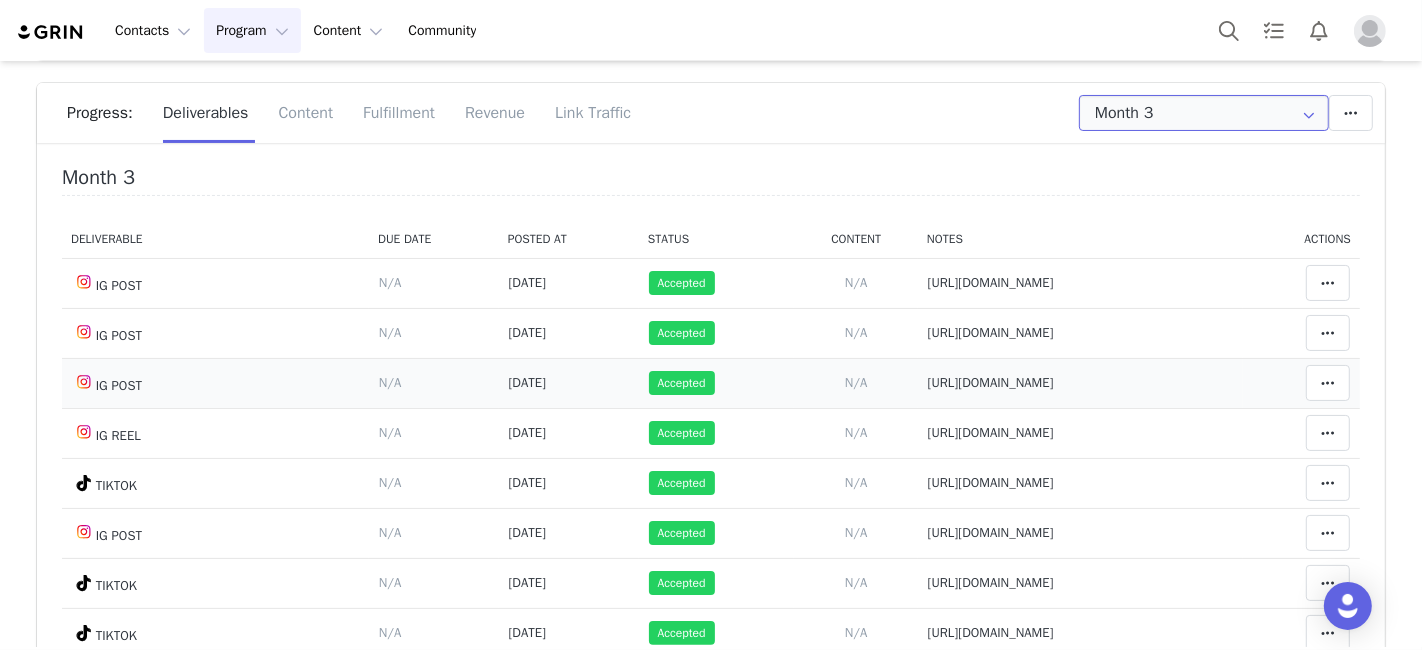 scroll, scrollTop: 333, scrollLeft: 0, axis: vertical 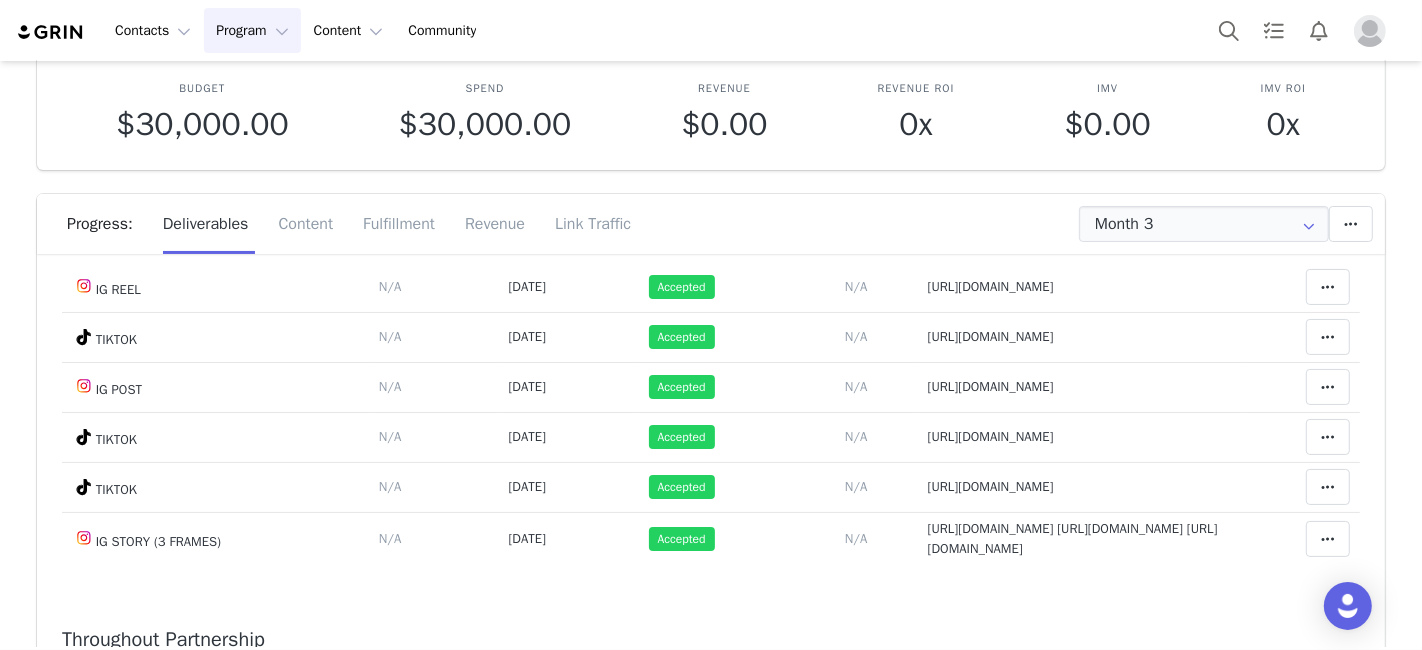 click on "Progress: Deliverables Content Fulfillment Revenue Link Traffic" at bounding box center [726, 224] 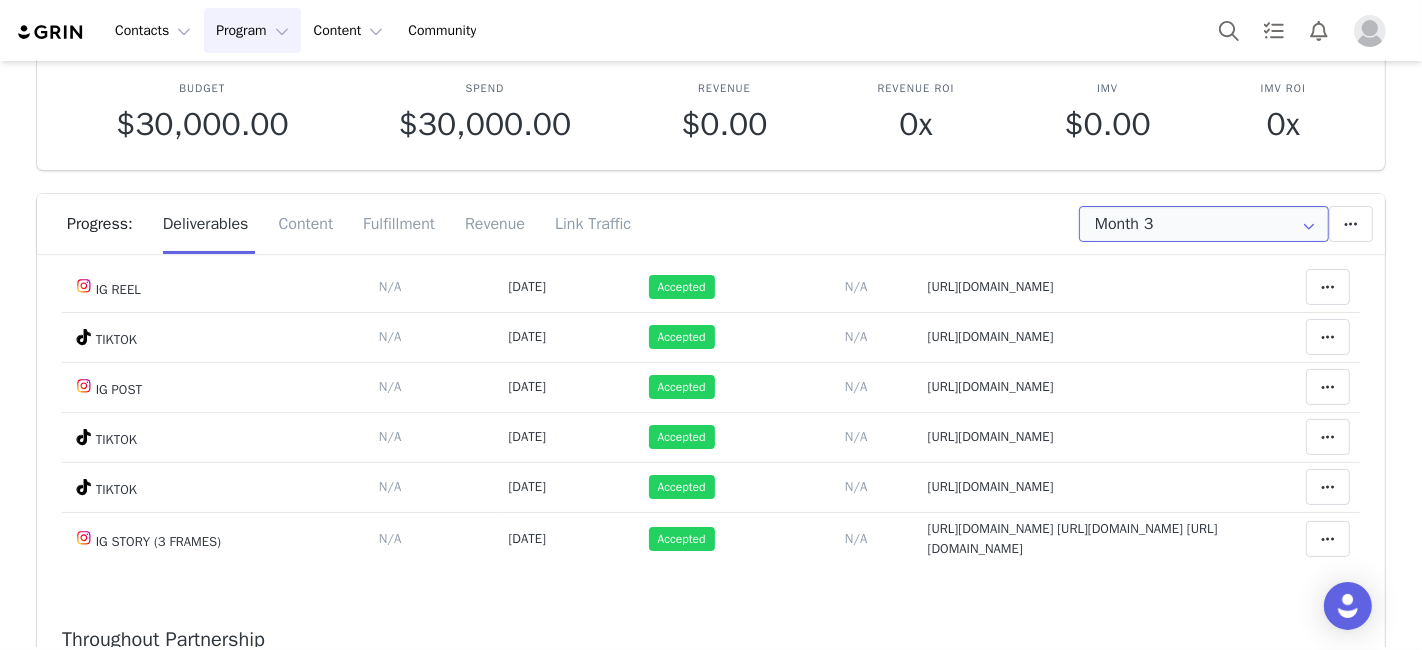click on "Month 3" at bounding box center [1204, 224] 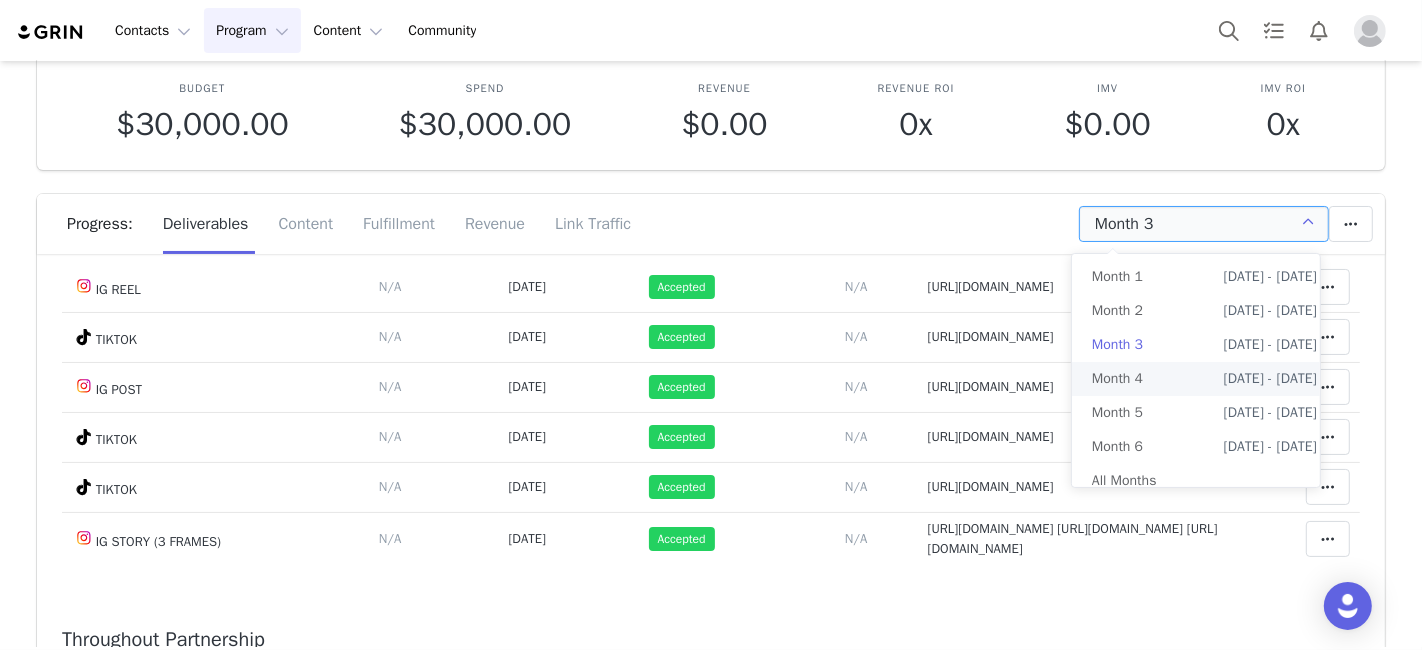click on "Month 4  May 10th - Jun 10th" at bounding box center [1204, 379] 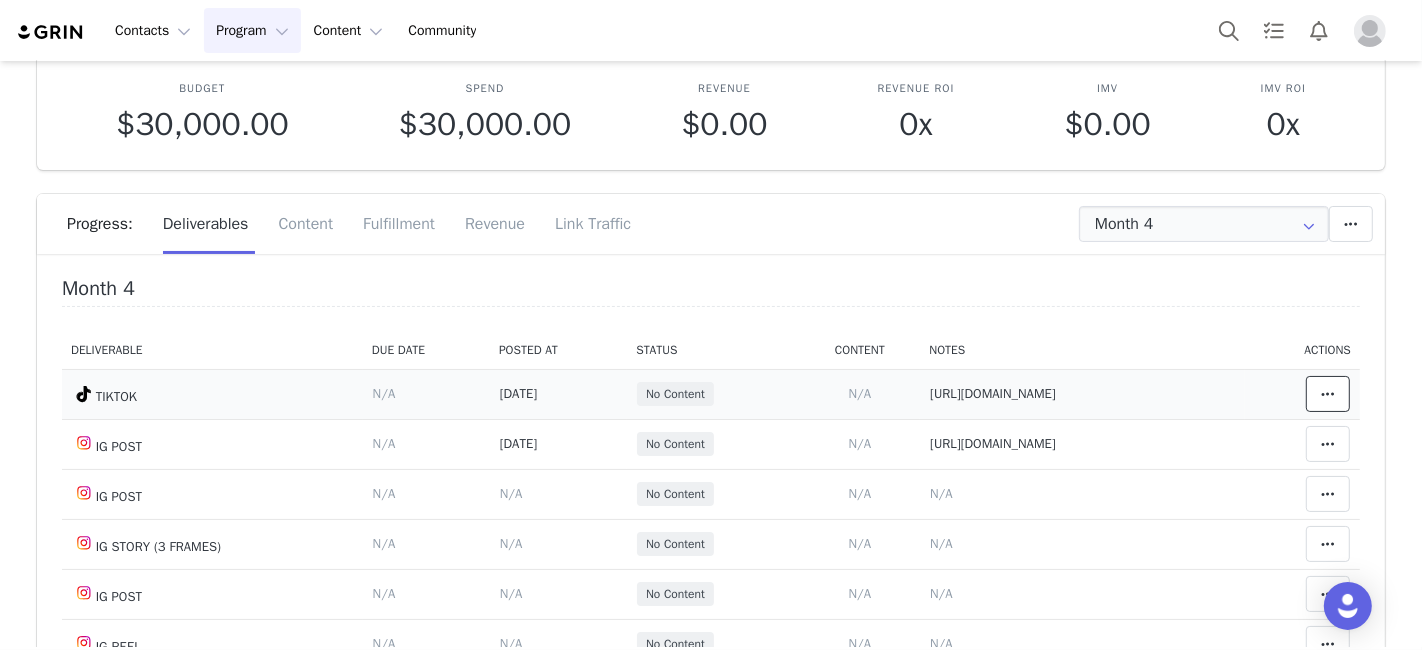 click at bounding box center (1328, 394) 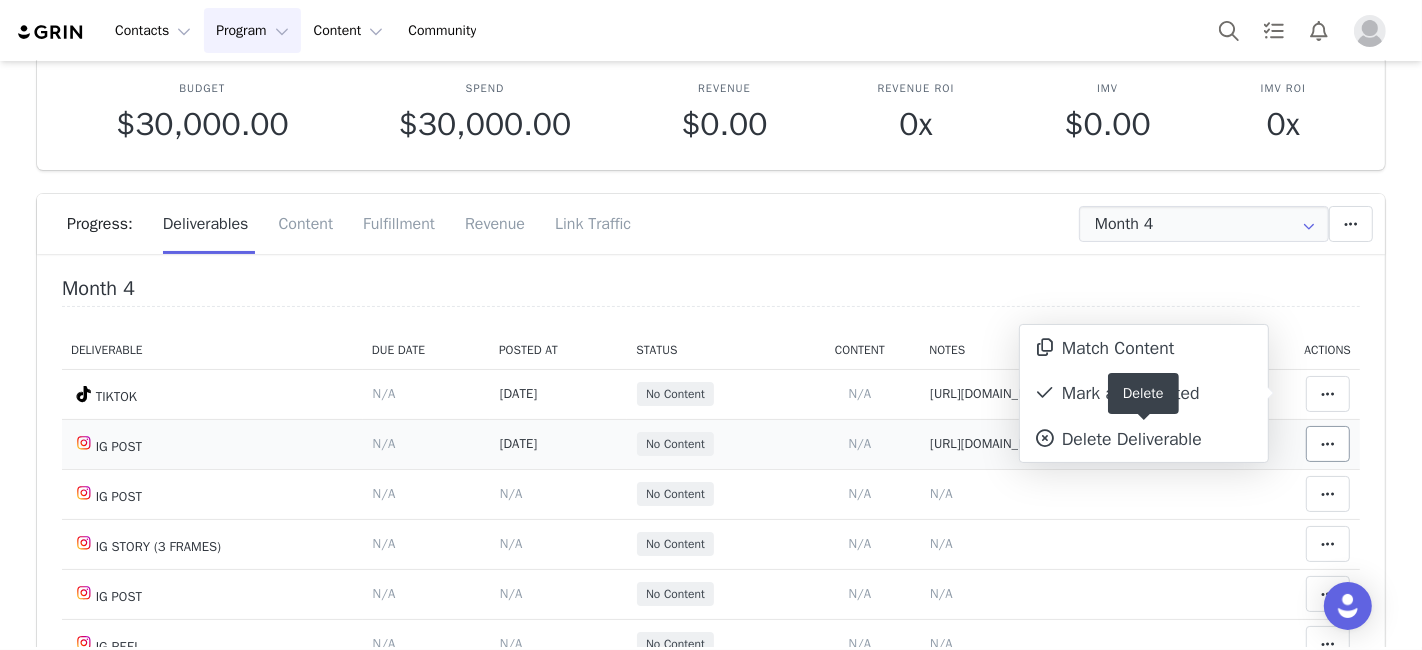 drag, startPoint x: 1277, startPoint y: 435, endPoint x: 1304, endPoint y: 432, distance: 27.166155 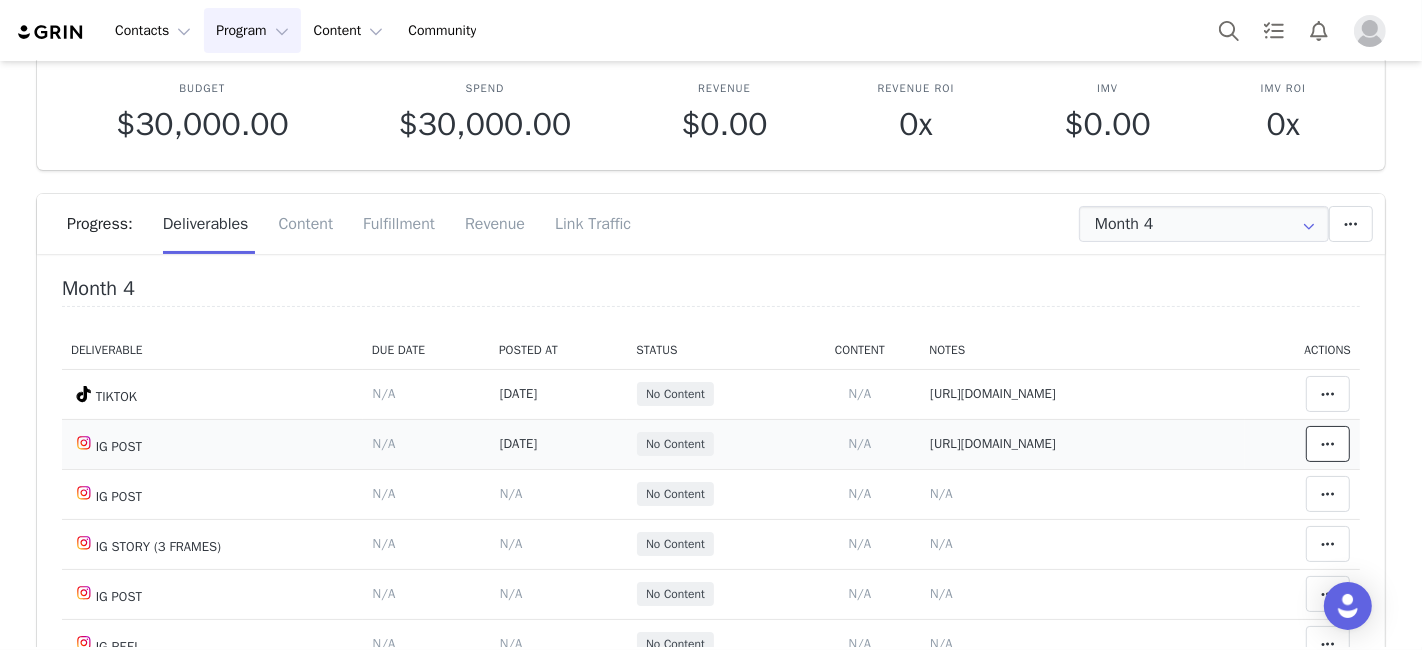 click at bounding box center [1328, 444] 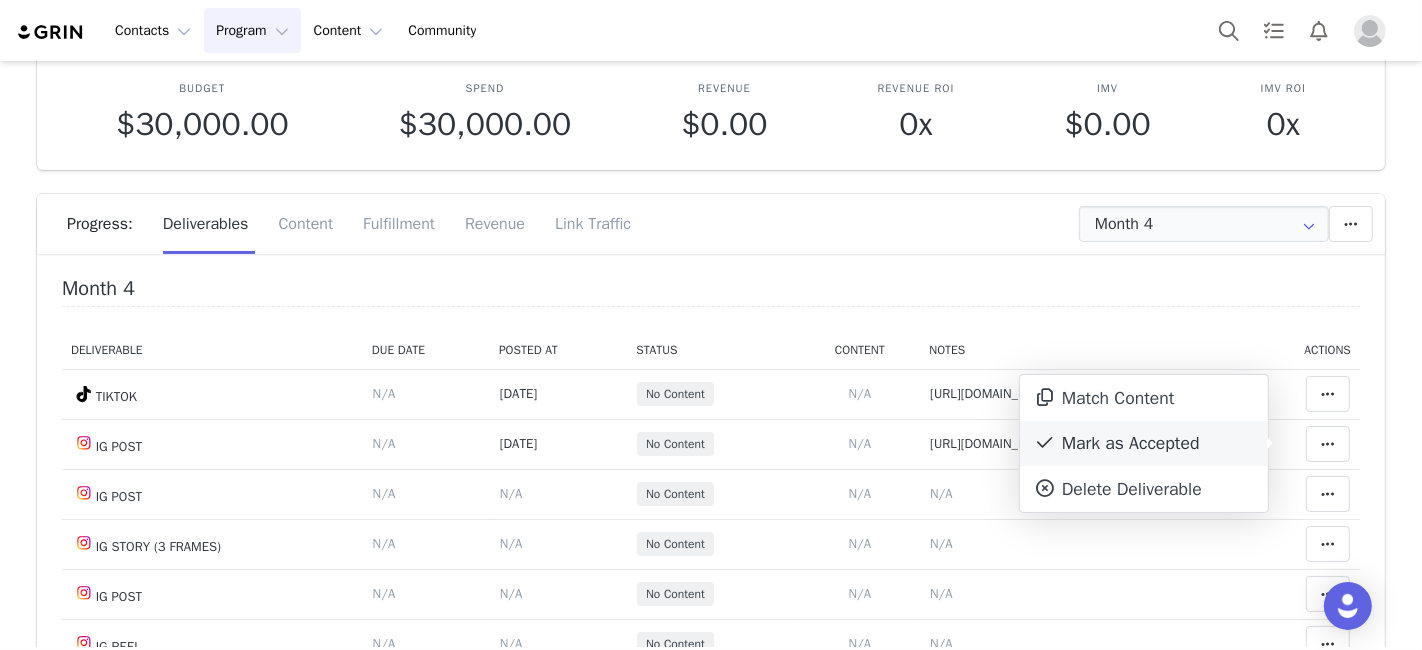 click on "Mark as Accepted" at bounding box center (1144, 444) 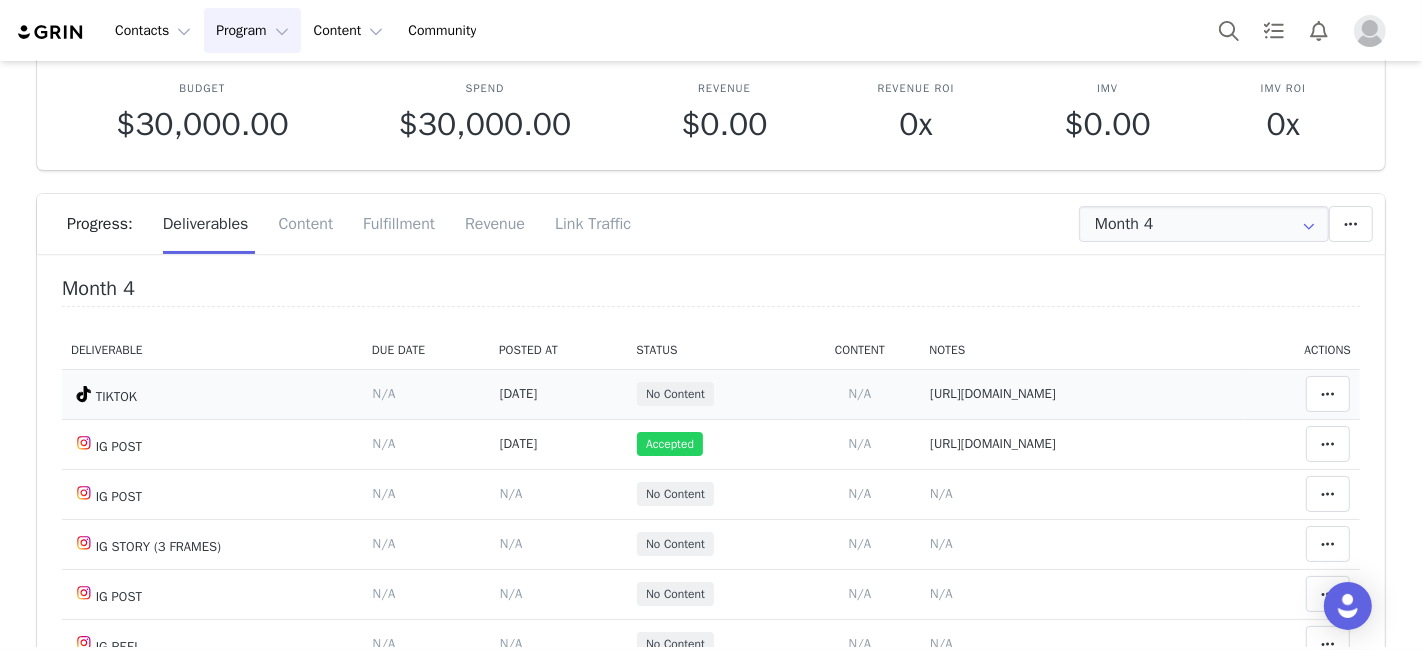 click on "https://www.tiktok.com/@godblessjess/video/7521659030226488594" at bounding box center (993, 393) 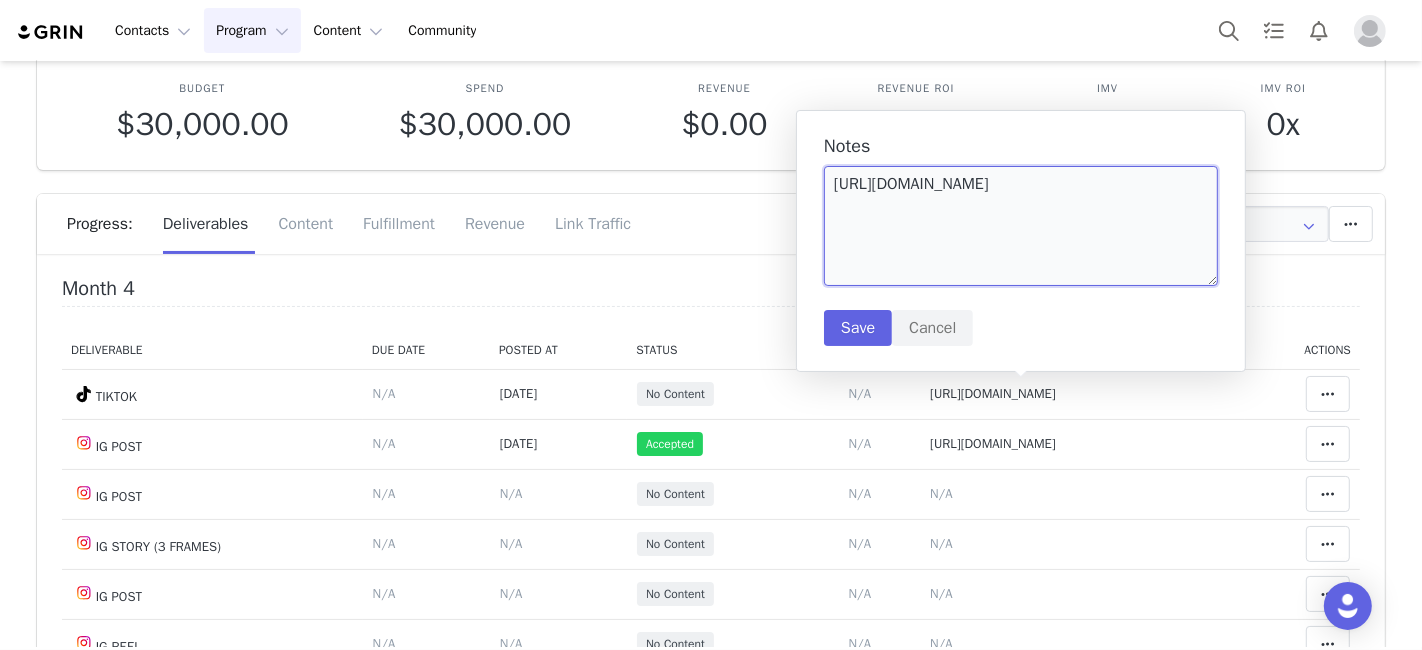 drag, startPoint x: 838, startPoint y: 212, endPoint x: 831, endPoint y: 187, distance: 25.96151 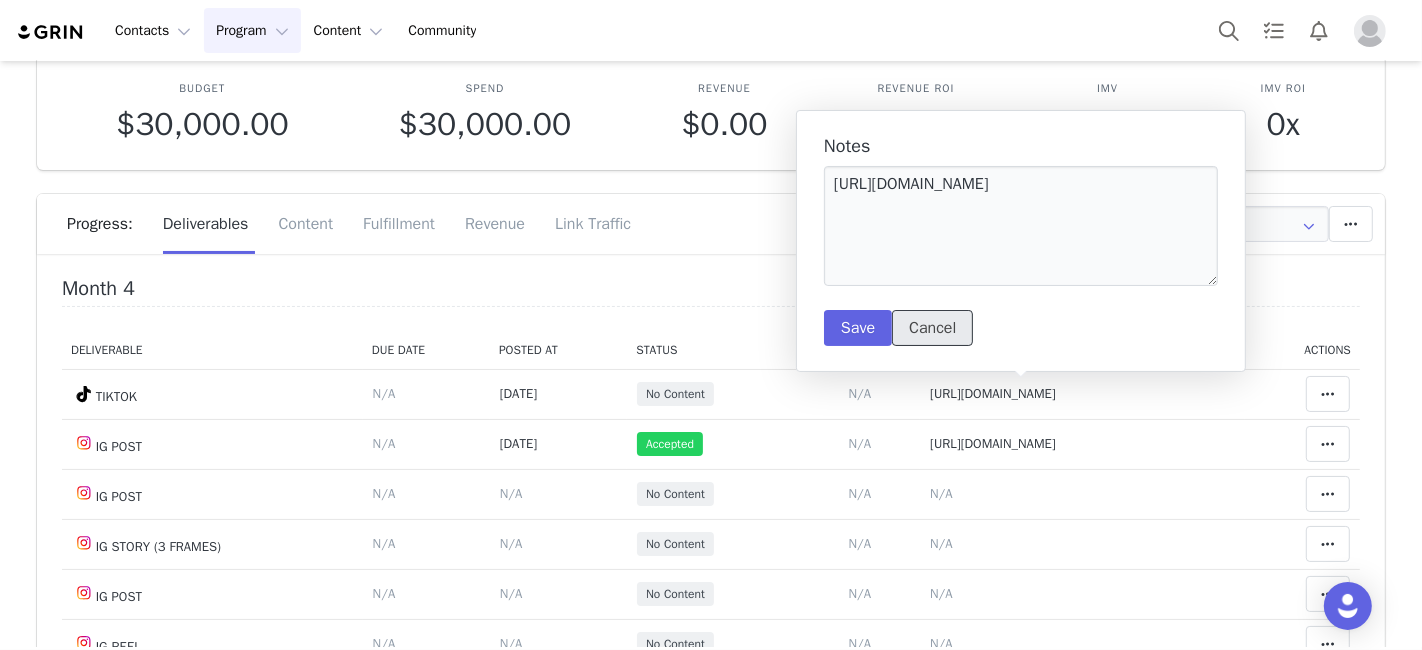 click on "Cancel" at bounding box center (932, 328) 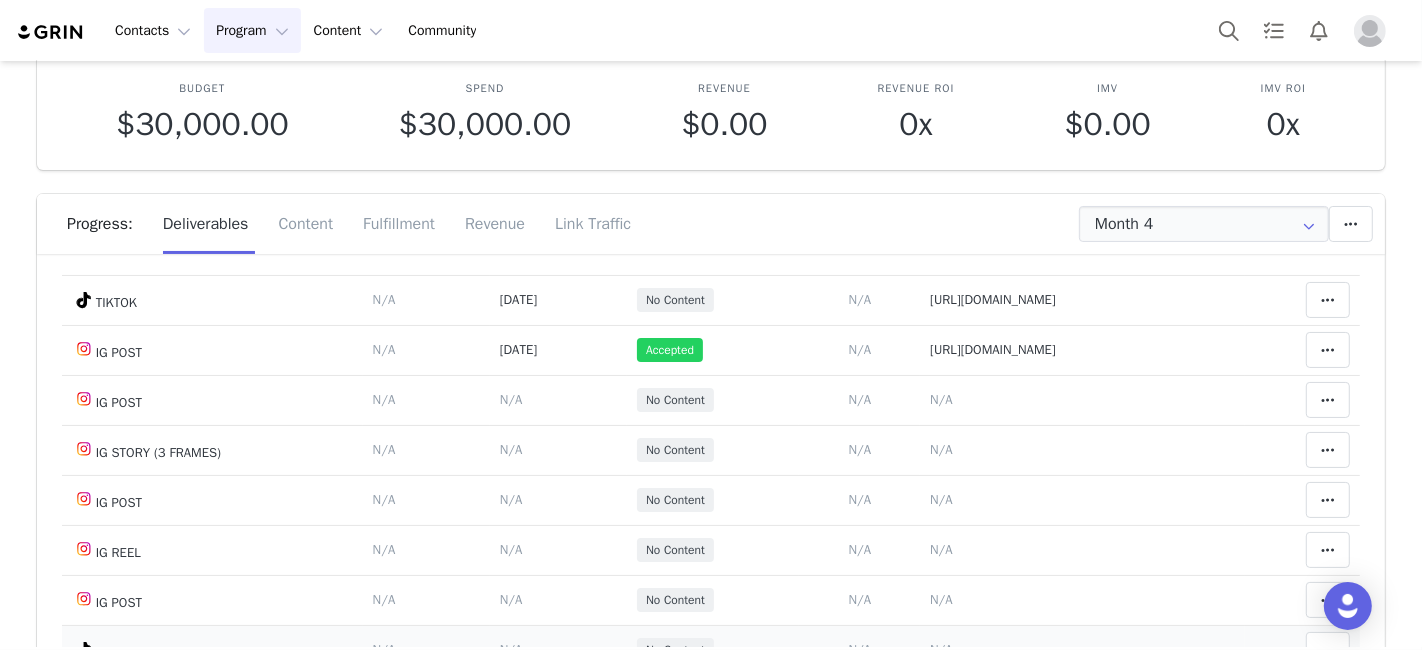scroll, scrollTop: 249, scrollLeft: 0, axis: vertical 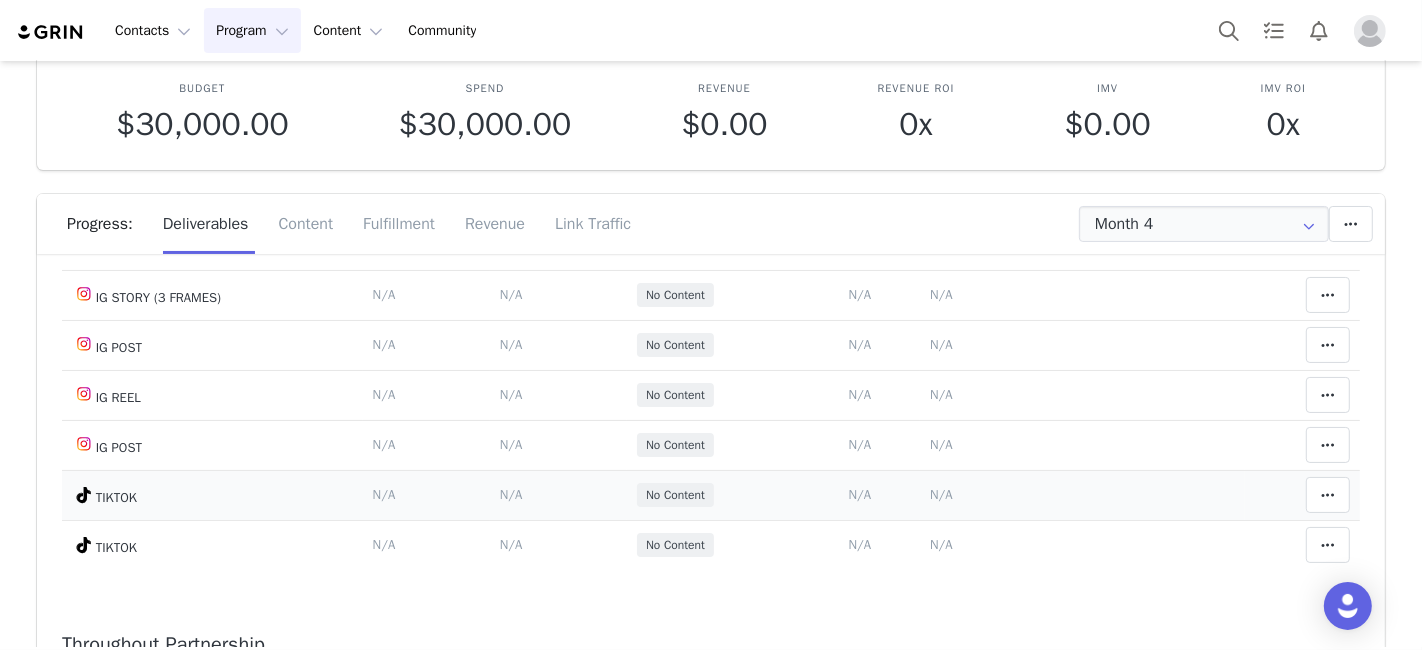 drag, startPoint x: 840, startPoint y: 492, endPoint x: 839, endPoint y: 468, distance: 24.020824 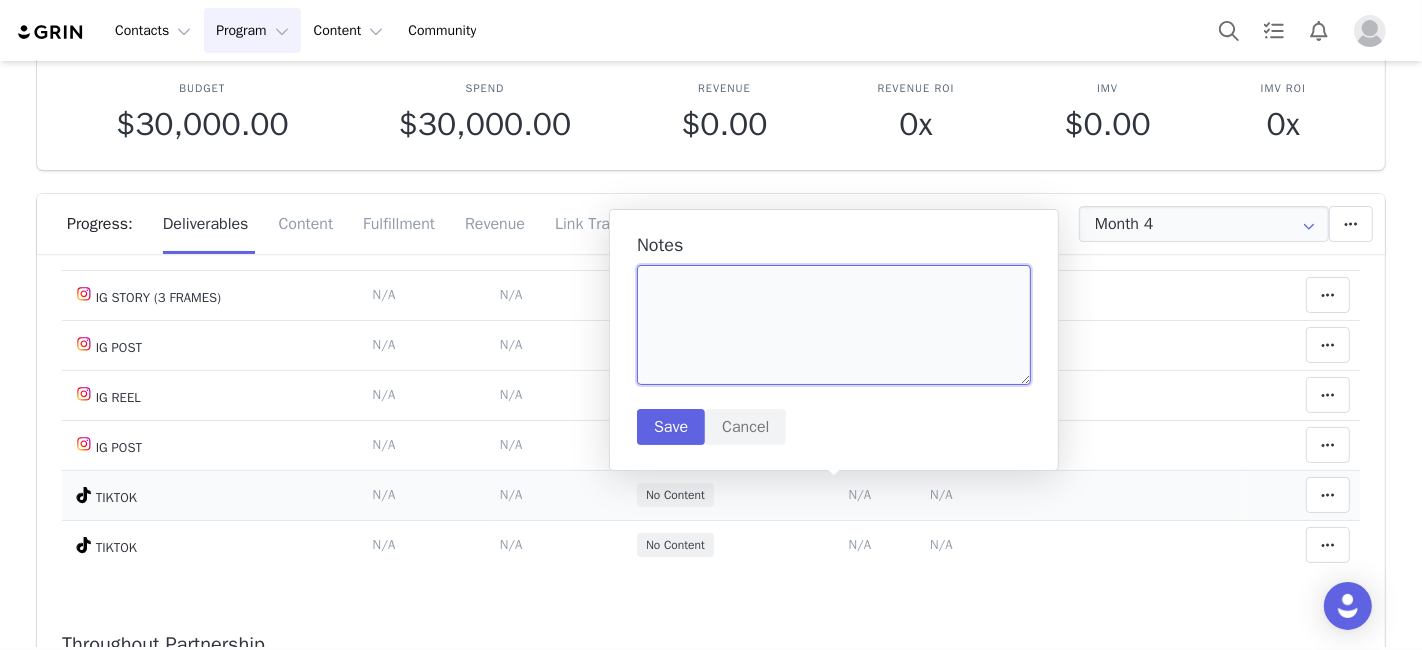 click at bounding box center (834, 325) 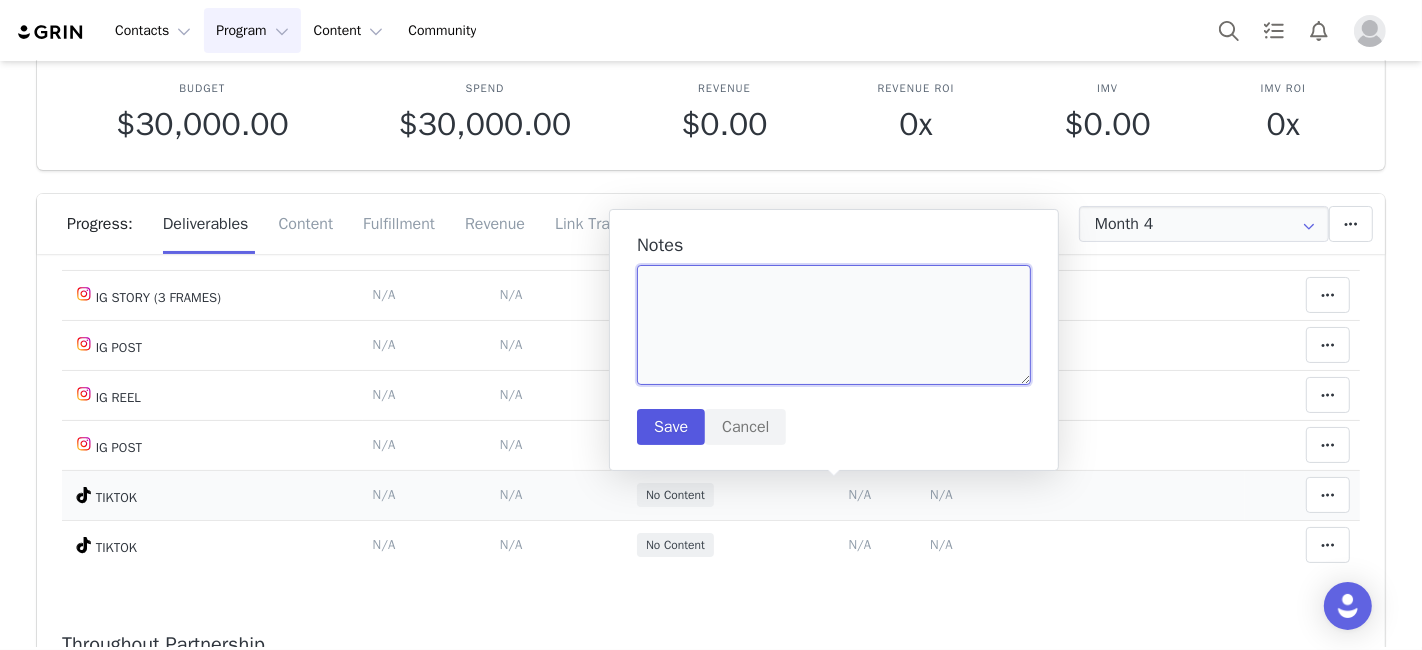 paste on "https://www.tiktok.com/@godblessjess/video/7522662858442689799" 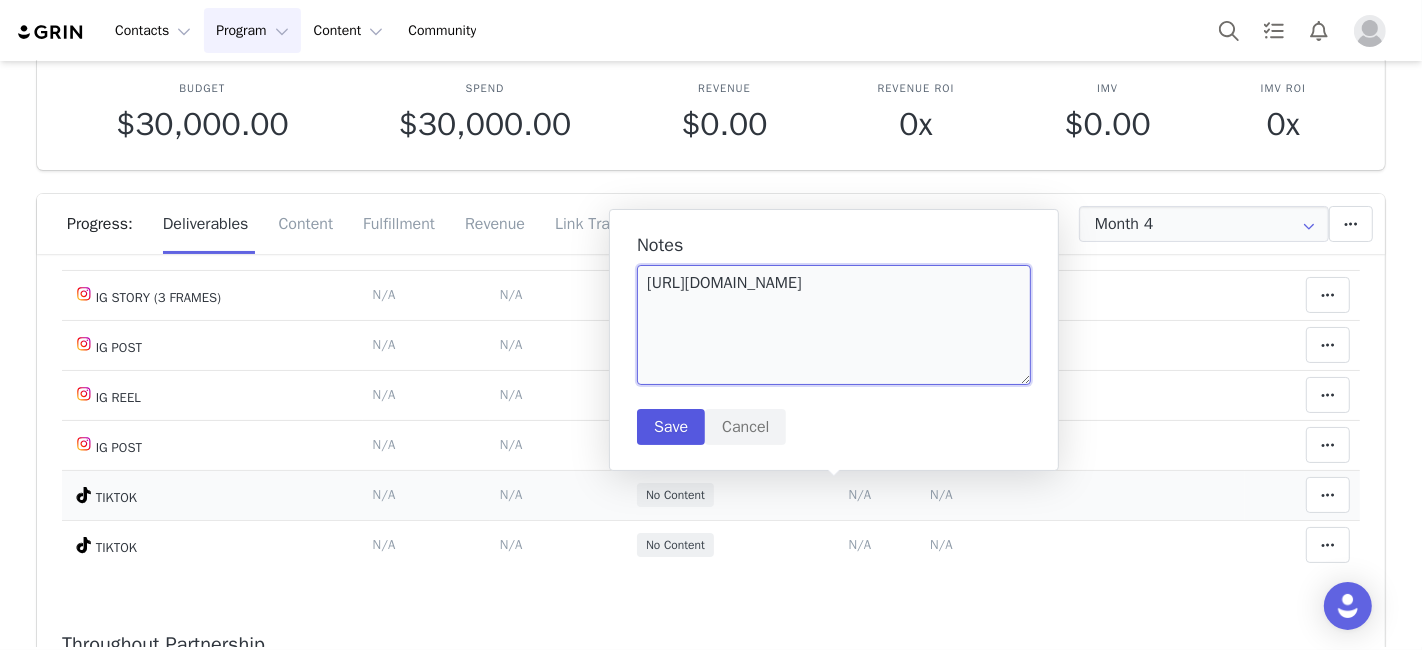 type on "https://www.tiktok.com/@godblessjess/video/7522662858442689799" 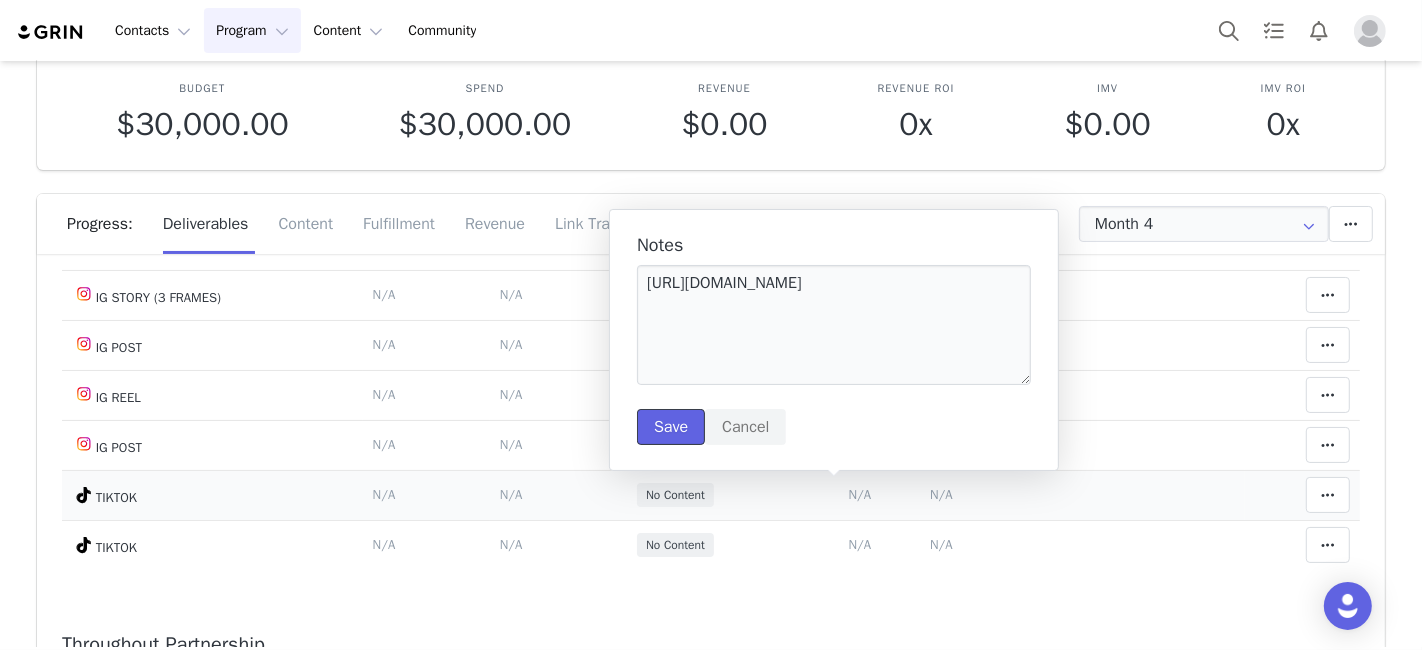 drag, startPoint x: 666, startPoint y: 420, endPoint x: 1359, endPoint y: 566, distance: 708.2125 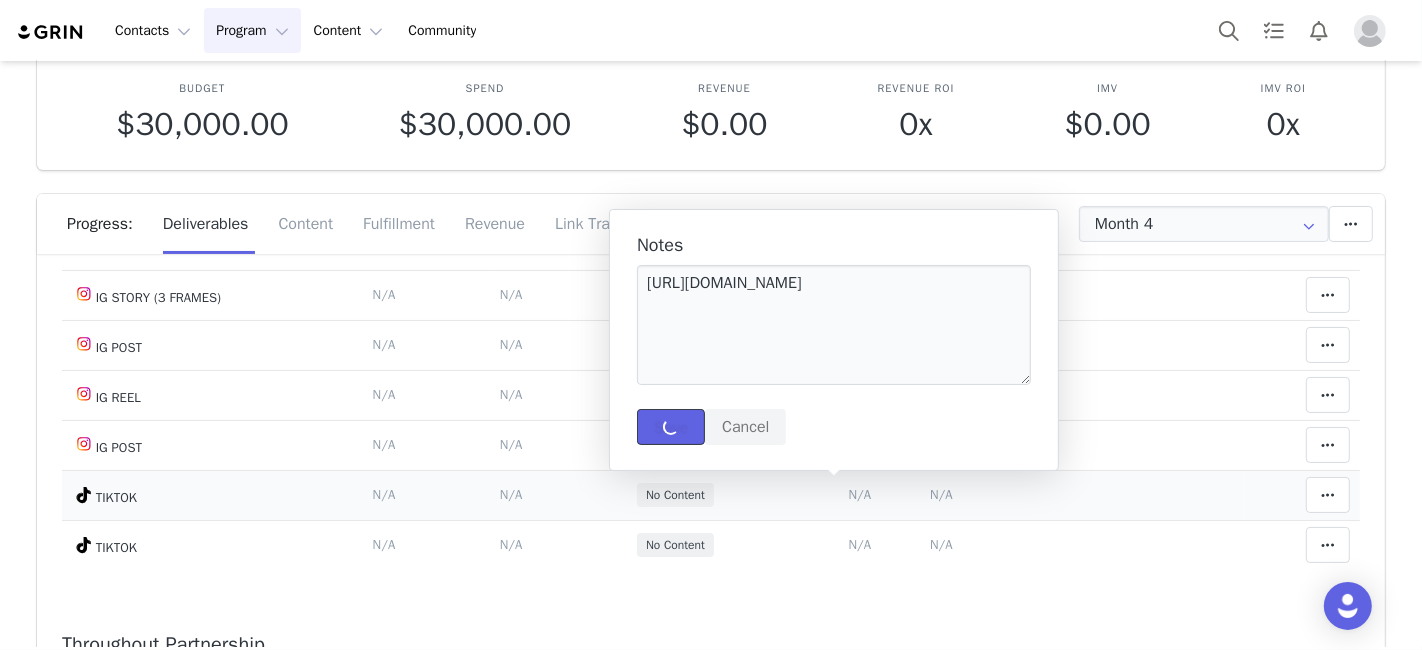 type 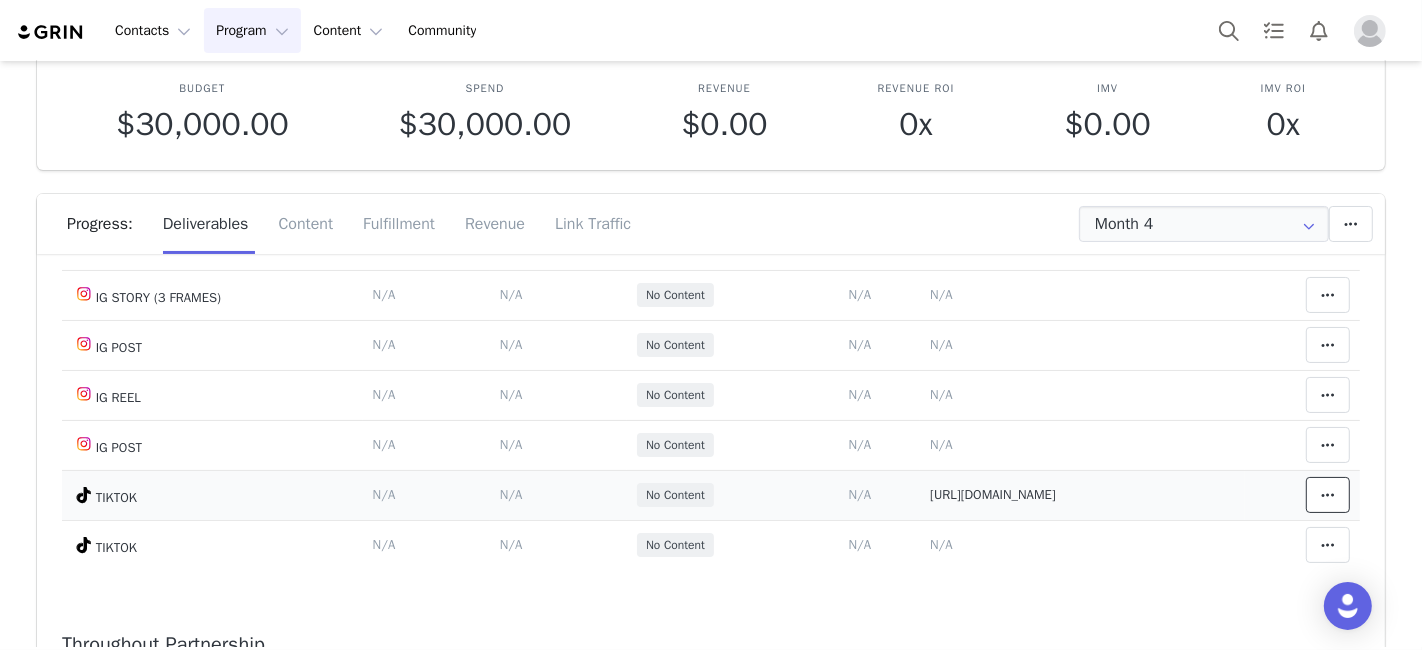 click at bounding box center [1328, 495] 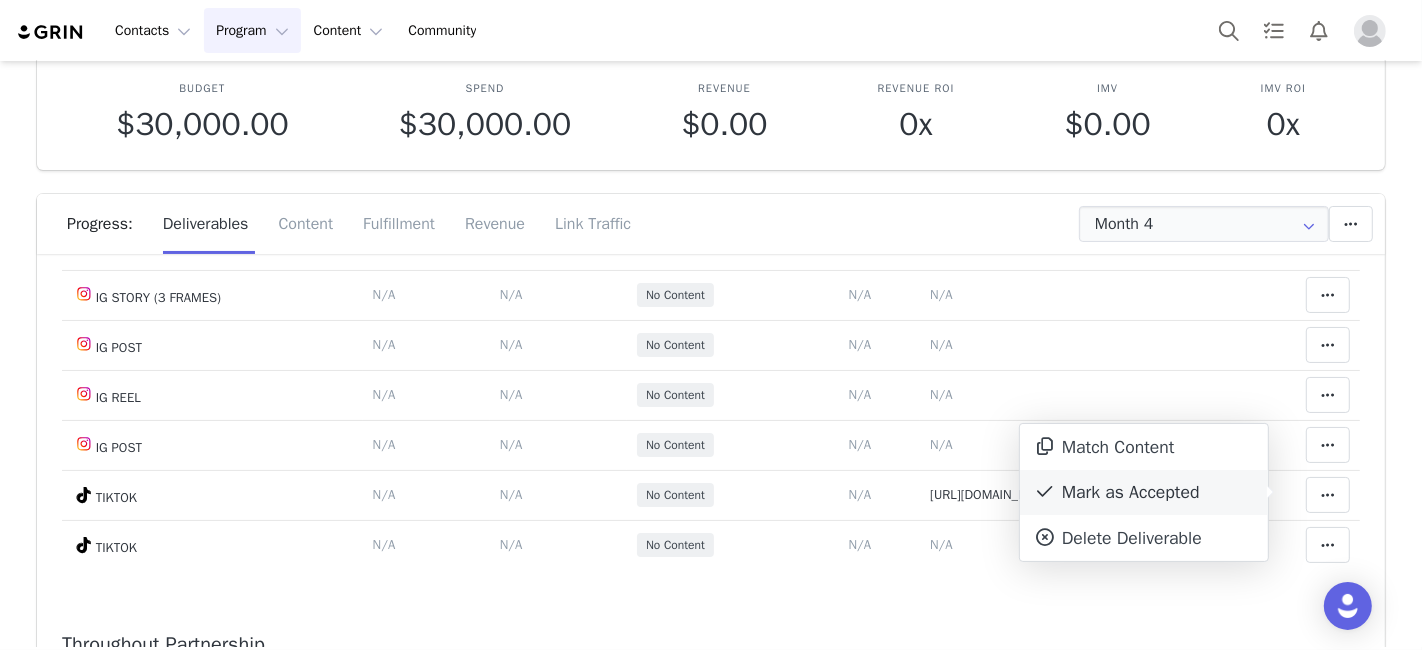 click on "Mark as Accepted" at bounding box center [1144, 493] 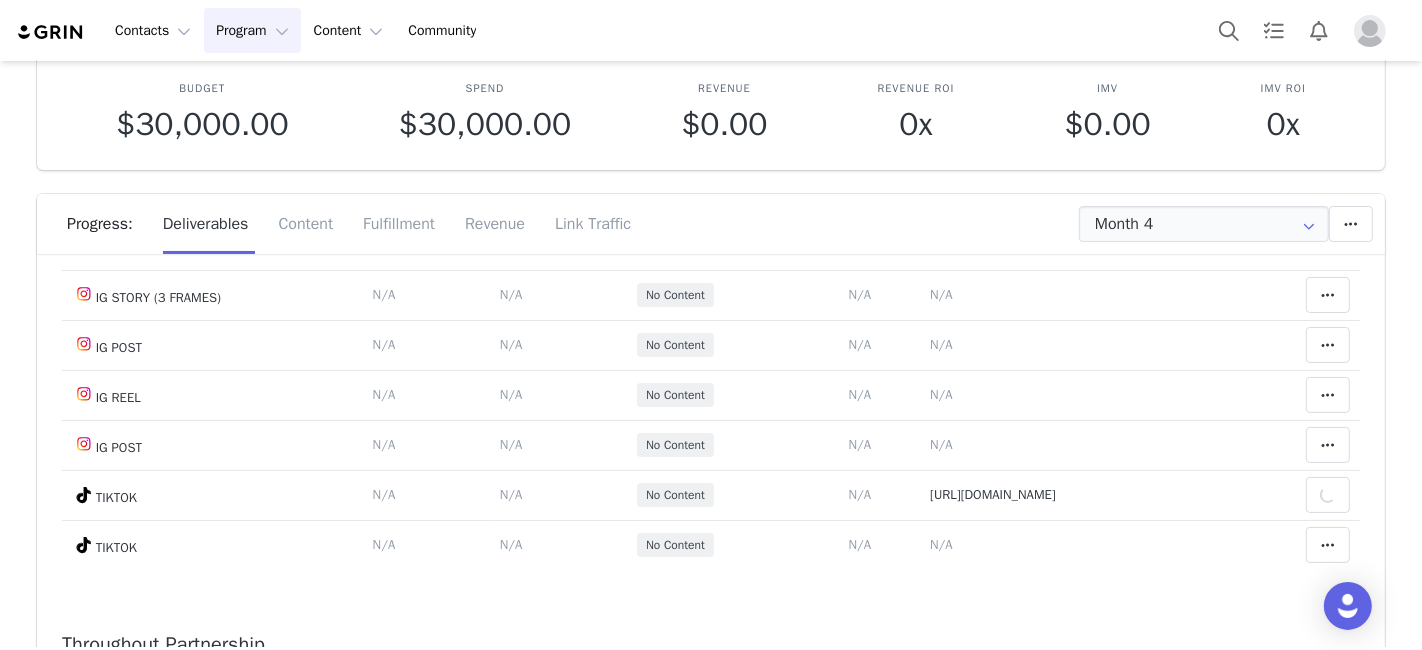 drag, startPoint x: 1057, startPoint y: 490, endPoint x: 1026, endPoint y: 490, distance: 31 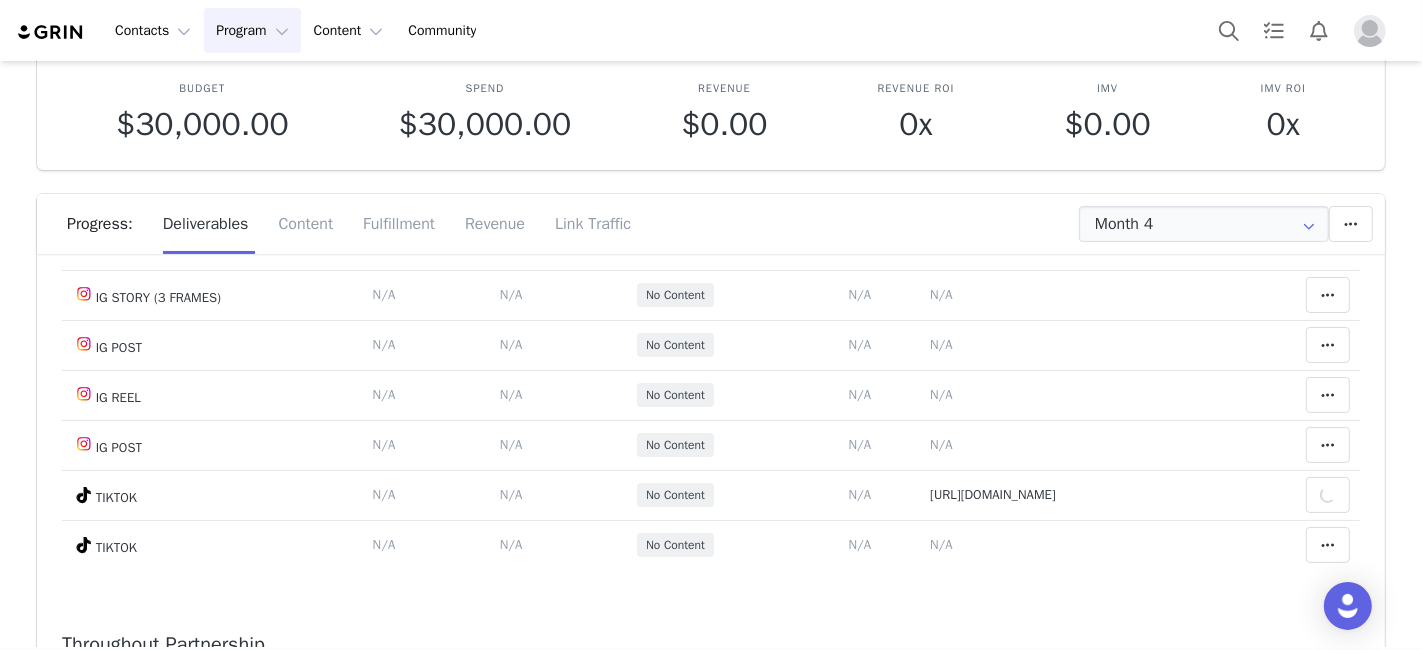click on "Contacts Contacts Creators Prospects Applicants Program Program Activations Campaigns Partnerships Affiliates Content Content Creator Content Media Library Social Listening Community Community Partnerships  jessica bader  2/25 - 4 IG Posts, 1 IG Reel, 1 IG Story (3 frames), 3 TikTok's, Monthly, HR, TT Playlist  Edit Partnership  Budget $30,000.00 Spend $30,000.00 Revenue $0.00 Revenue ROI 0x IMV $0.00 IMV ROI 0x Progress: Deliverables Content Fulfillment Revenue Link Traffic Month 4 Add a new deliverable  What type of deliverable?   HR   IG POST   IG STORY (3 FRAMES)   IG REEL   TIKTOK   TT PLAYLIST   Where should it be added?  Throughout Partnership  Month 1   Month 2   Month 3   Month 4   Month 5   Month 6   Throughout Partnership   Save  Cancel  Add Deliverable   Set End Date for Month 4   This will change the start and end dates for months 4 through 6 accordingly.  Jun 10, 2025 Current date: Jun 10, 2025  Save   Cancel   Extend Schedule  Reset Content  Yes, reset content   Cancel   Month 4  s" at bounding box center [711, 325] 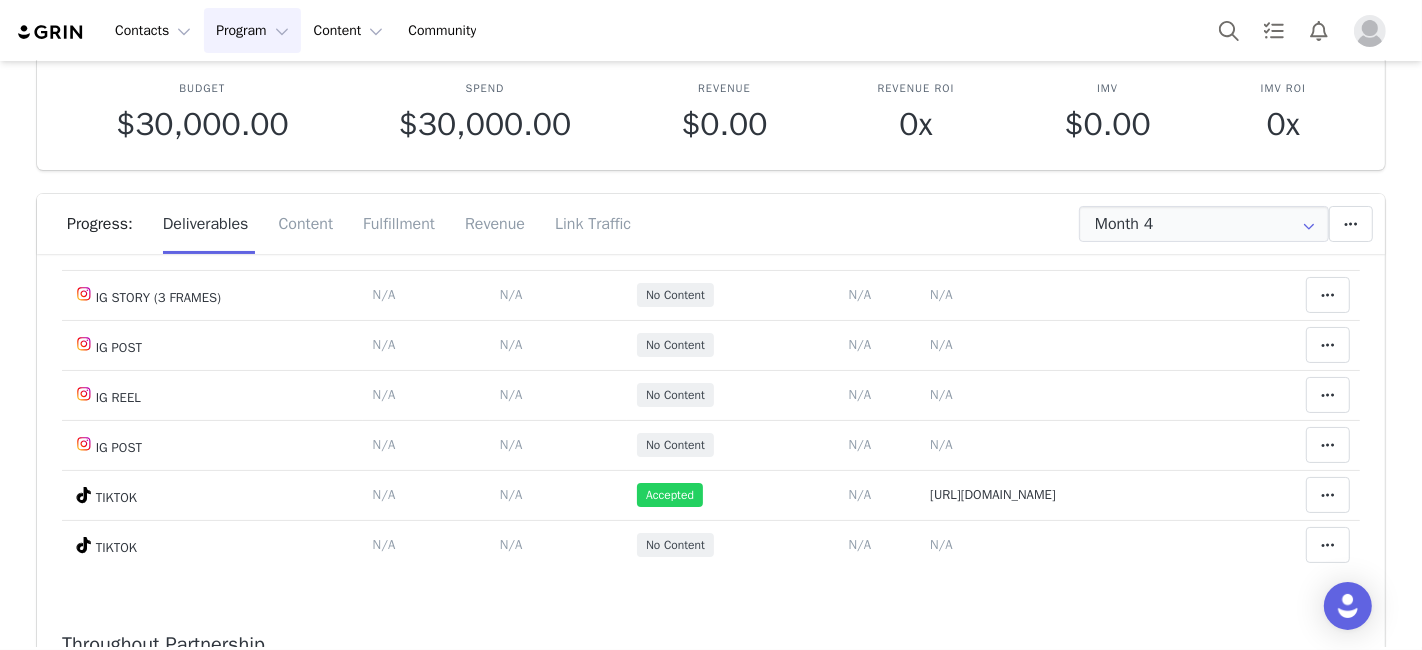 click on "Match Deliverable with Content" at bounding box center [1302, 495] 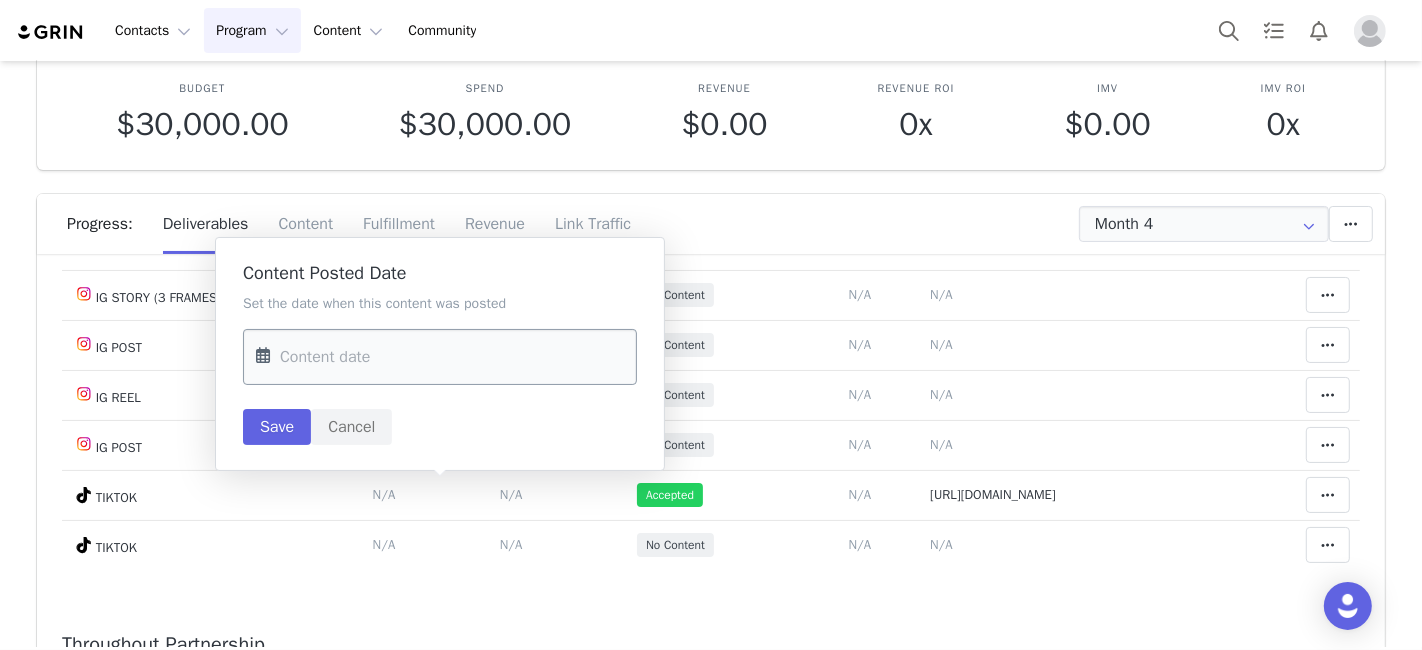 click at bounding box center [440, 357] 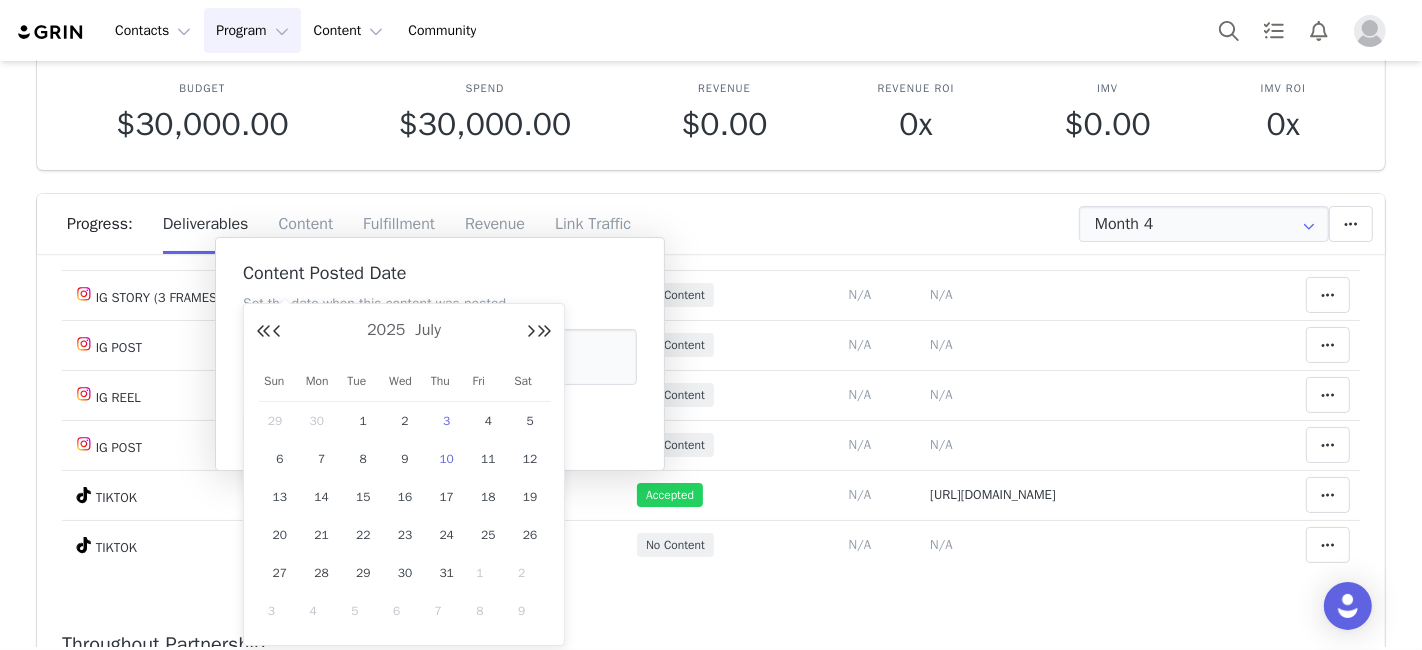 click on "3" at bounding box center [447, 421] 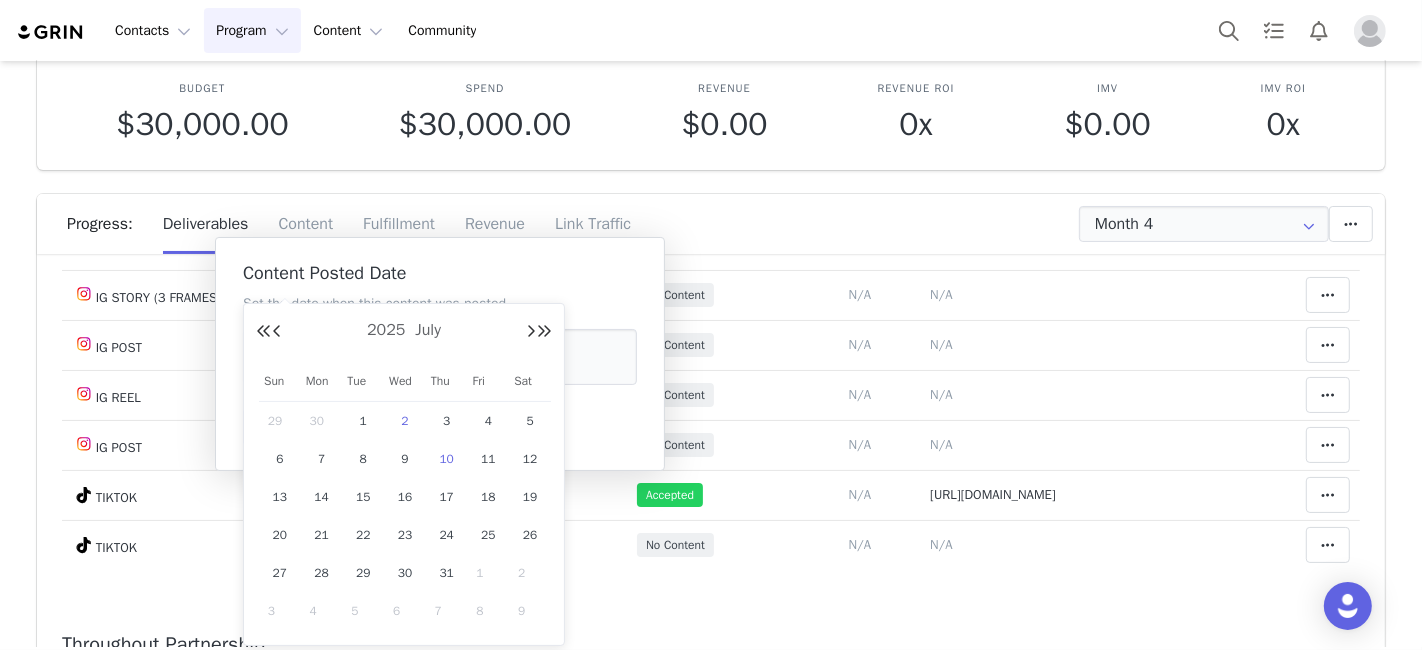 type on "Jul 03 2025" 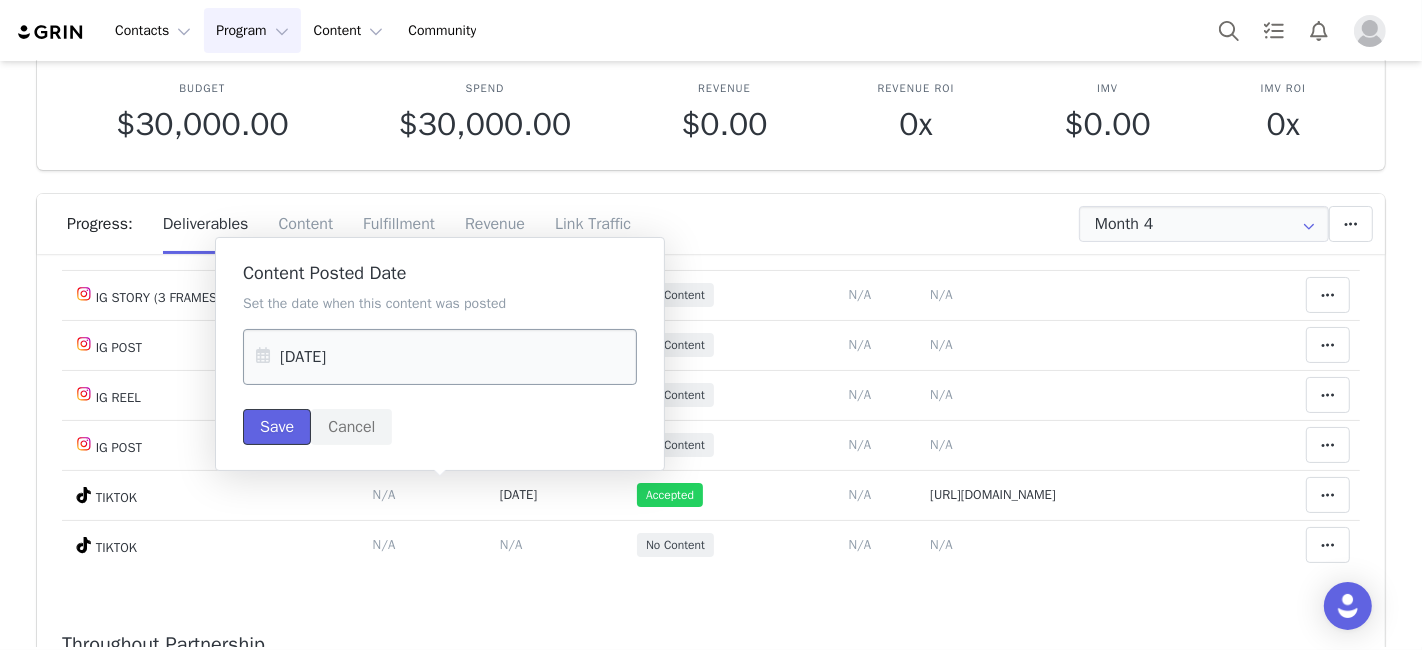 click on "Save" at bounding box center [277, 427] 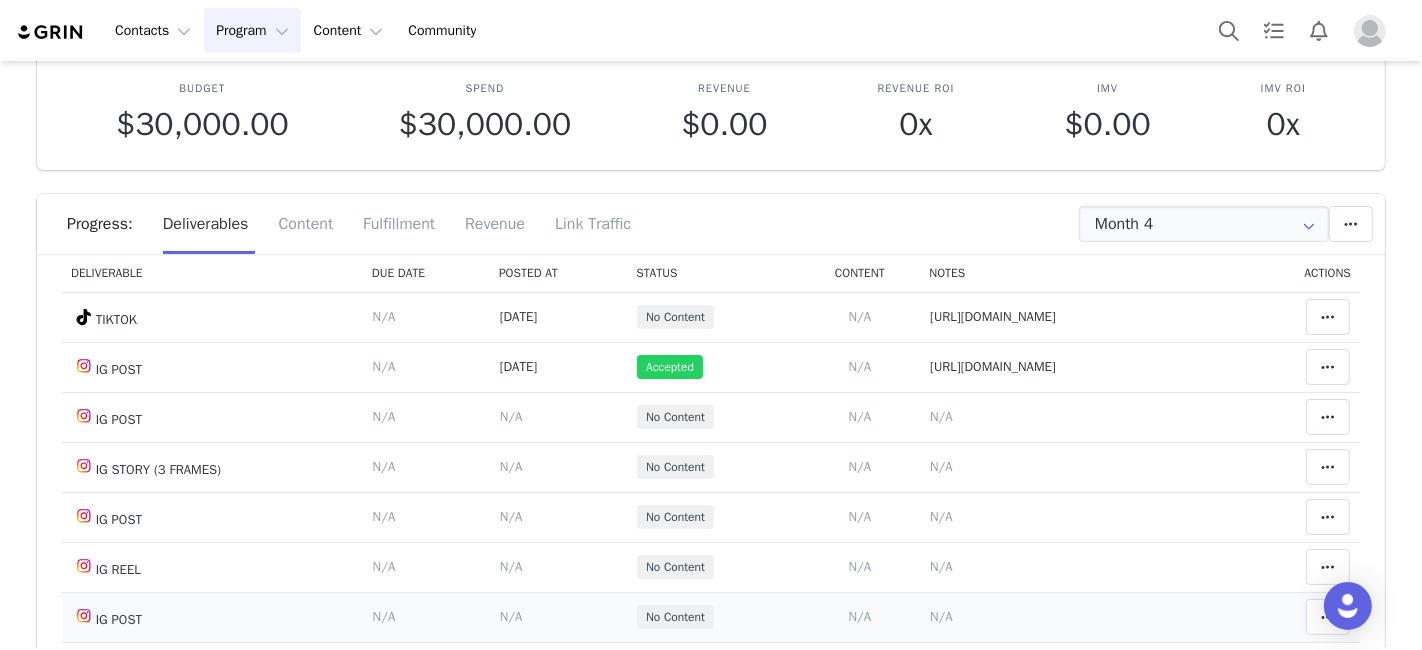 scroll, scrollTop: 111, scrollLeft: 0, axis: vertical 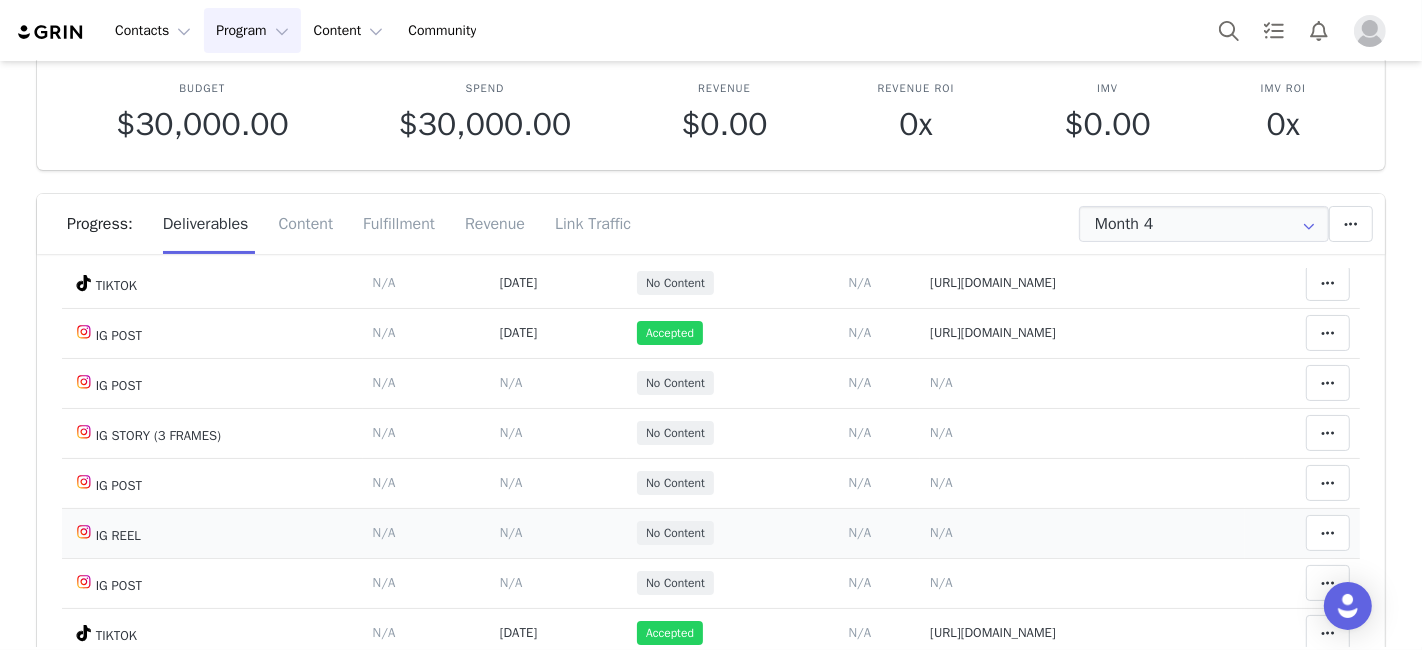 click on "N/A" at bounding box center (941, 532) 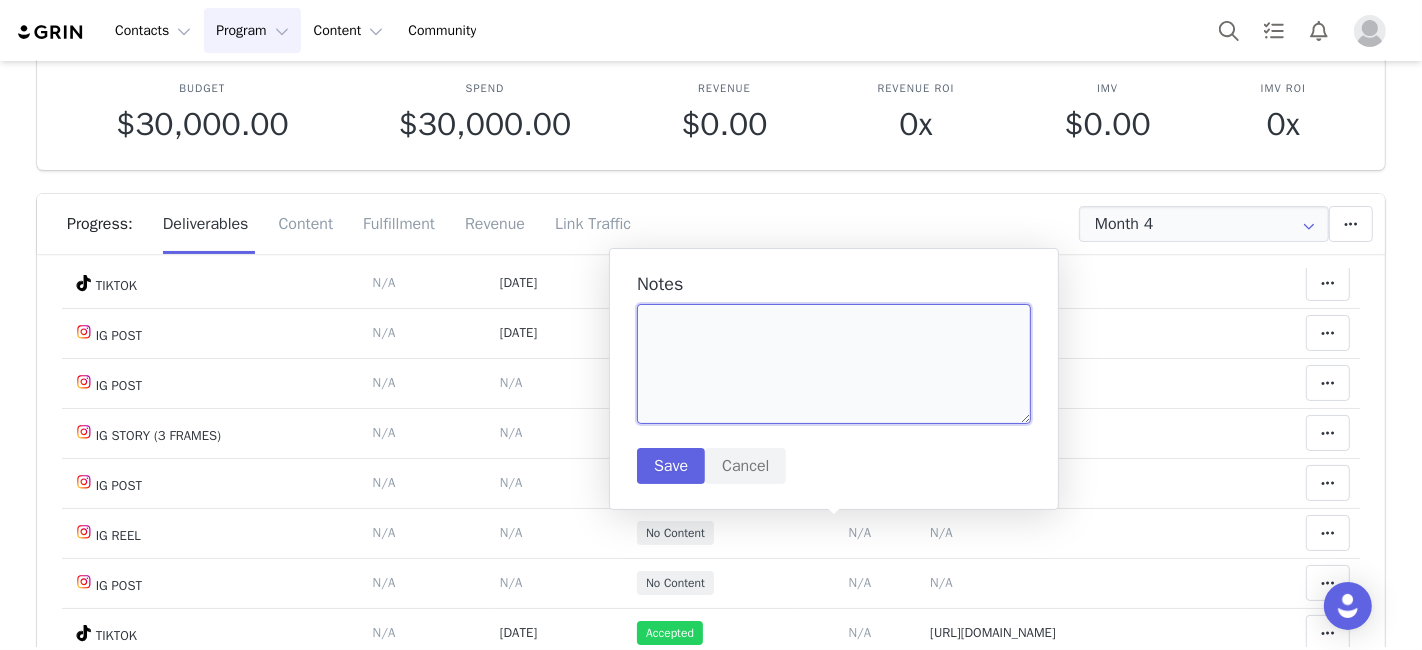 click at bounding box center (834, 364) 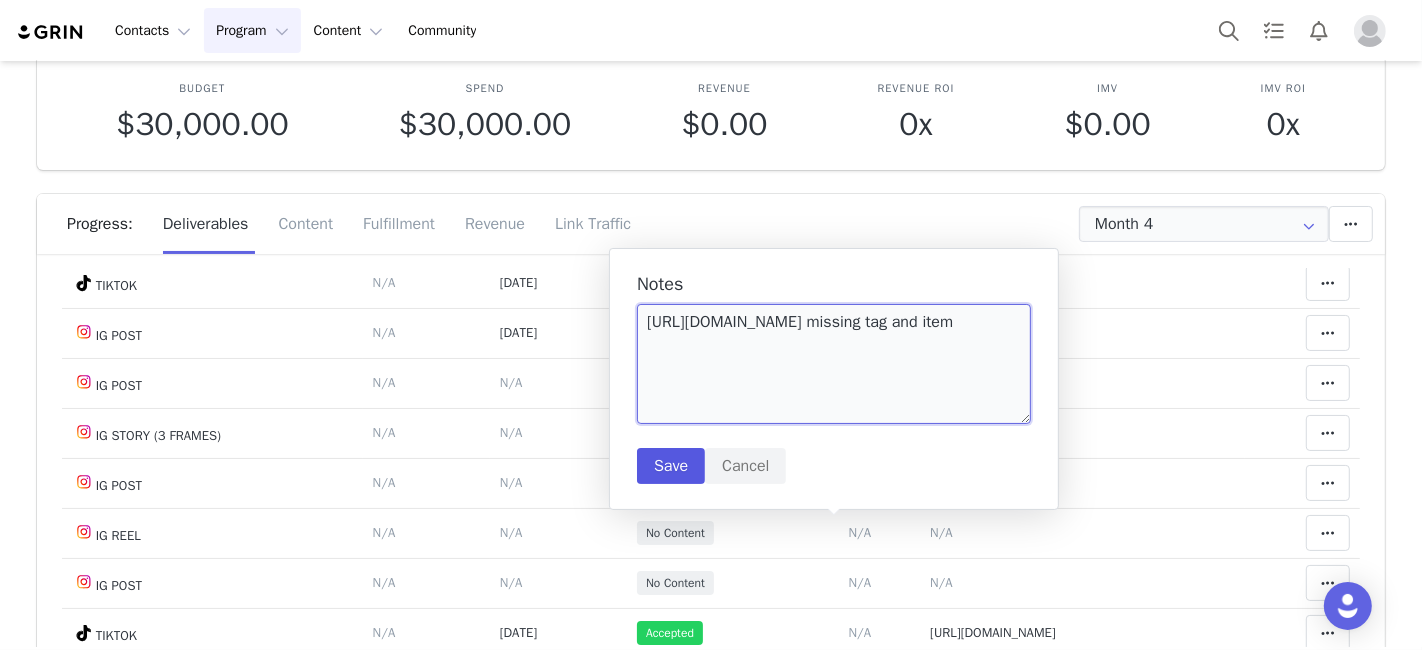 type on "https://www.instagram.com/p/DL4Qt48OKdT/ missing tag and item" 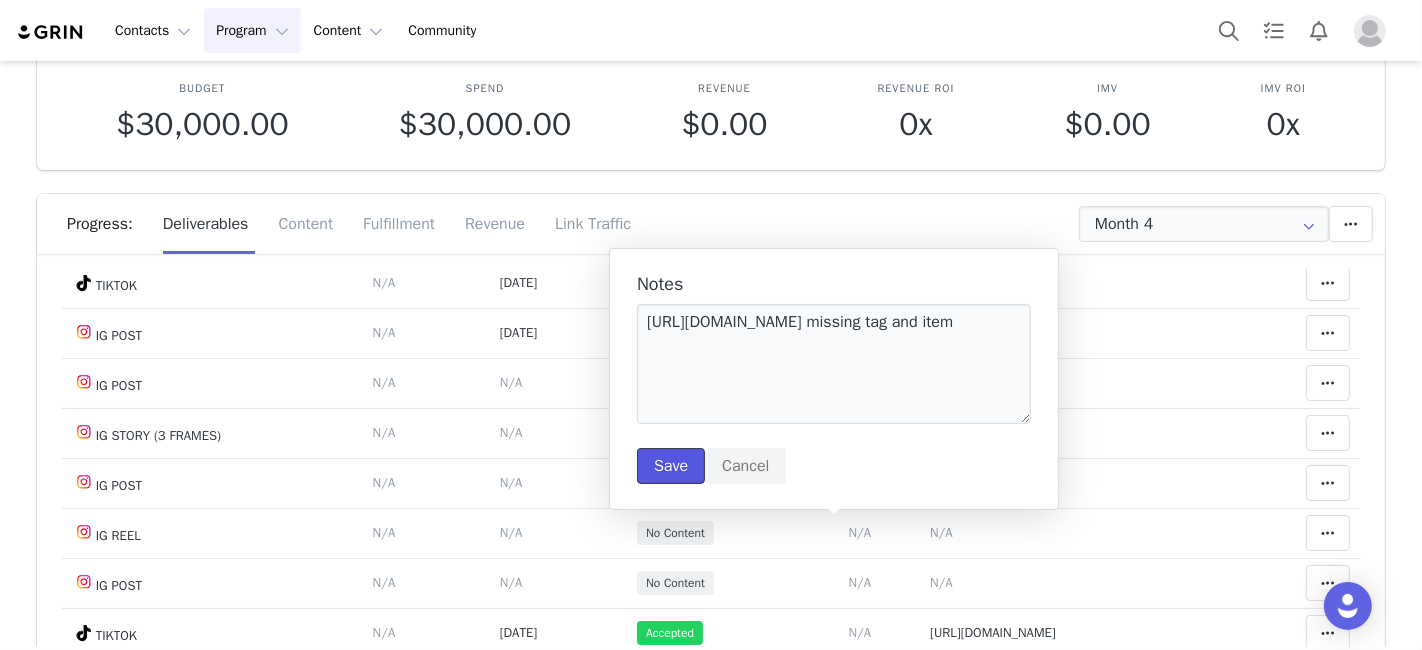 click on "Save" at bounding box center (671, 466) 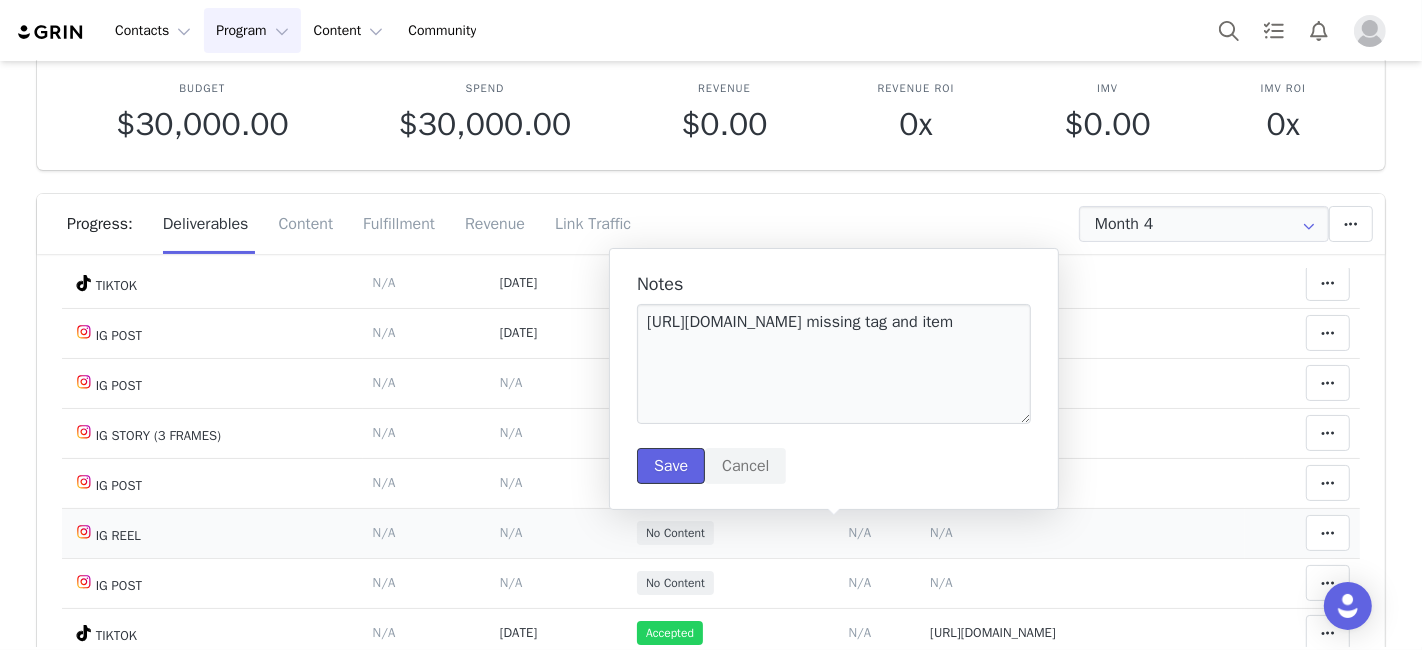 type 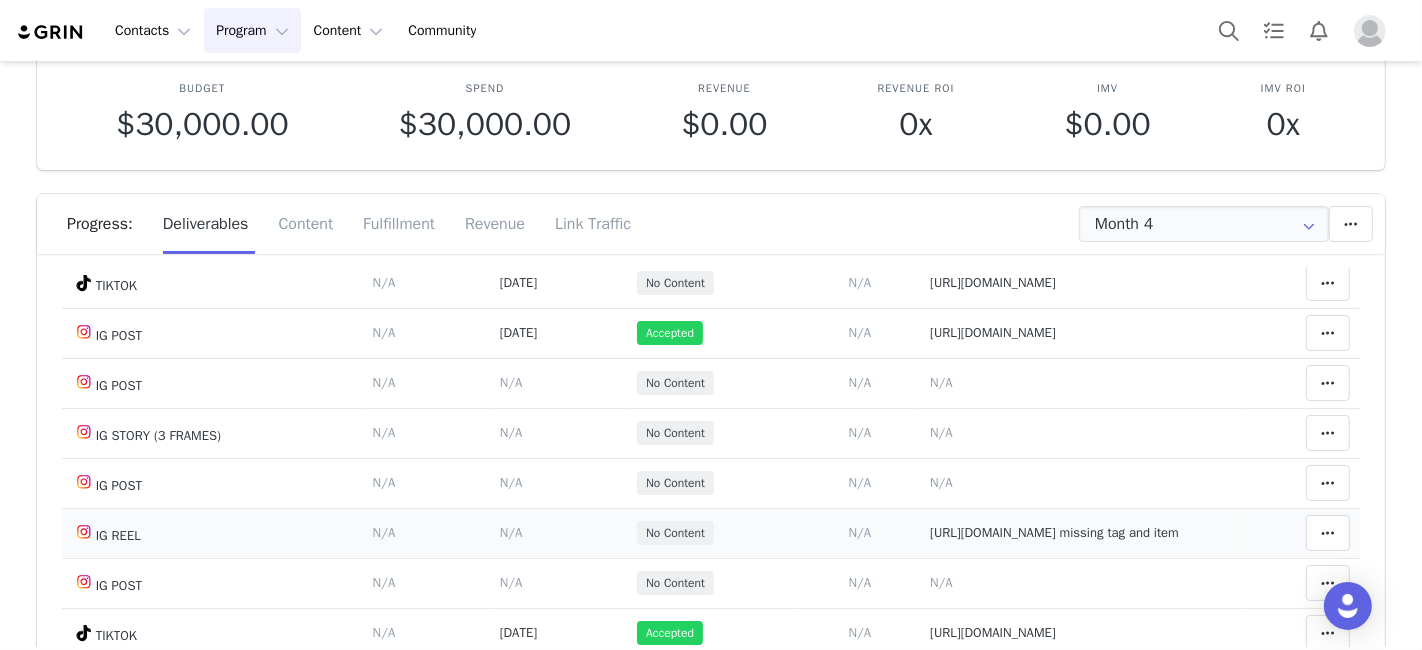 click on "N/A" at bounding box center [511, 532] 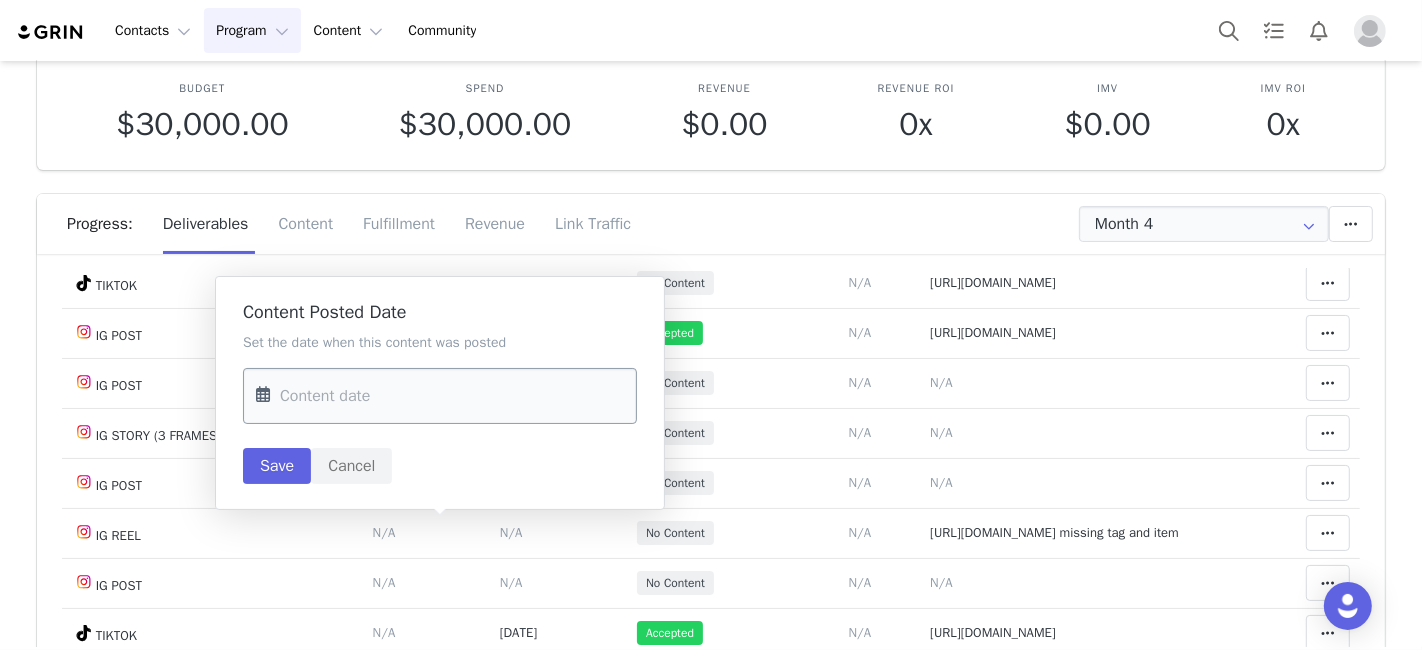 click at bounding box center (440, 396) 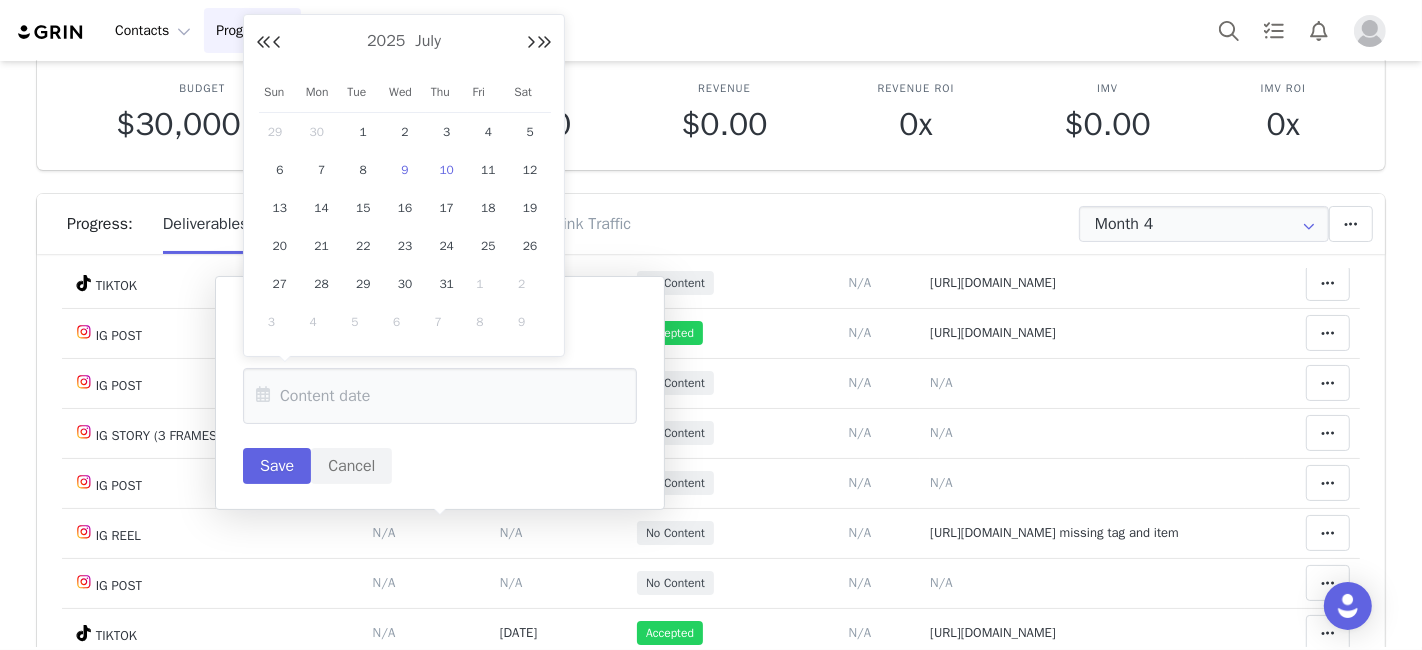 drag, startPoint x: 402, startPoint y: 155, endPoint x: 395, endPoint y: 195, distance: 40.60788 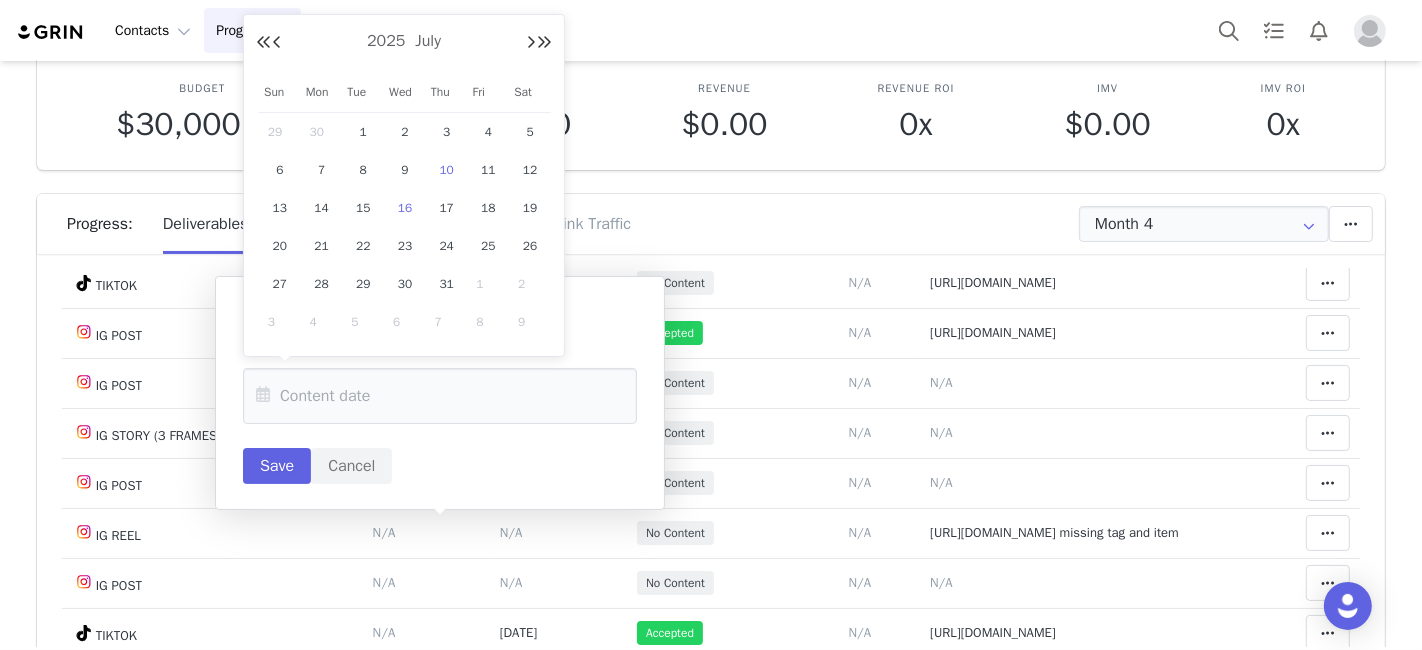 click on "9" at bounding box center (405, 170) 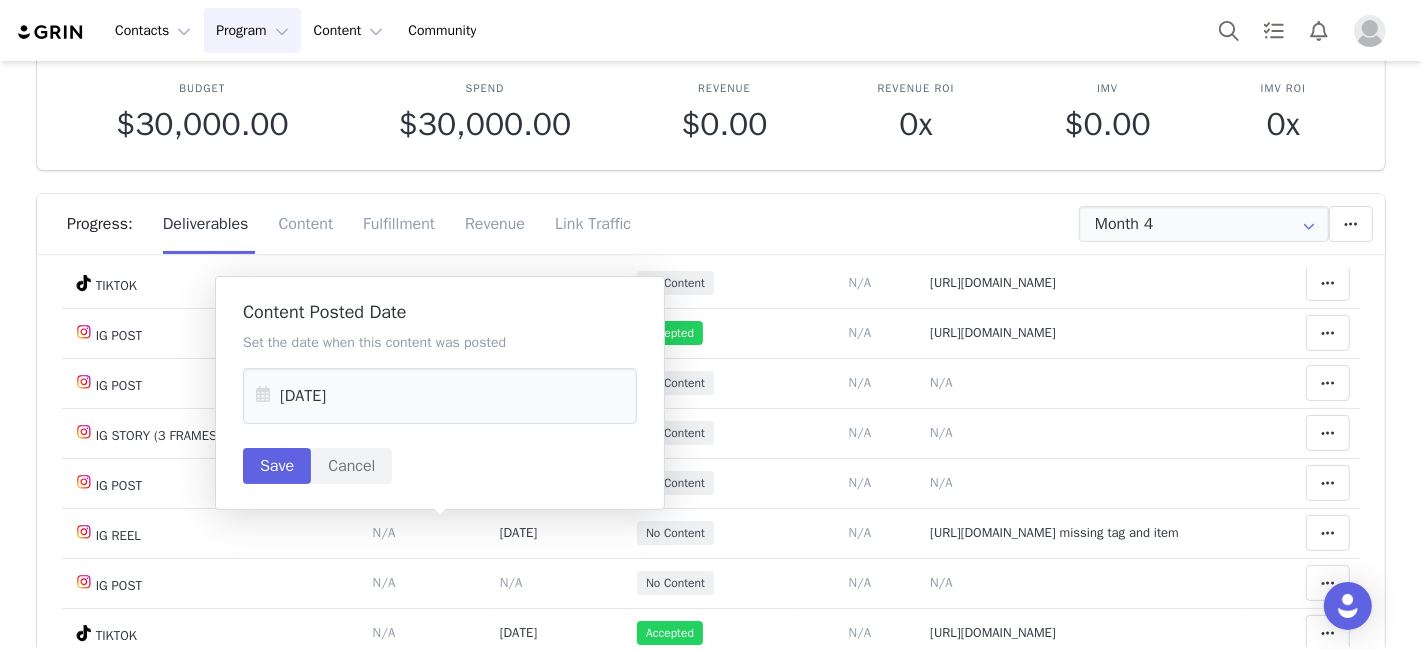 click on "Content Posted Date Set the date when this content was posted Jul 09 2025  Save  Cancel" at bounding box center (440, 393) 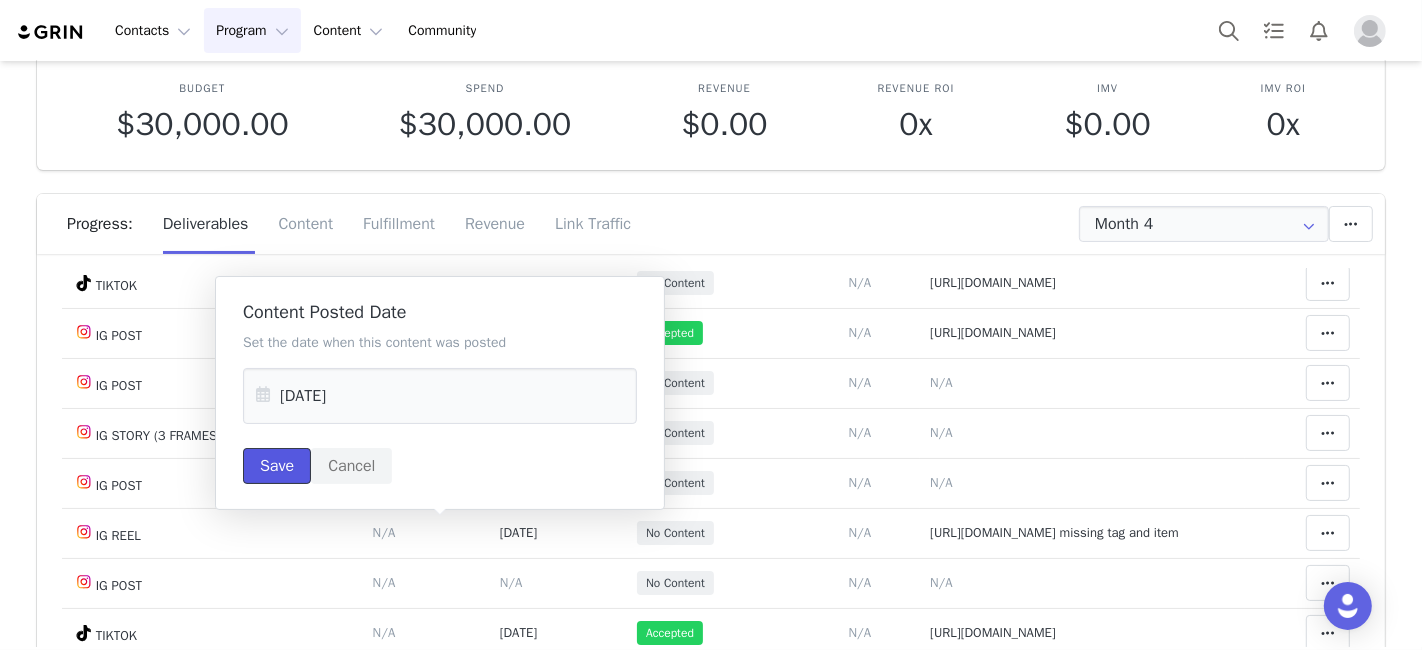 click on "Save" at bounding box center (277, 466) 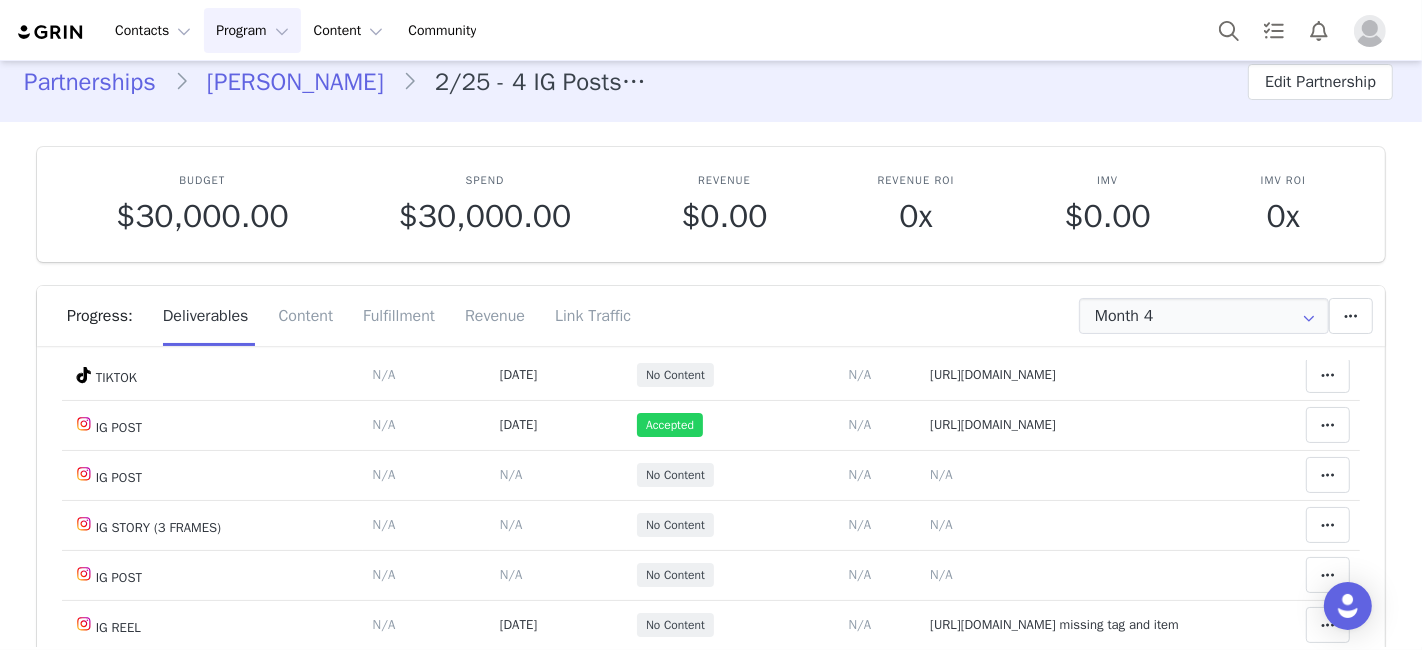 scroll, scrollTop: 0, scrollLeft: 0, axis: both 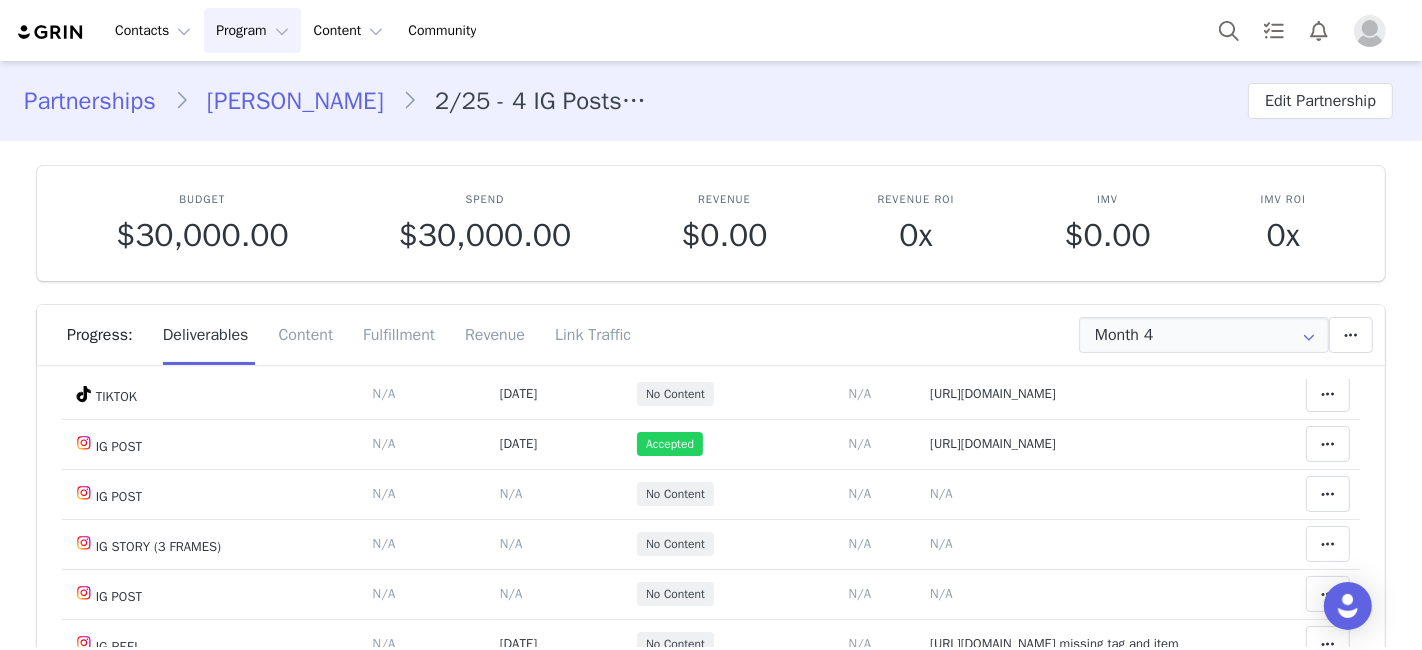 click on "jessica bader" at bounding box center [295, 101] 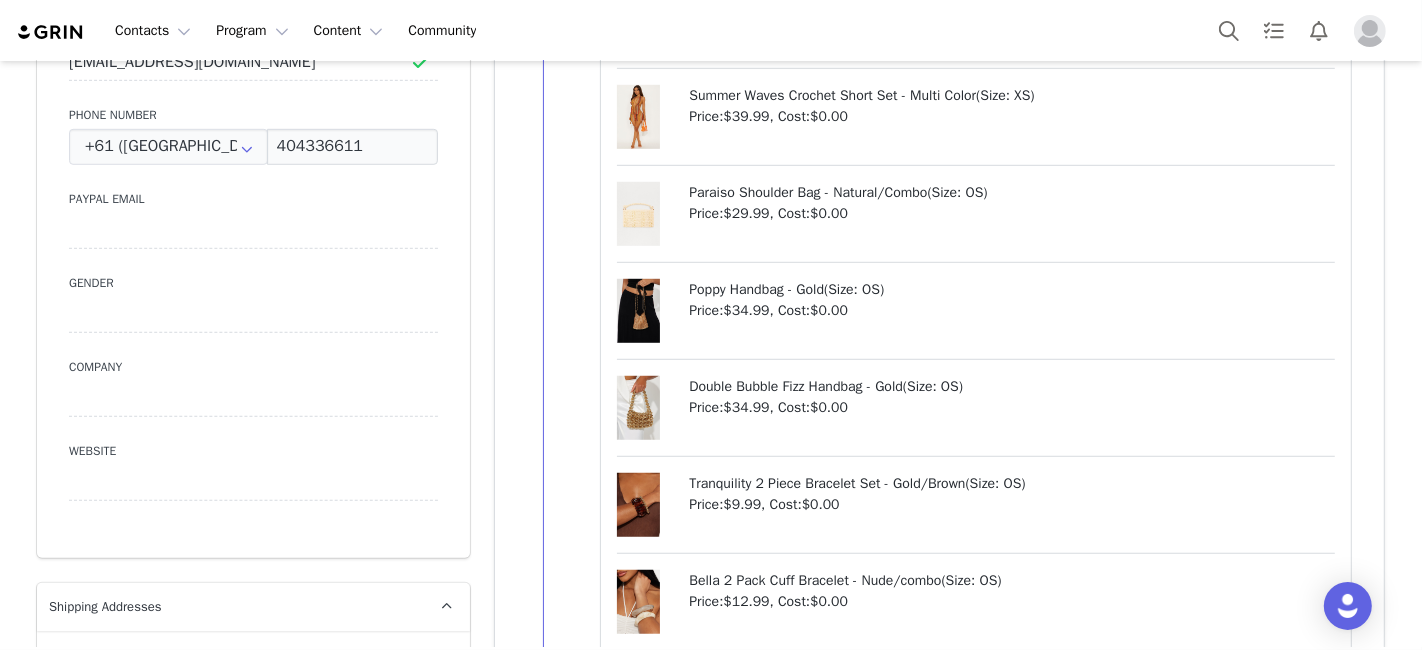 scroll, scrollTop: 2555, scrollLeft: 0, axis: vertical 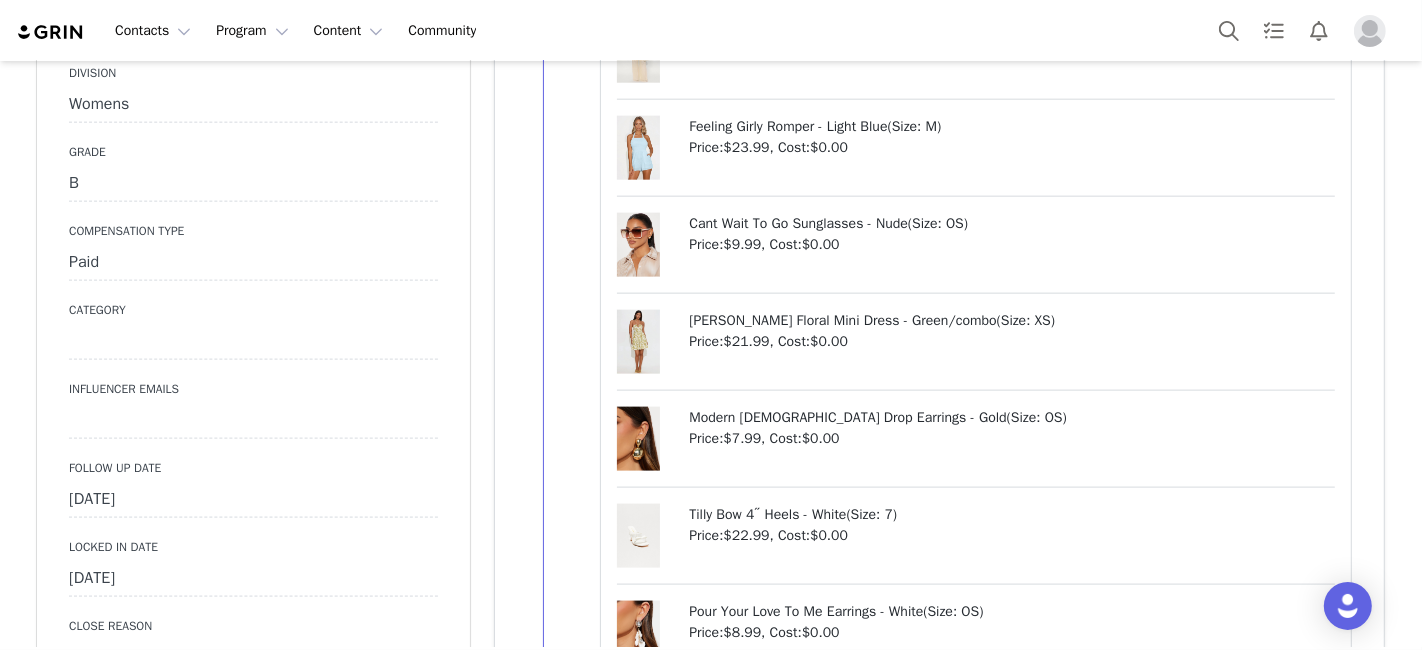 click on "[DATE]" at bounding box center (253, 500) 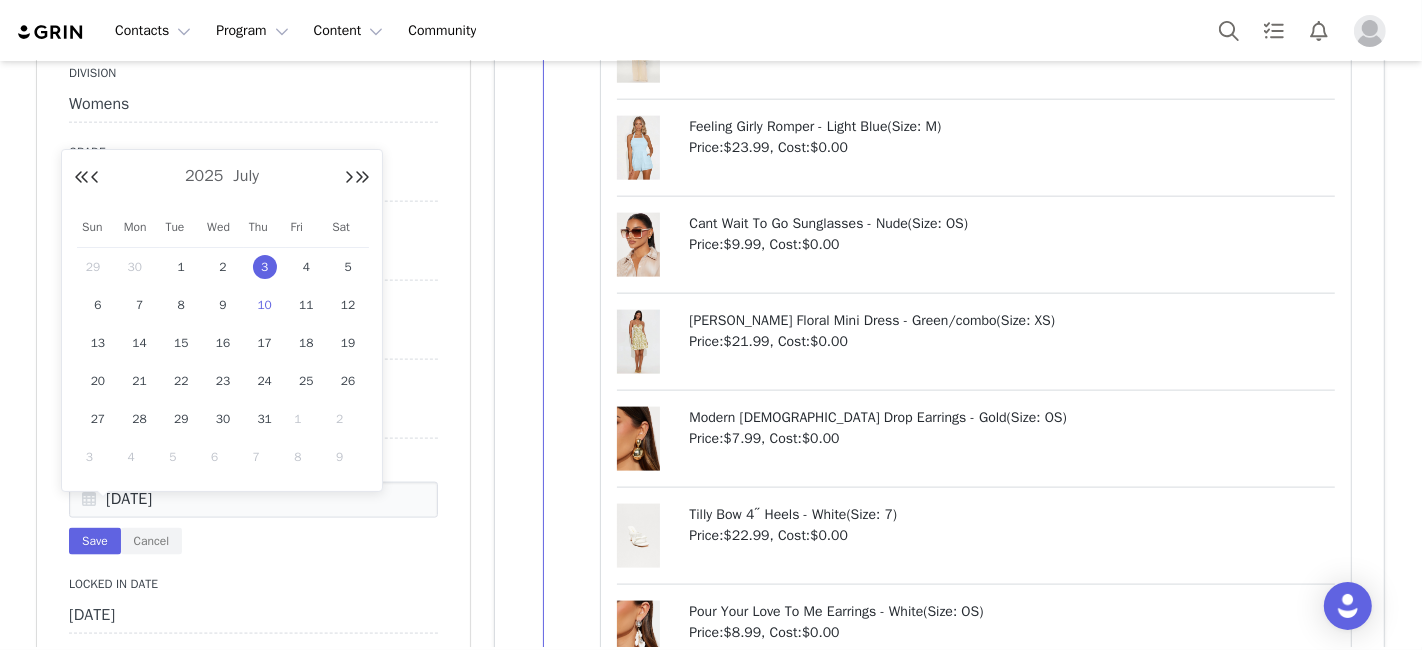 click on "10" at bounding box center [265, 305] 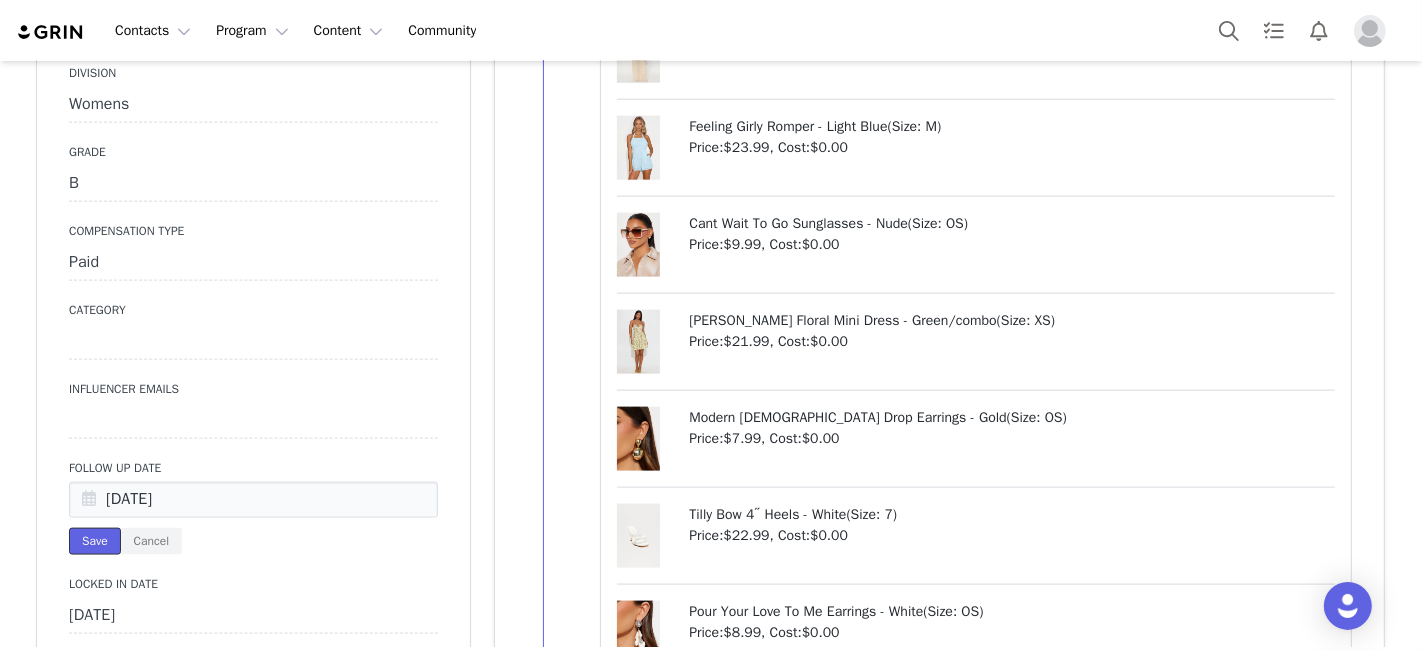 click on "Save" at bounding box center [95, 541] 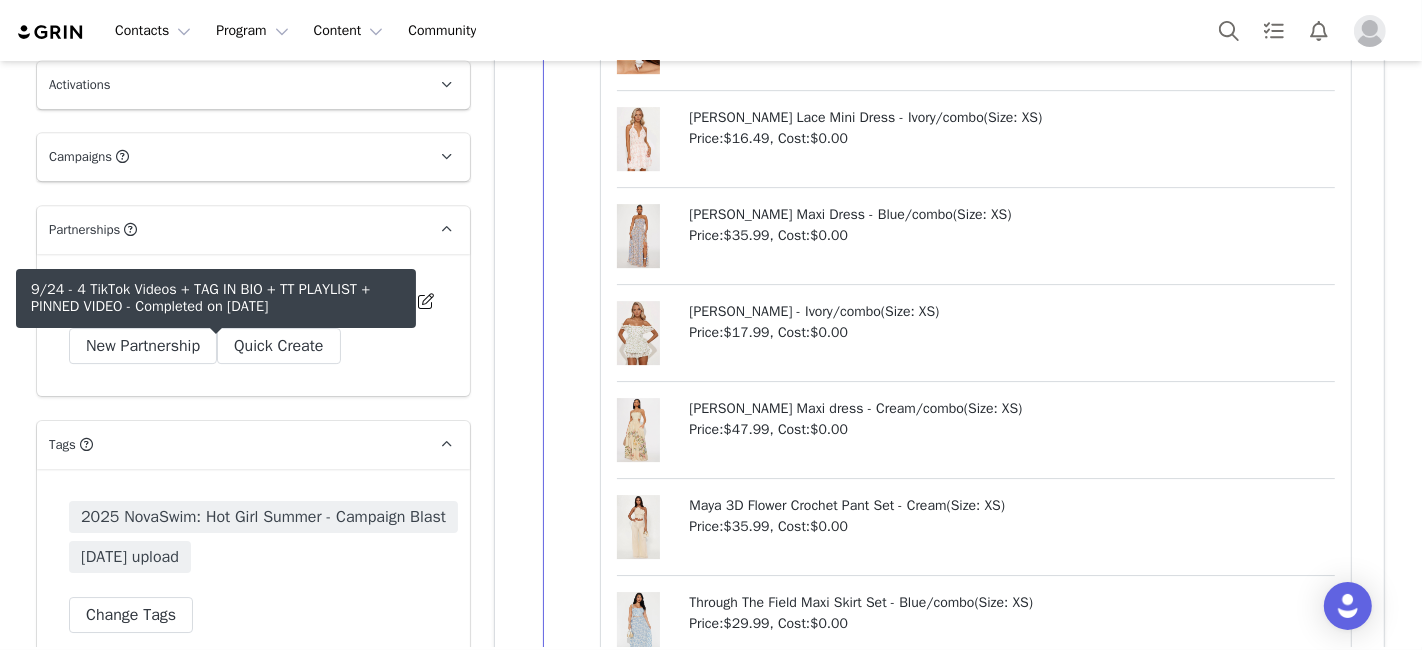 scroll, scrollTop: 5444, scrollLeft: 0, axis: vertical 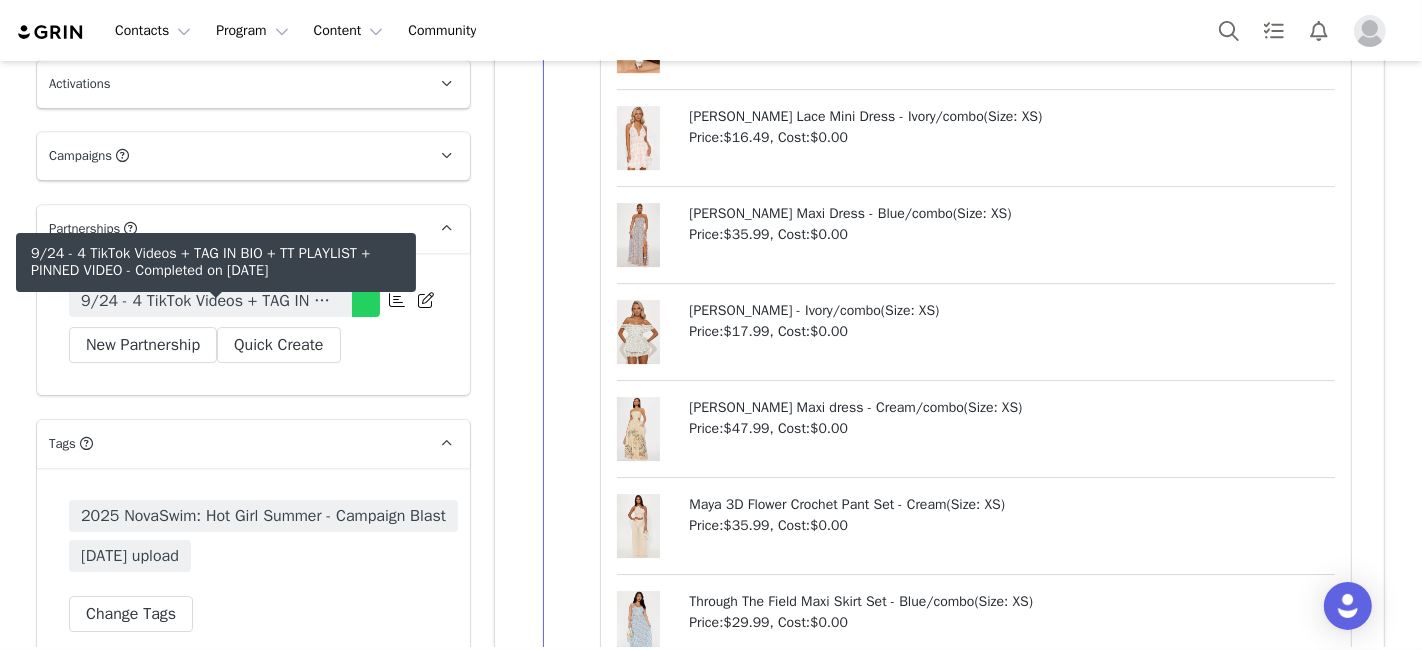 click on "9/24 - 4 TikTok Videos + TAG IN BIO + TT PLAYLIST + PINNED VIDEO" at bounding box center (210, 301) 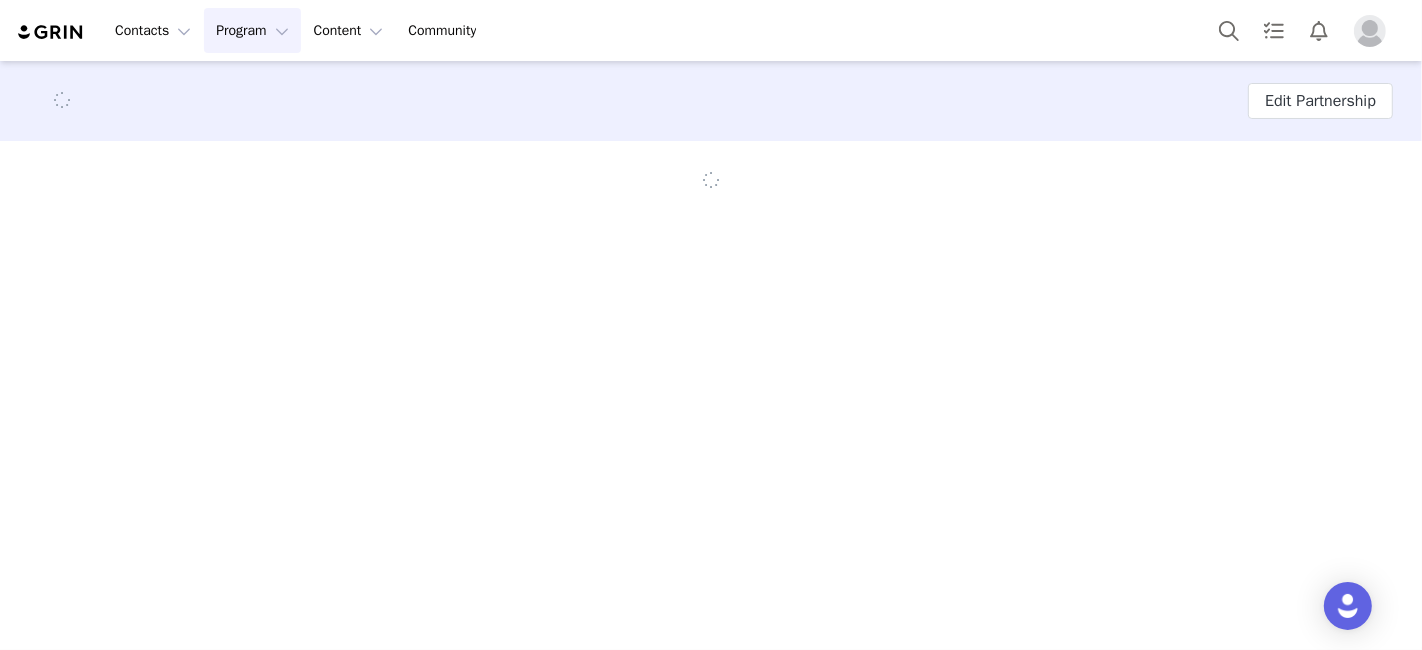 scroll, scrollTop: 0, scrollLeft: 0, axis: both 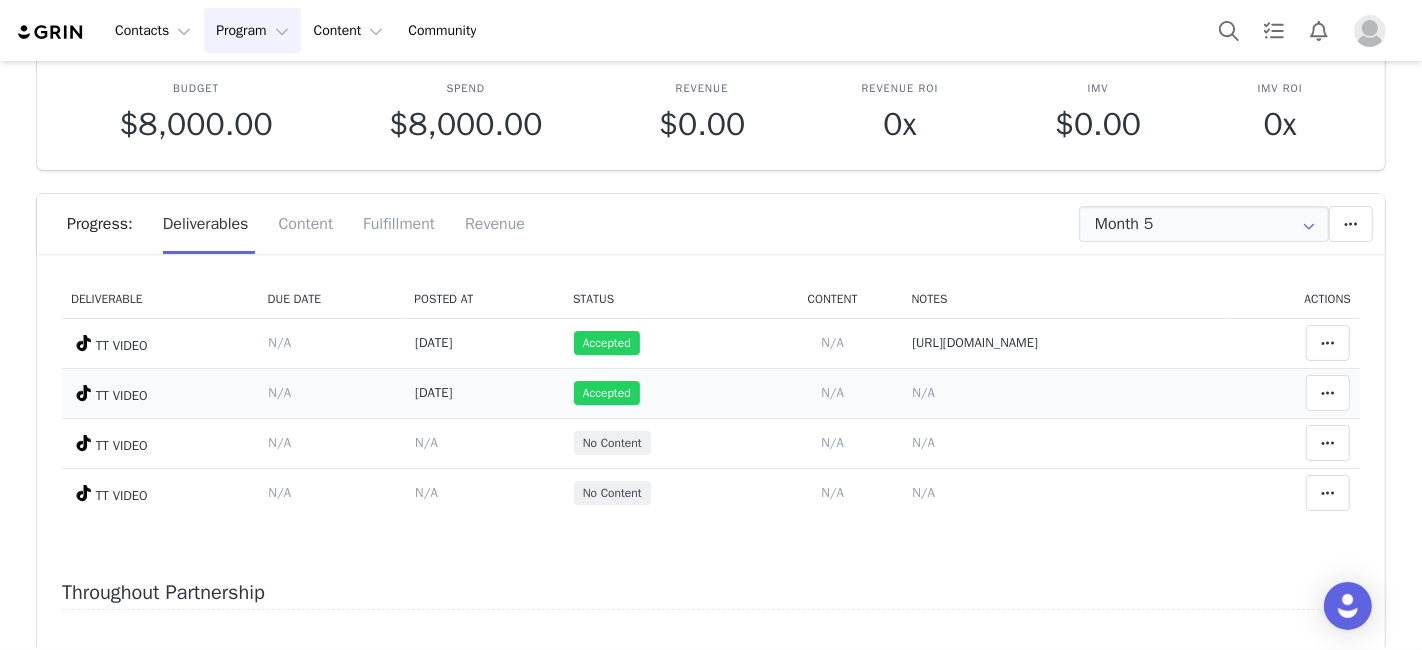 click on "N/A" at bounding box center (923, 392) 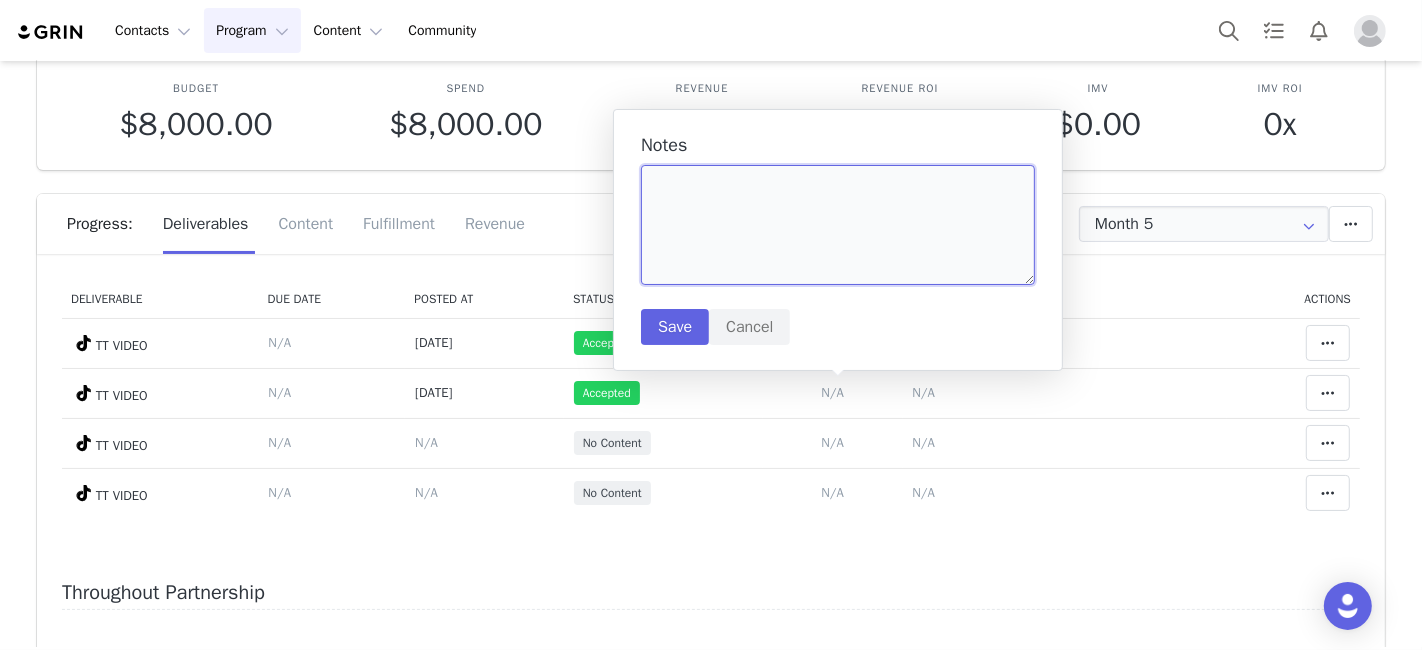 click at bounding box center (838, 225) 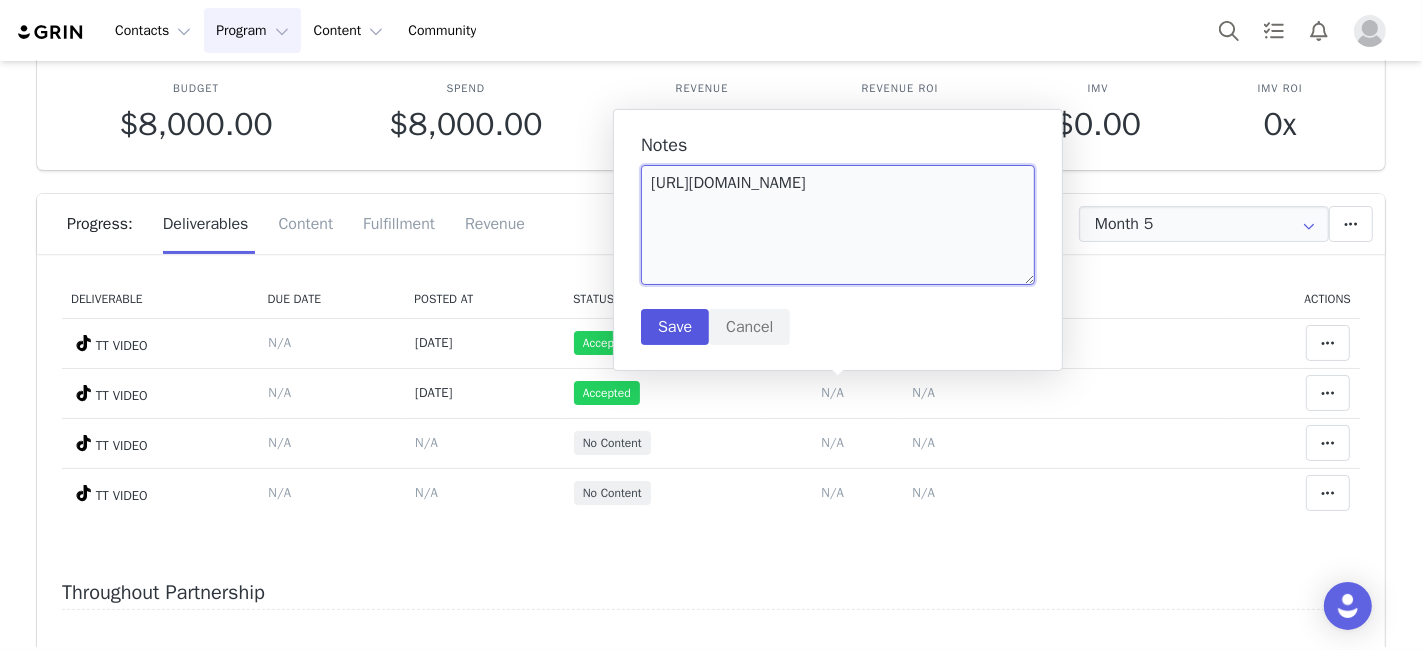 type on "https://www.tiktok.com/@tr1ksieee/video/7521330059882335506" 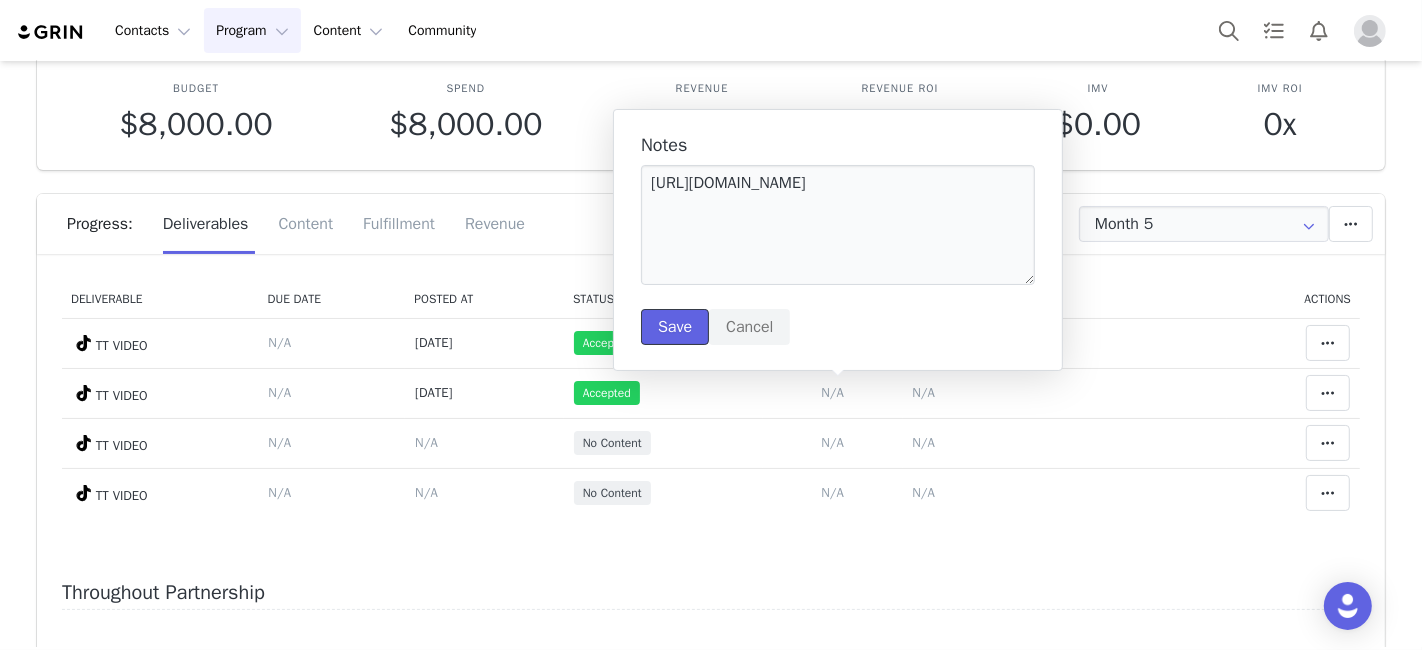 click on "Save" at bounding box center (675, 327) 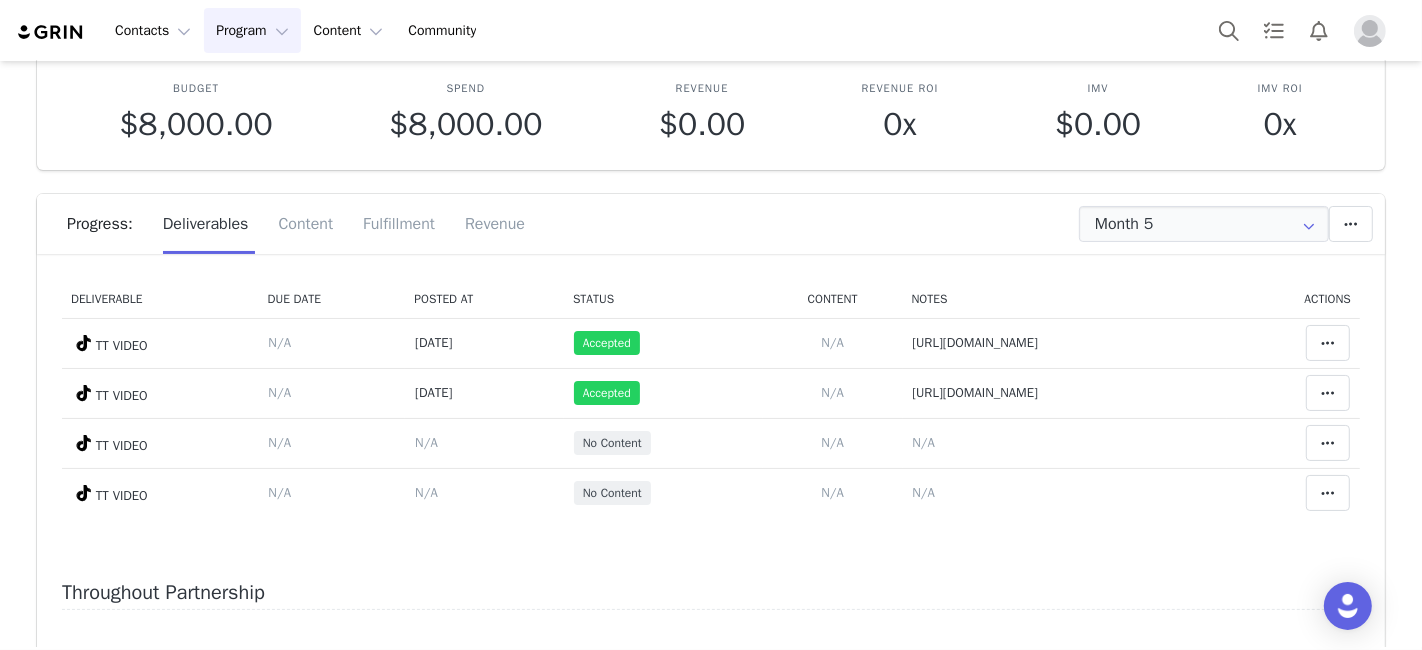 type 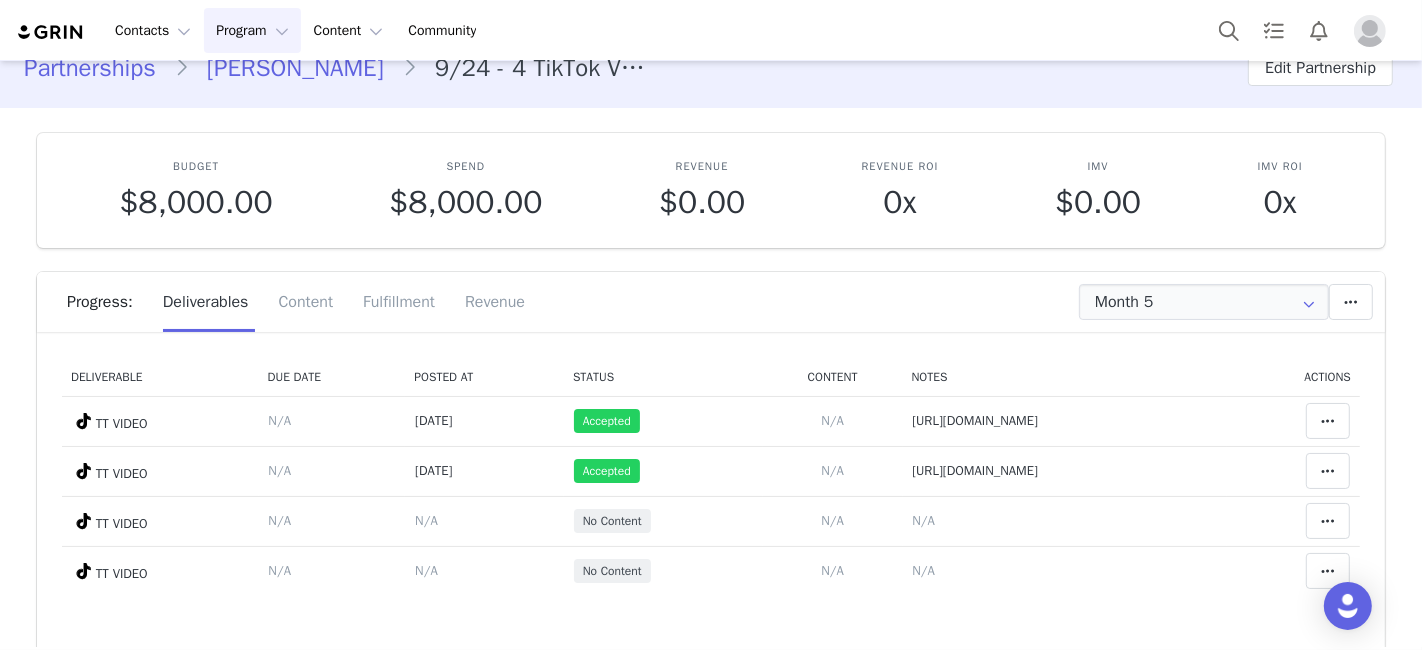 scroll, scrollTop: 0, scrollLeft: 0, axis: both 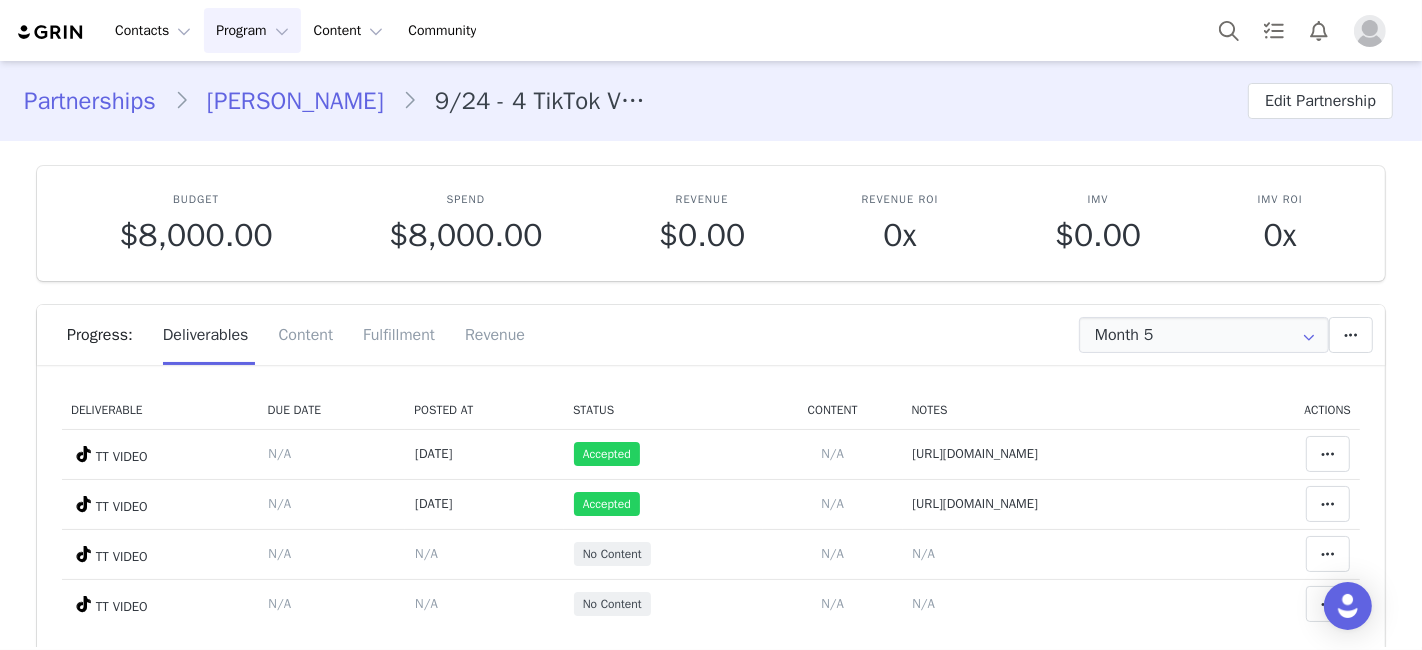 click on "Danielle Olalia" at bounding box center (295, 101) 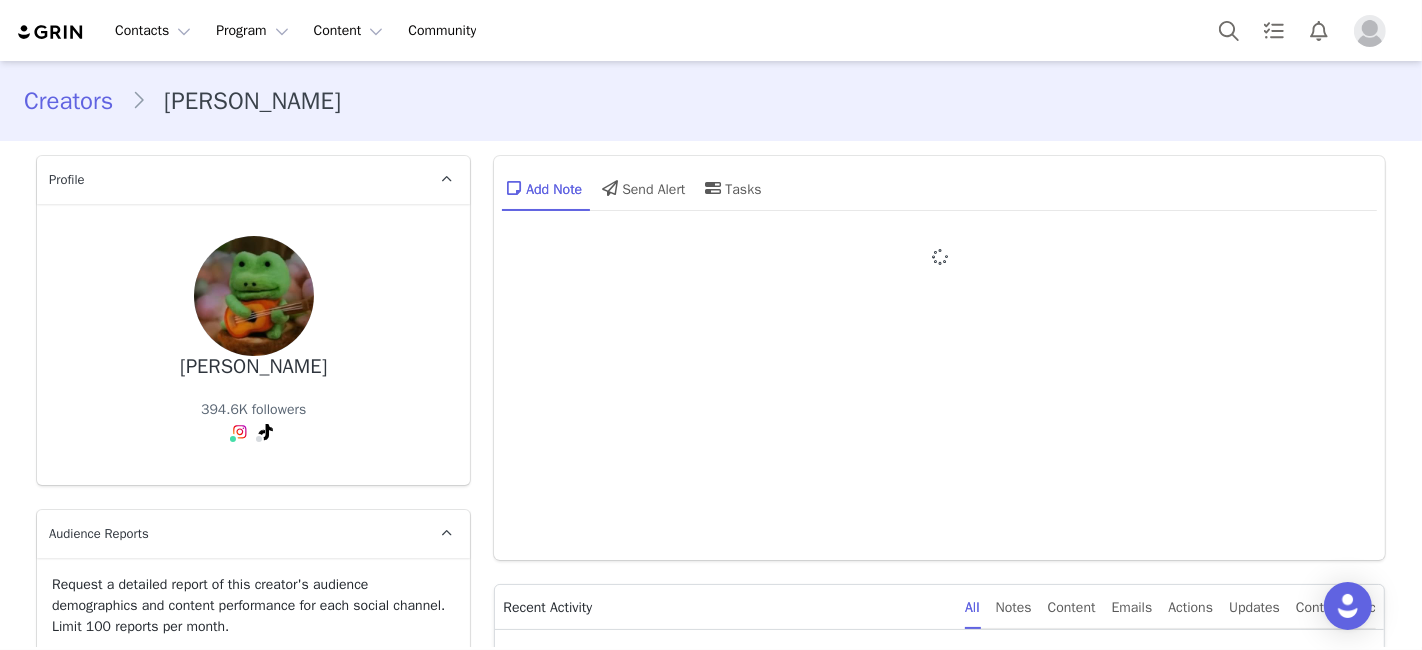 type on "+63 ([GEOGRAPHIC_DATA])" 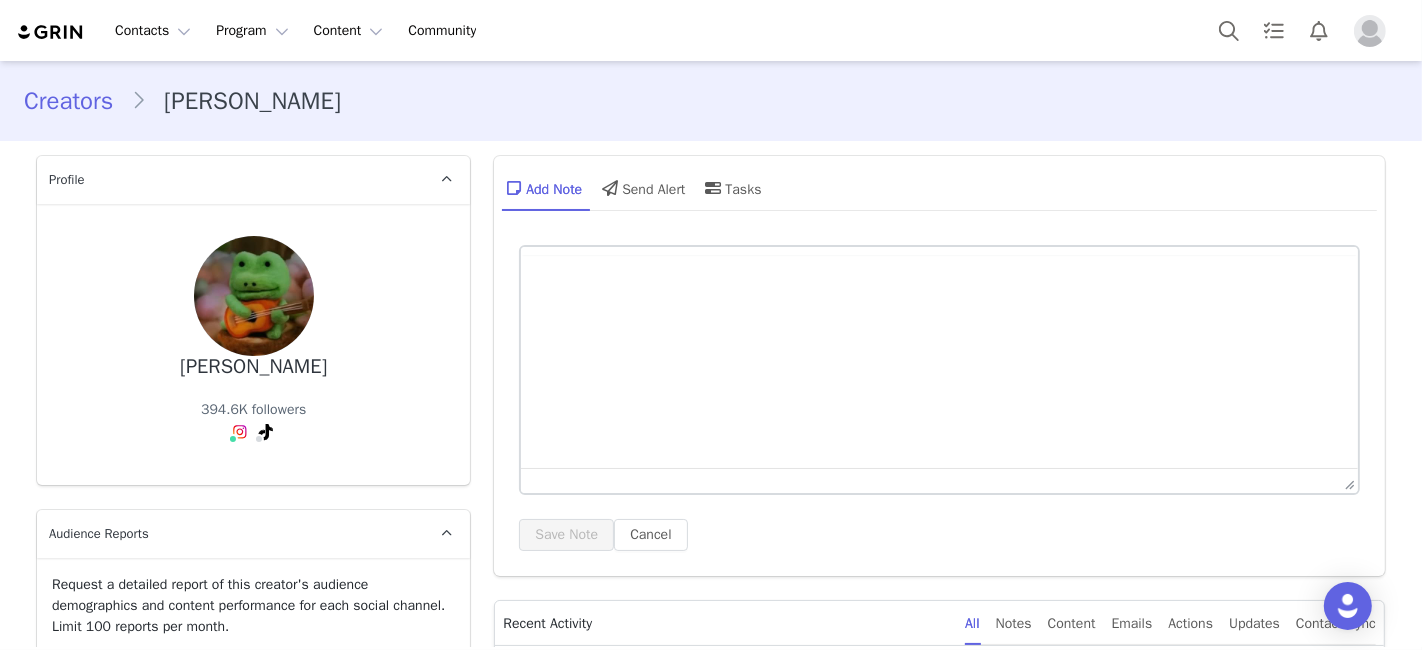scroll, scrollTop: 2000, scrollLeft: 0, axis: vertical 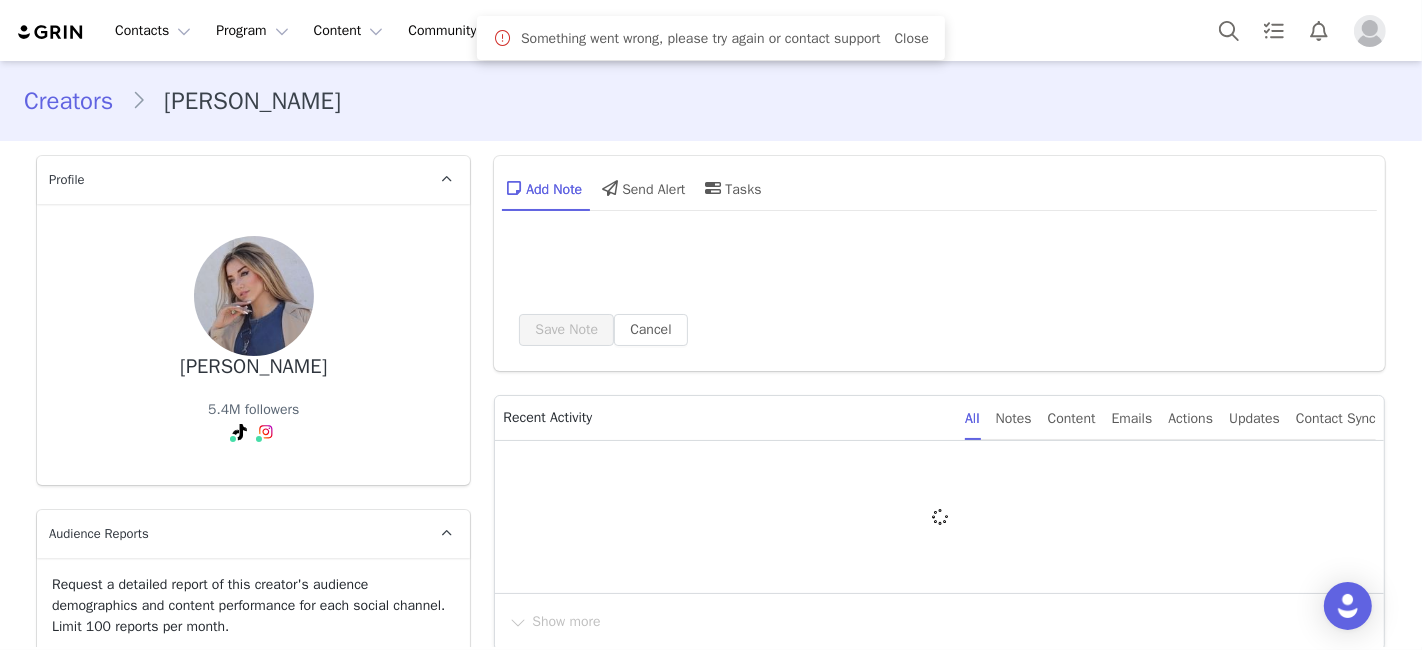 type on "+34 ([GEOGRAPHIC_DATA])" 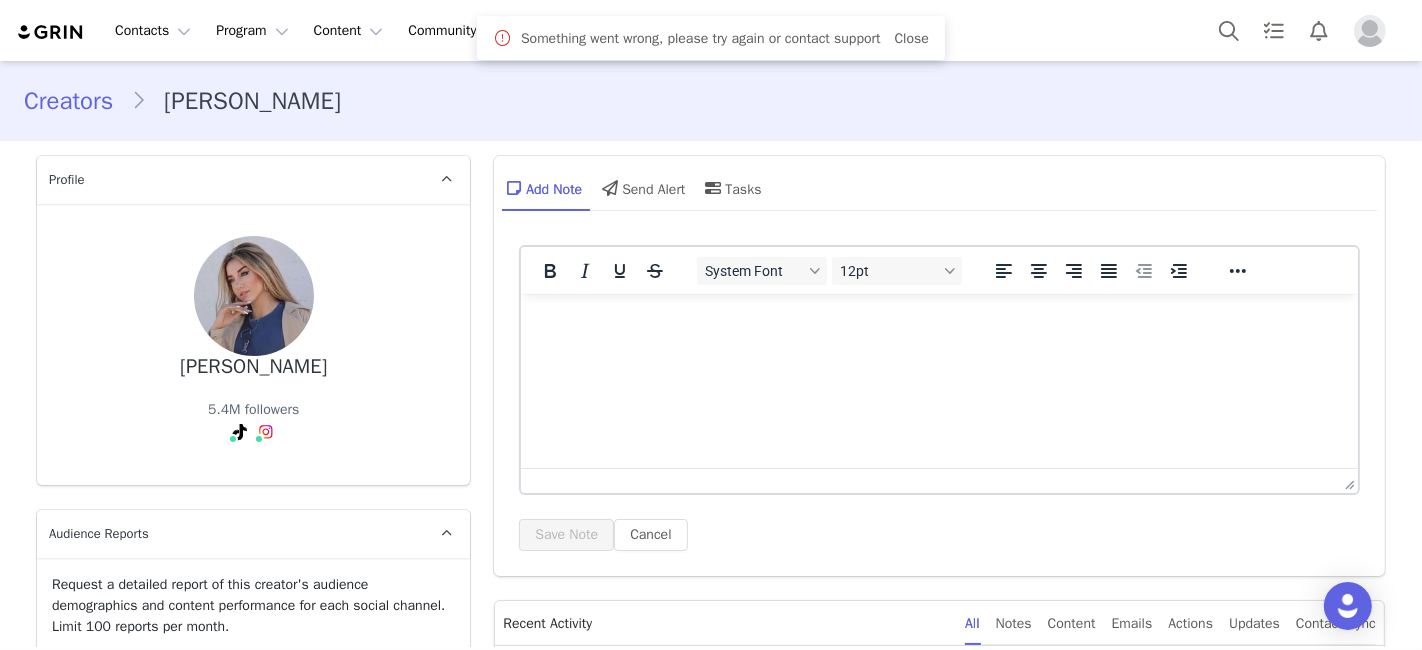 scroll, scrollTop: 0, scrollLeft: 0, axis: both 